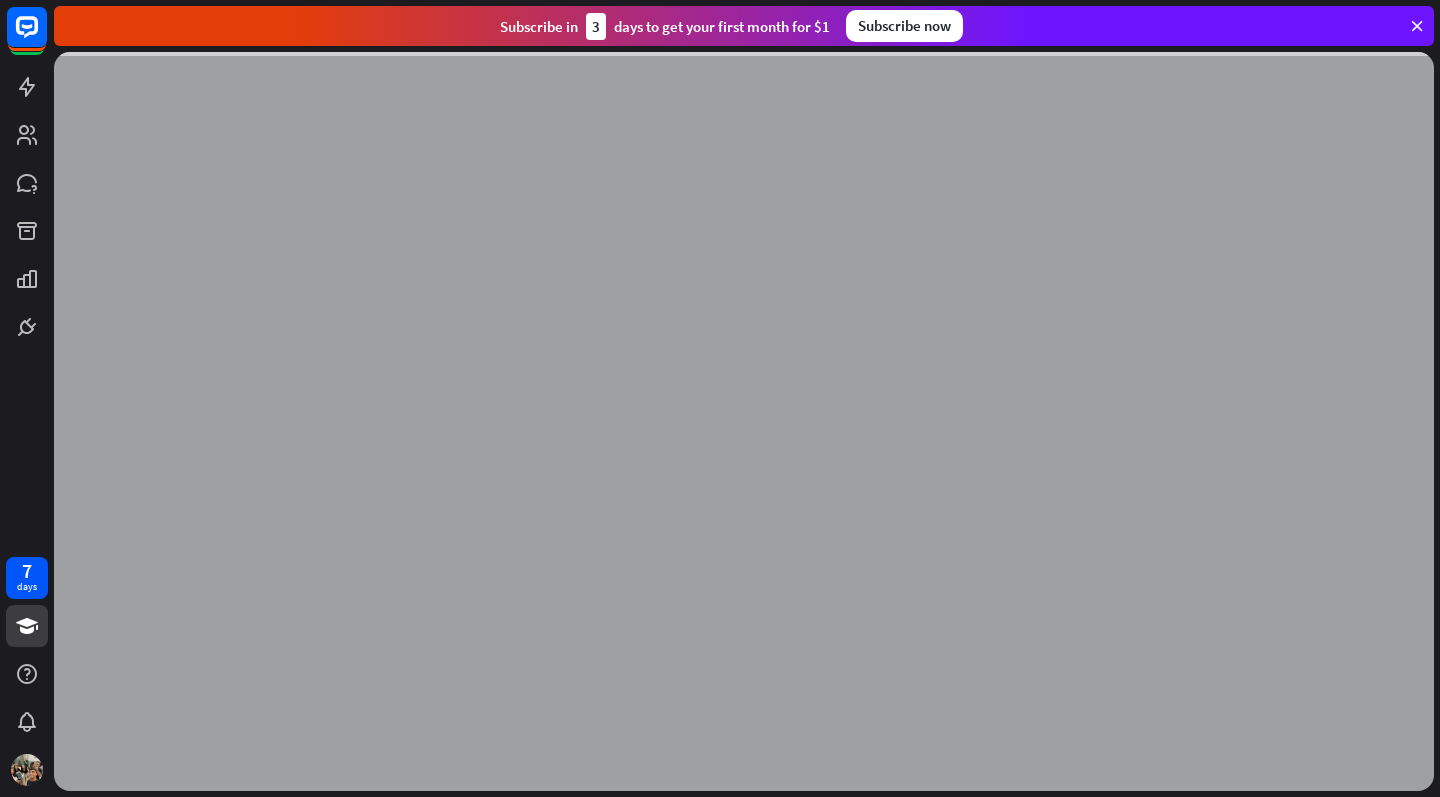 scroll, scrollTop: 0, scrollLeft: 0, axis: both 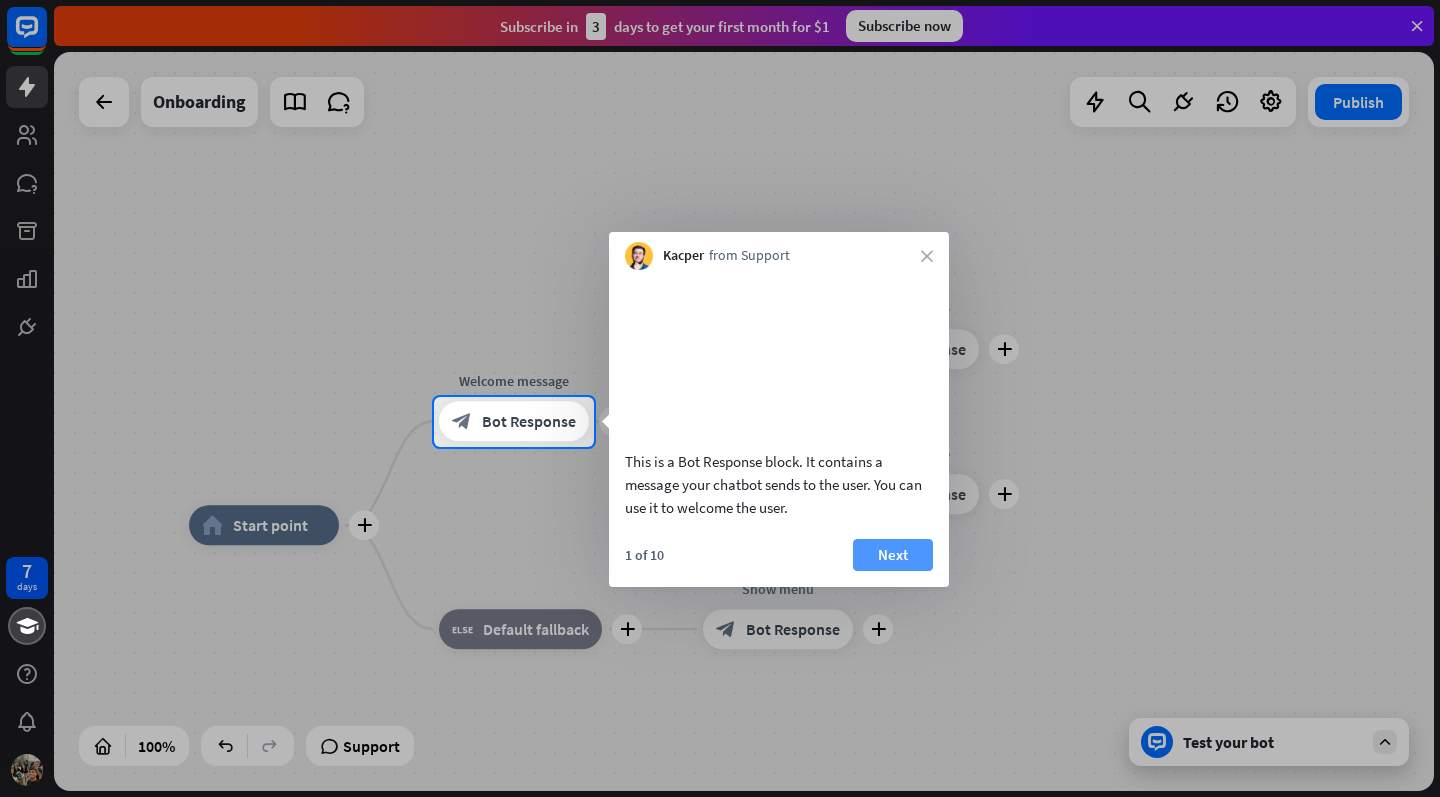 click on "Next" at bounding box center [893, 555] 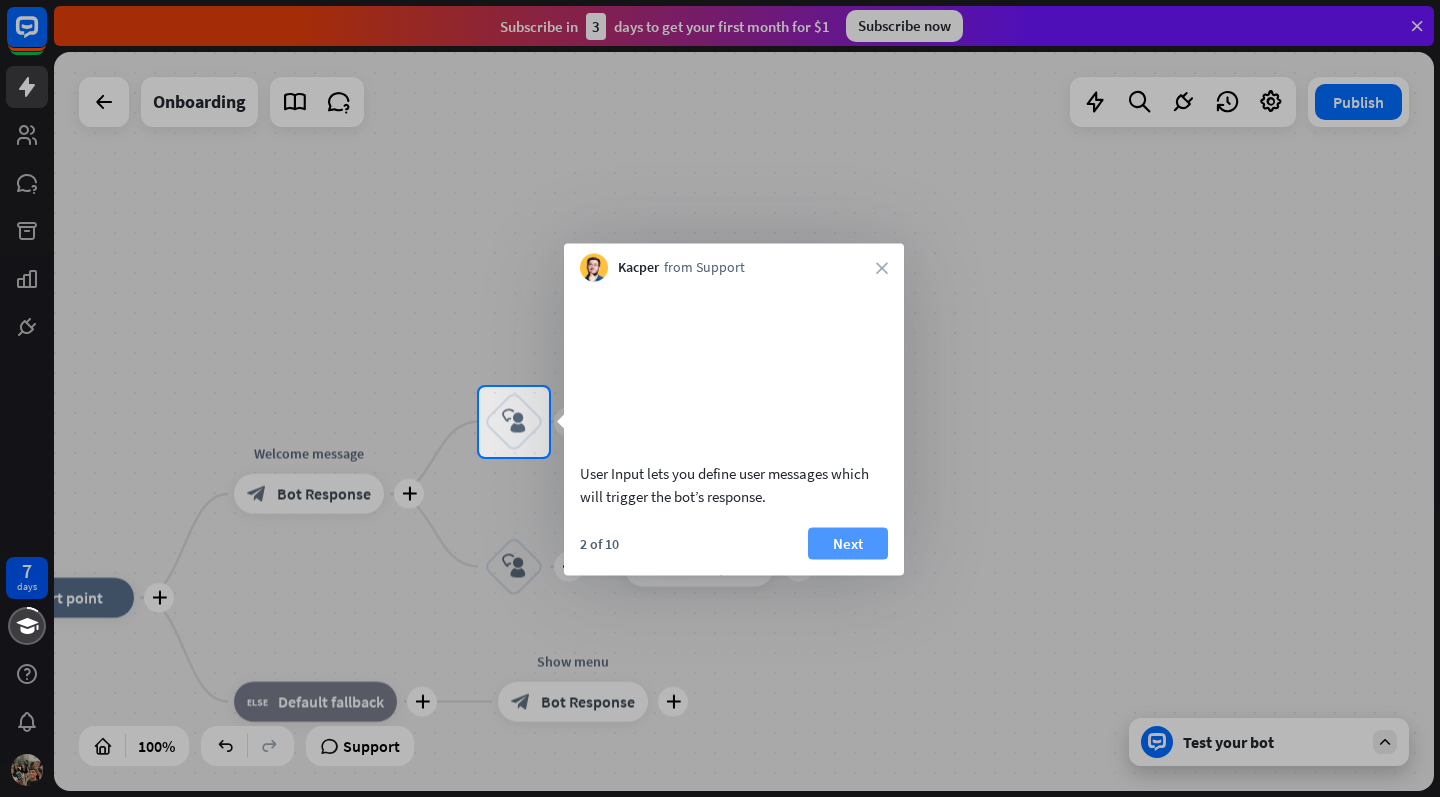 click on "Next" at bounding box center [848, 543] 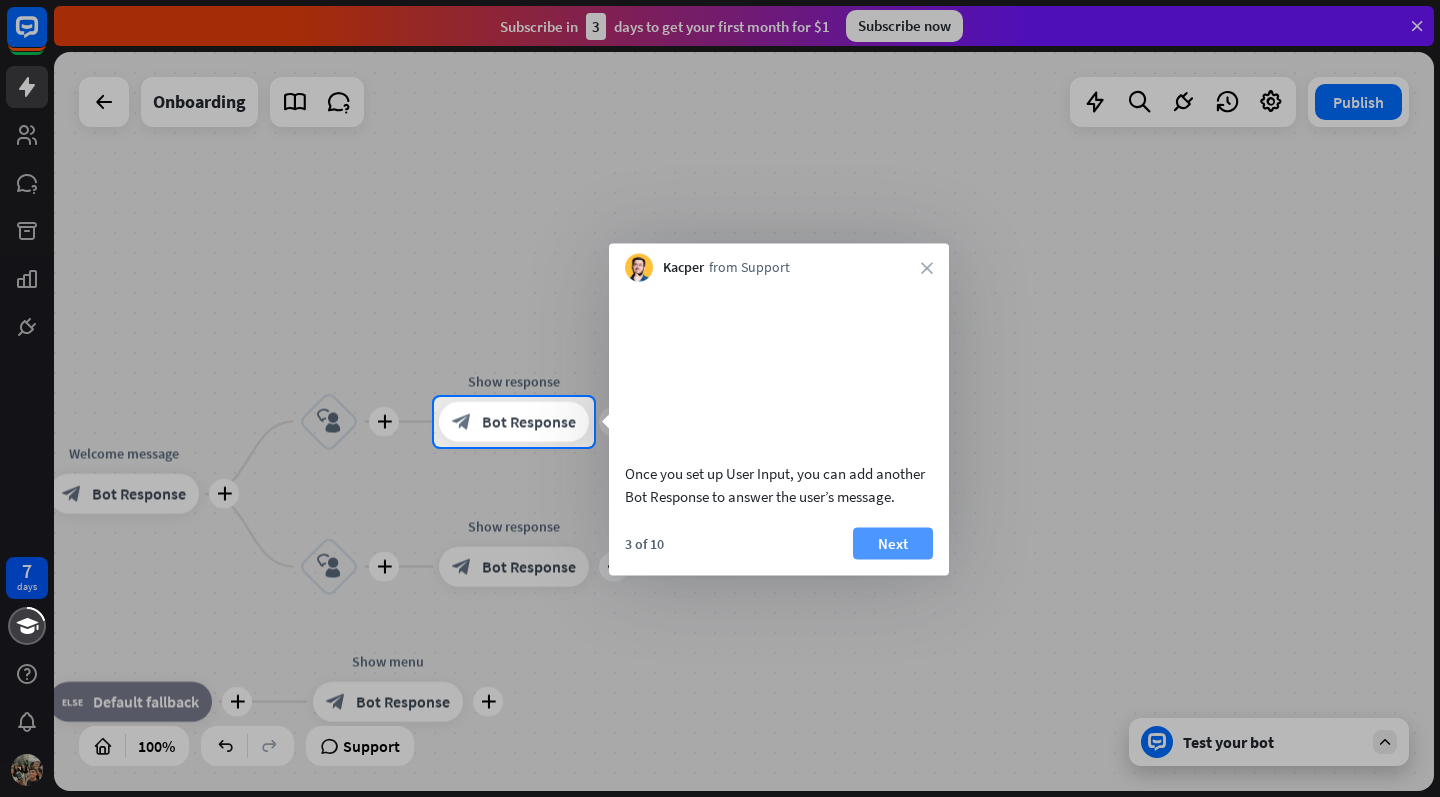 click on "Next" at bounding box center [893, 543] 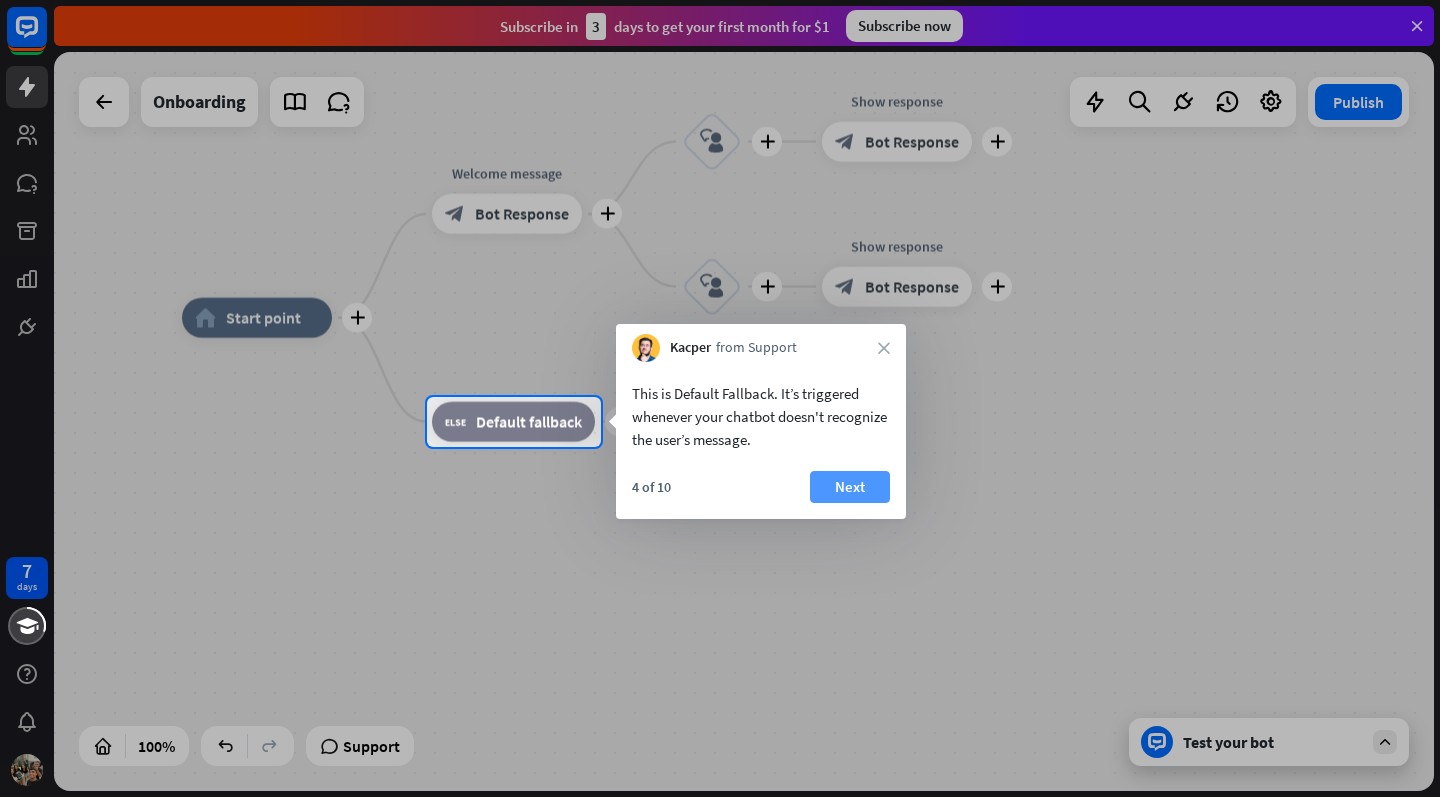 click on "Next" at bounding box center [850, 487] 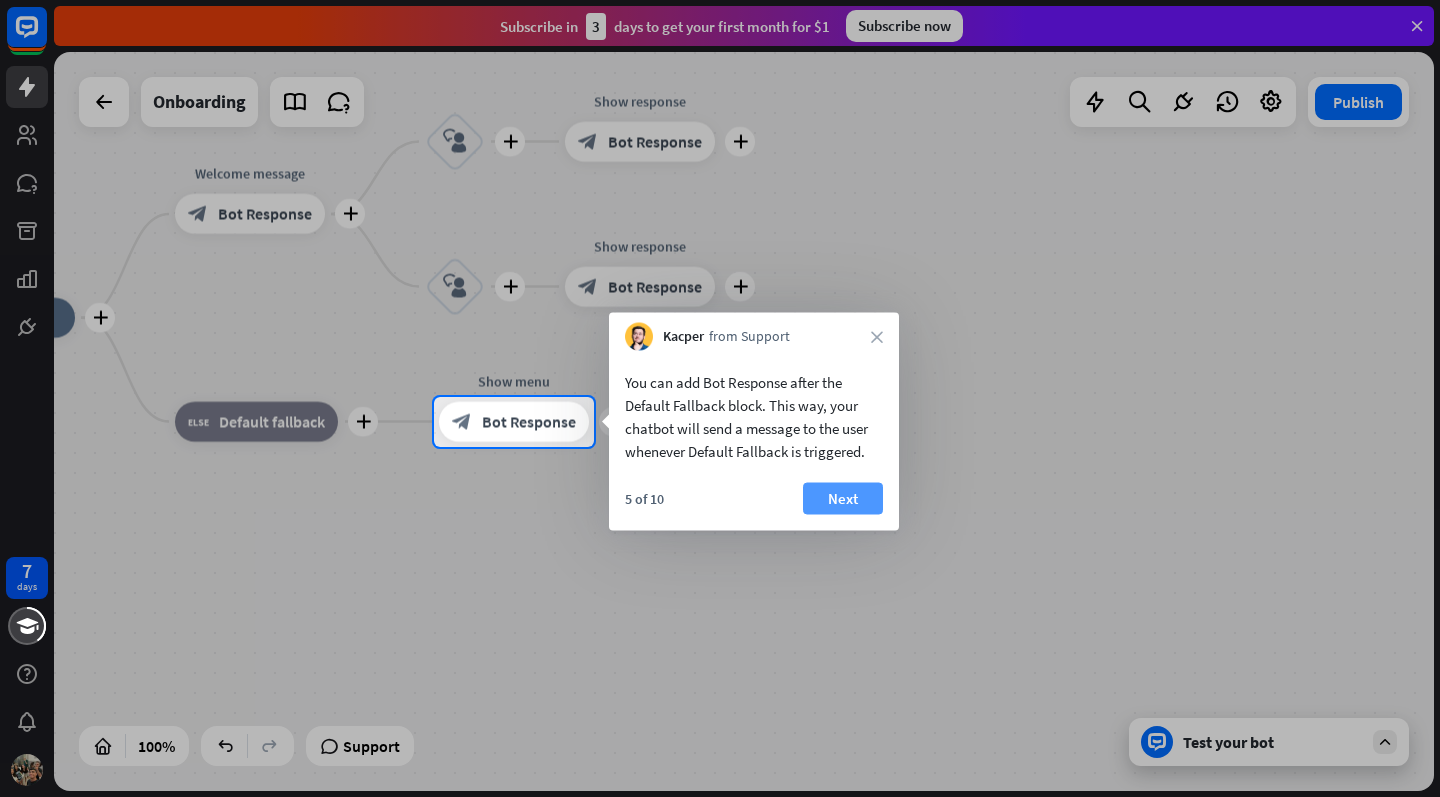 click on "Next" at bounding box center [843, 499] 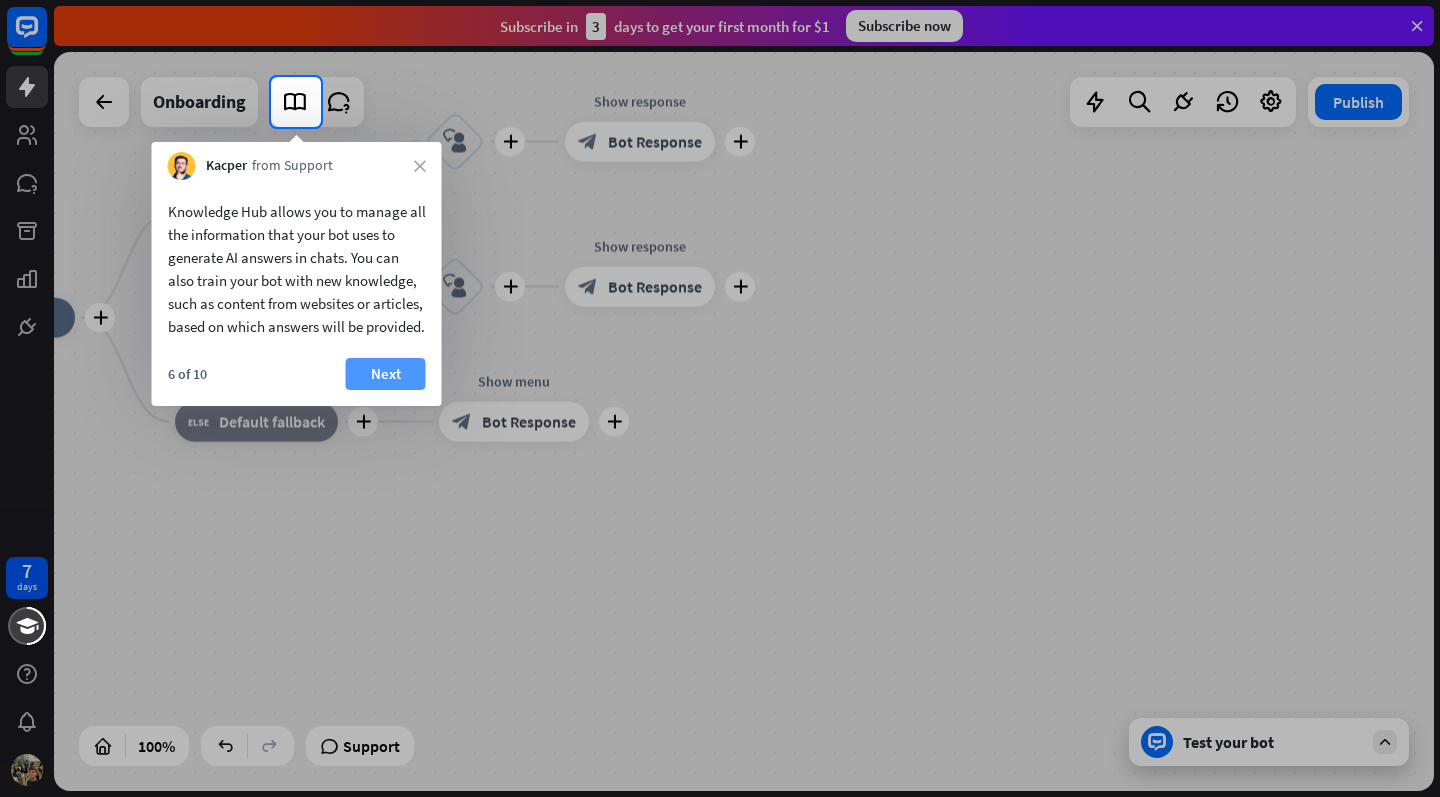 click on "Next" at bounding box center (386, 374) 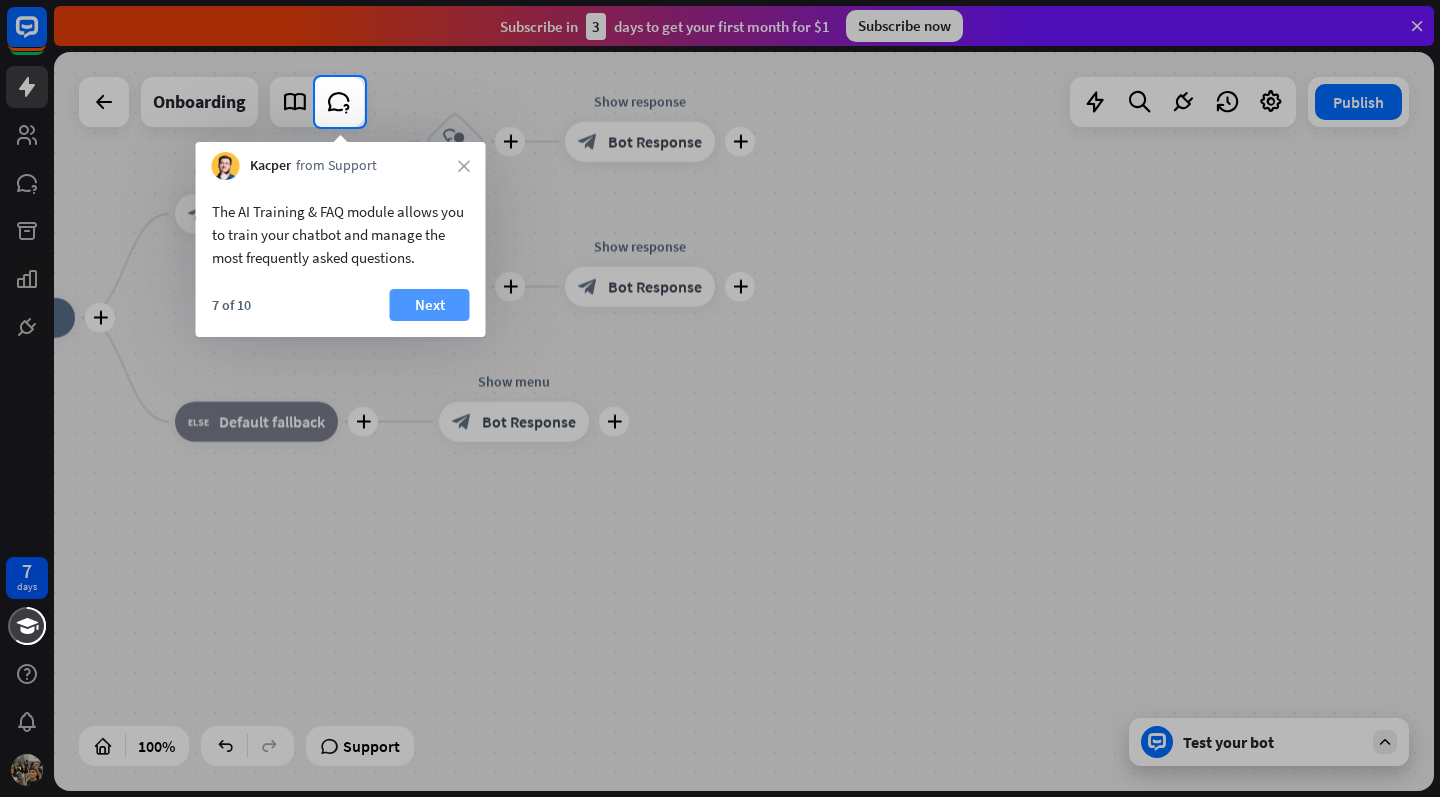 click on "Next" at bounding box center (430, 305) 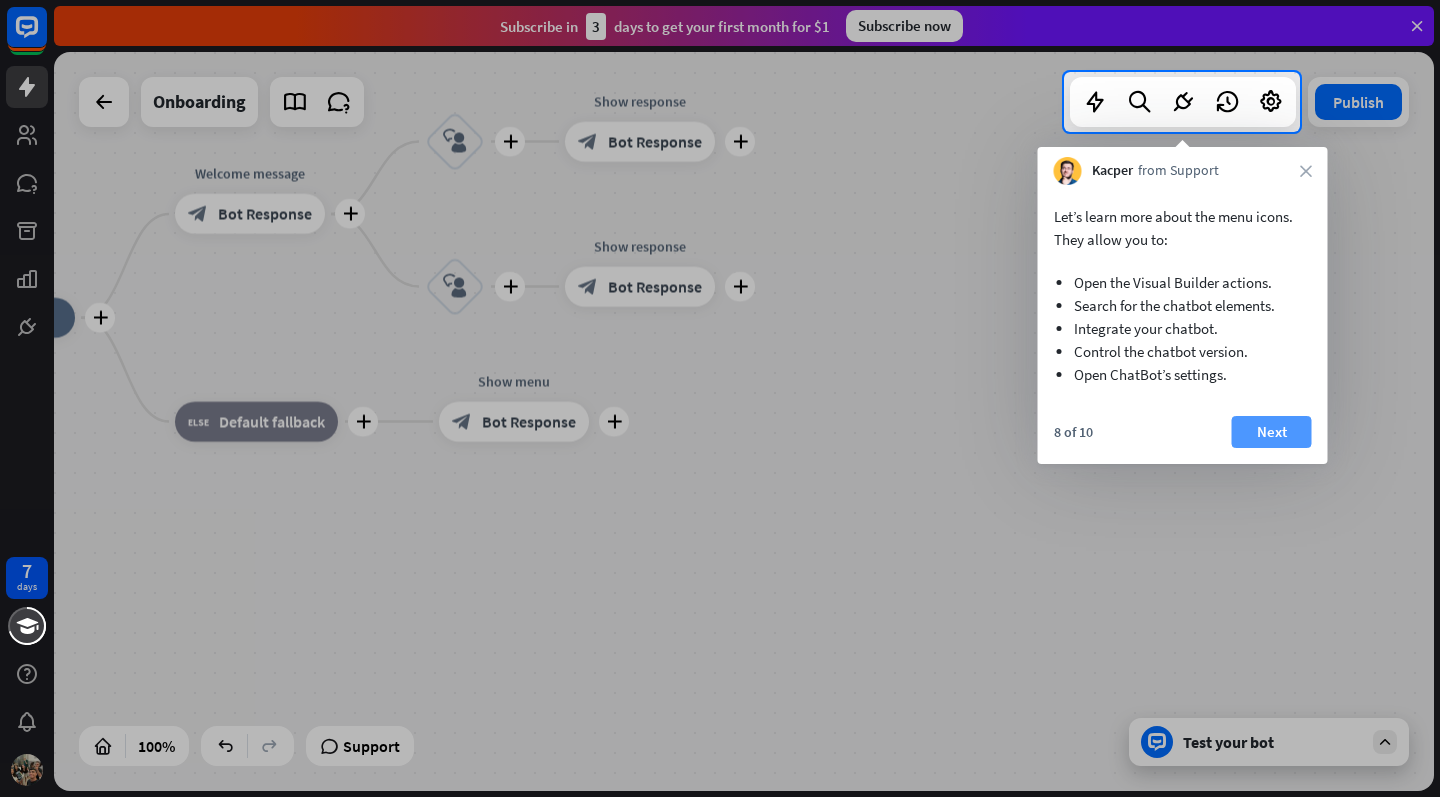 click on "Next" at bounding box center [1272, 432] 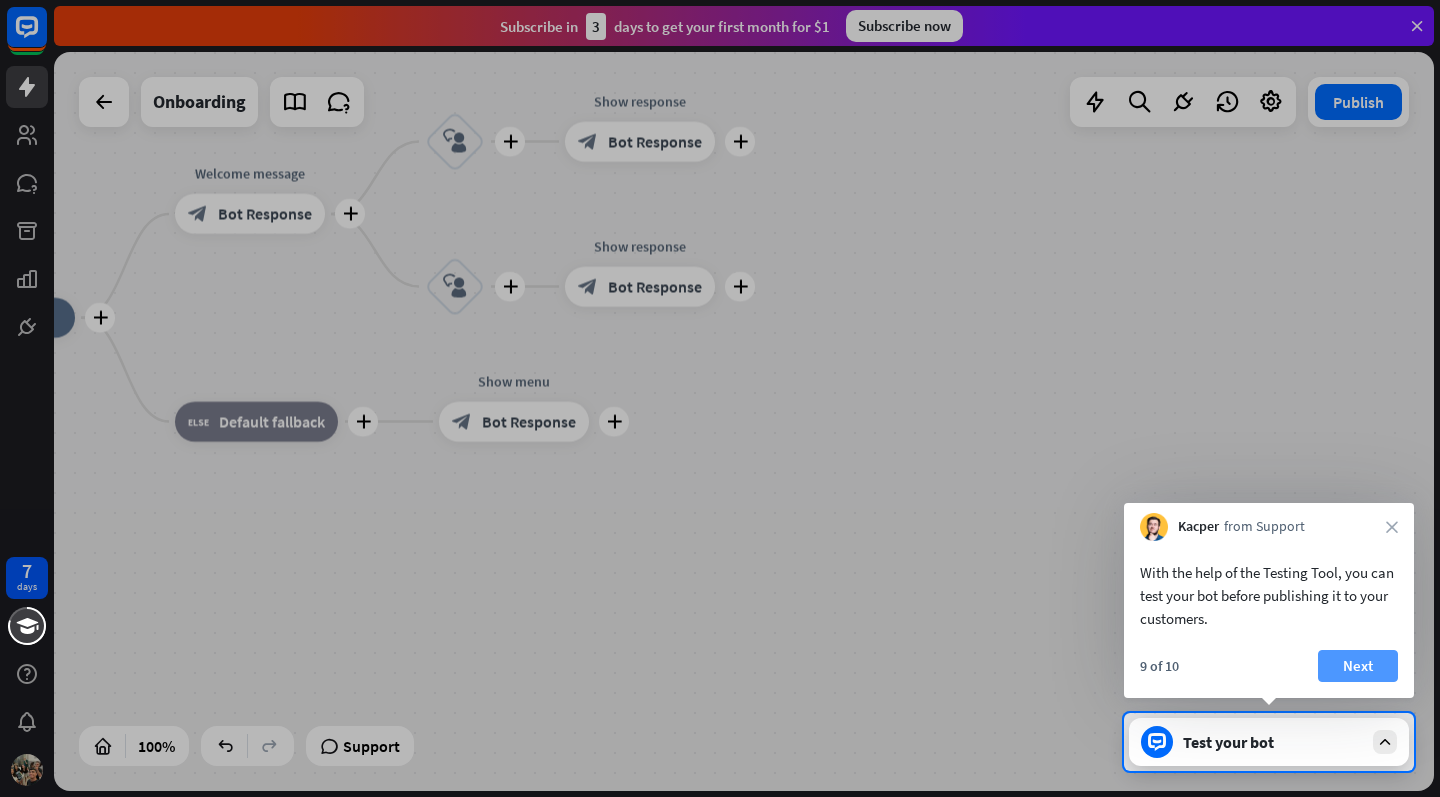 click on "Next" at bounding box center (1358, 666) 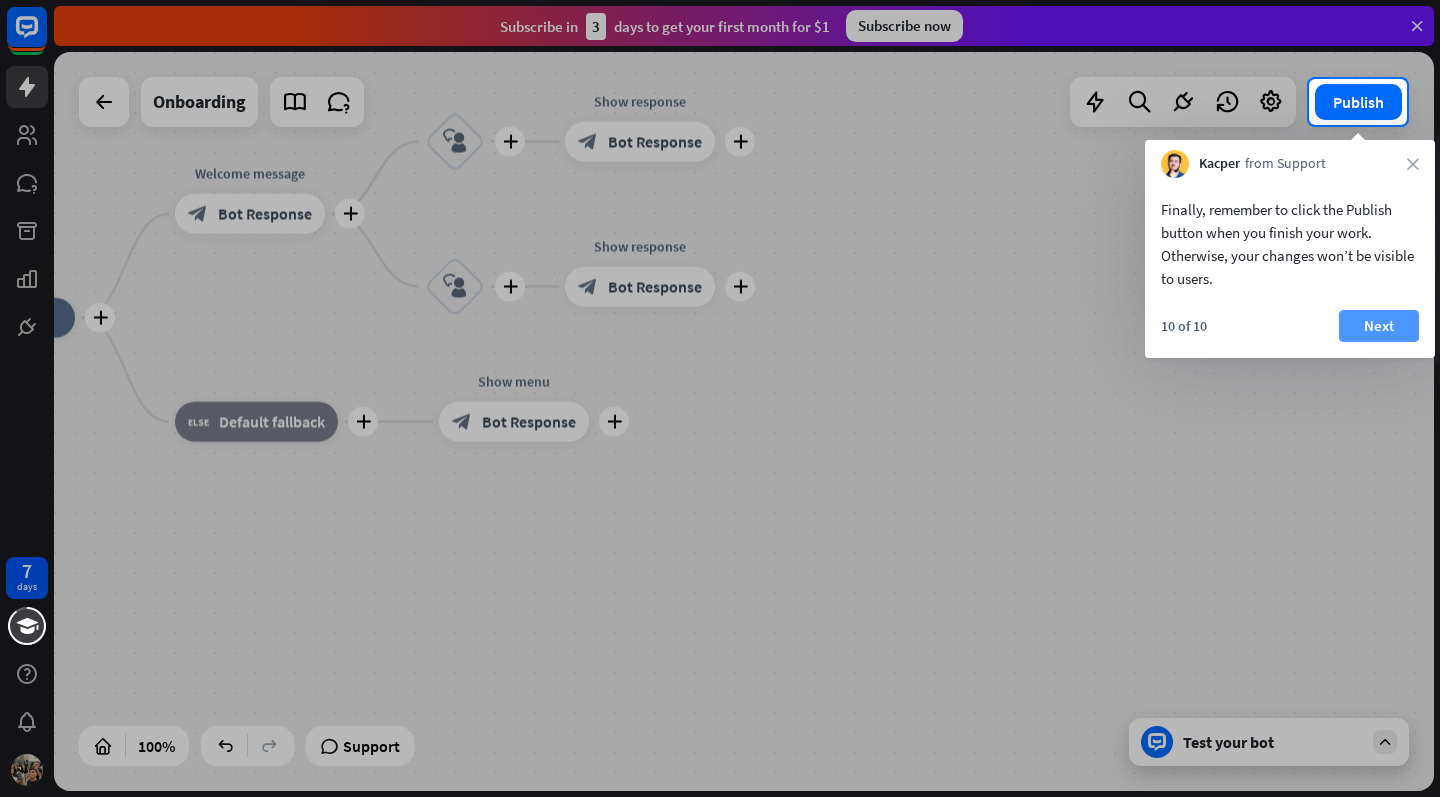 click on "Next" at bounding box center [1379, 326] 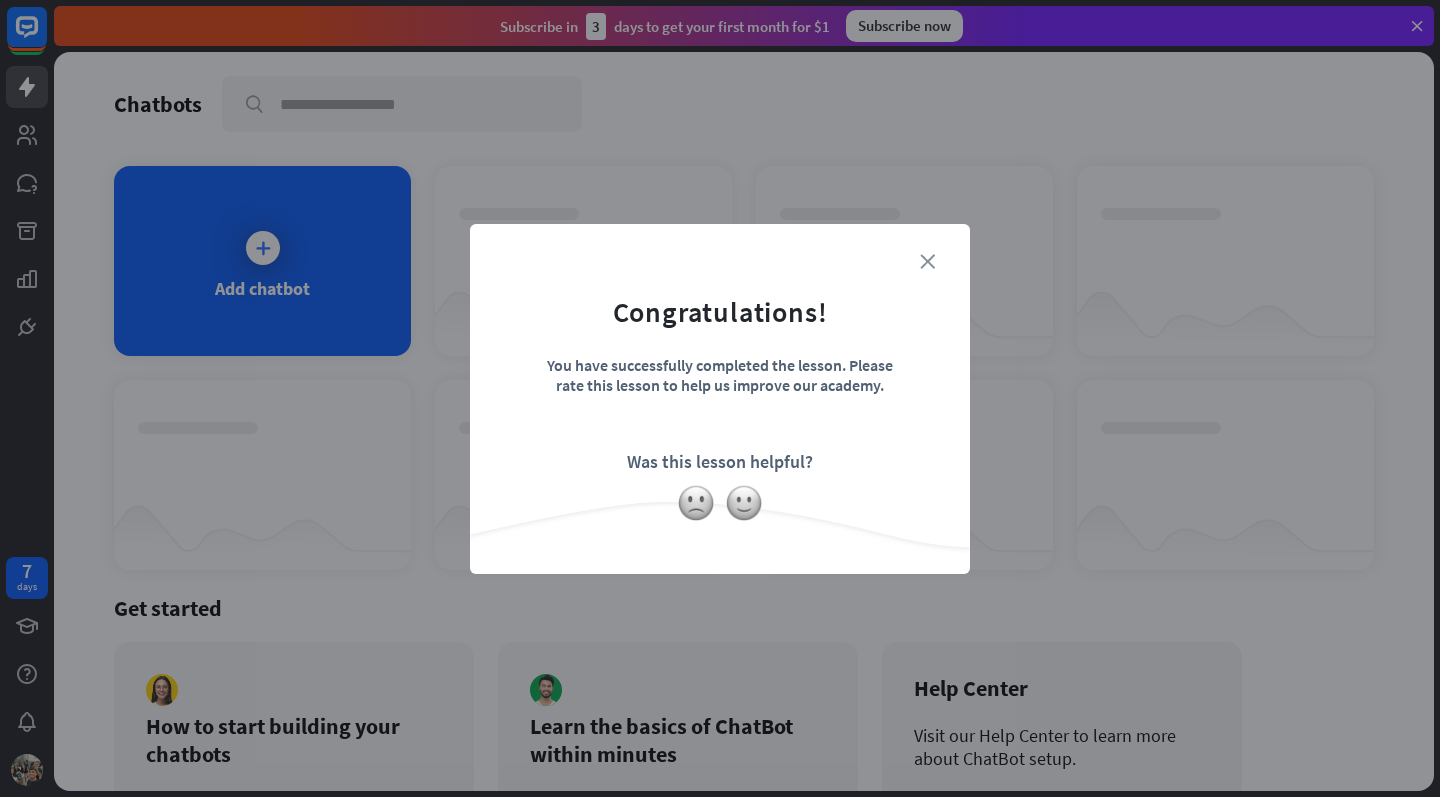 click on "close" at bounding box center [927, 261] 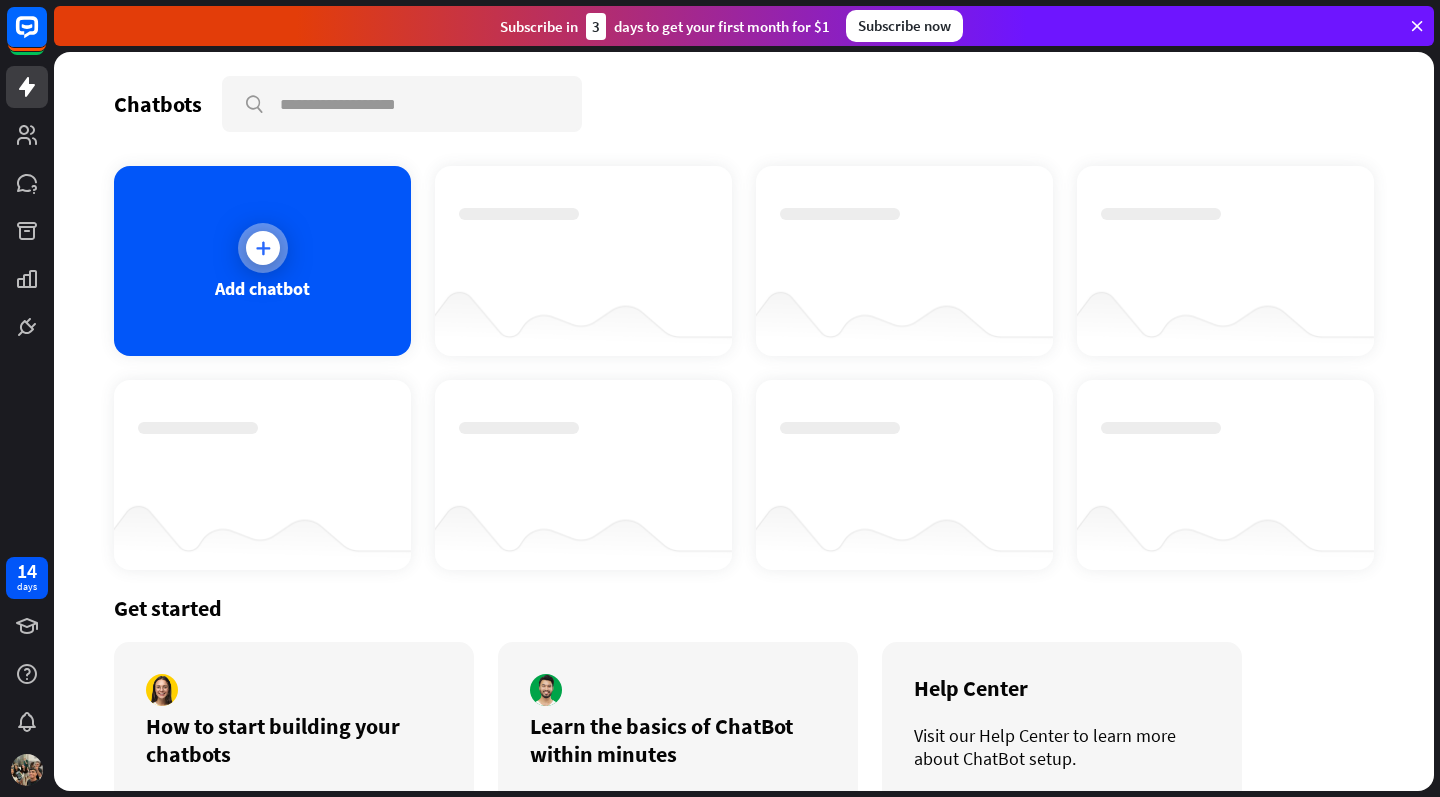 click at bounding box center [263, 248] 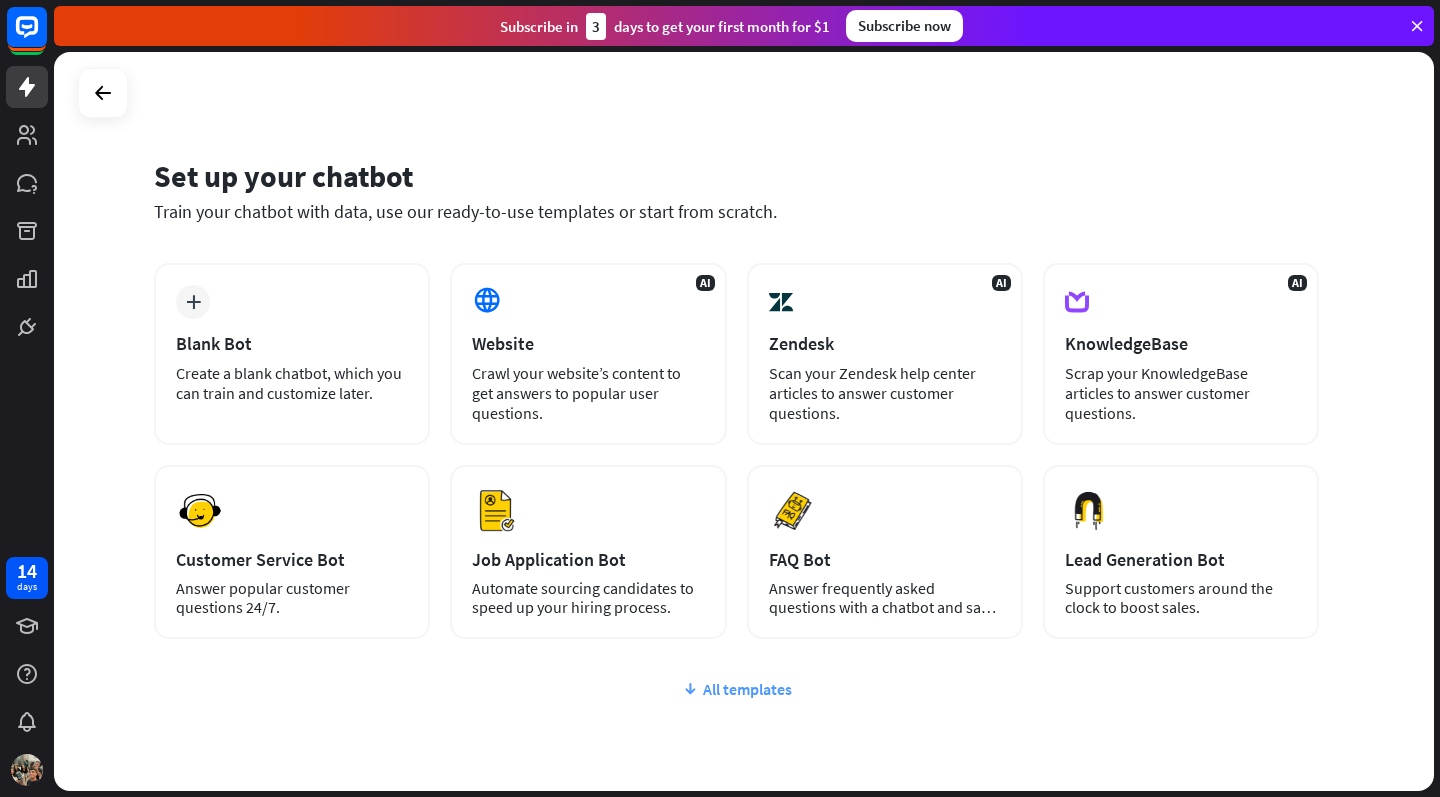 click on "All templates" at bounding box center (736, 689) 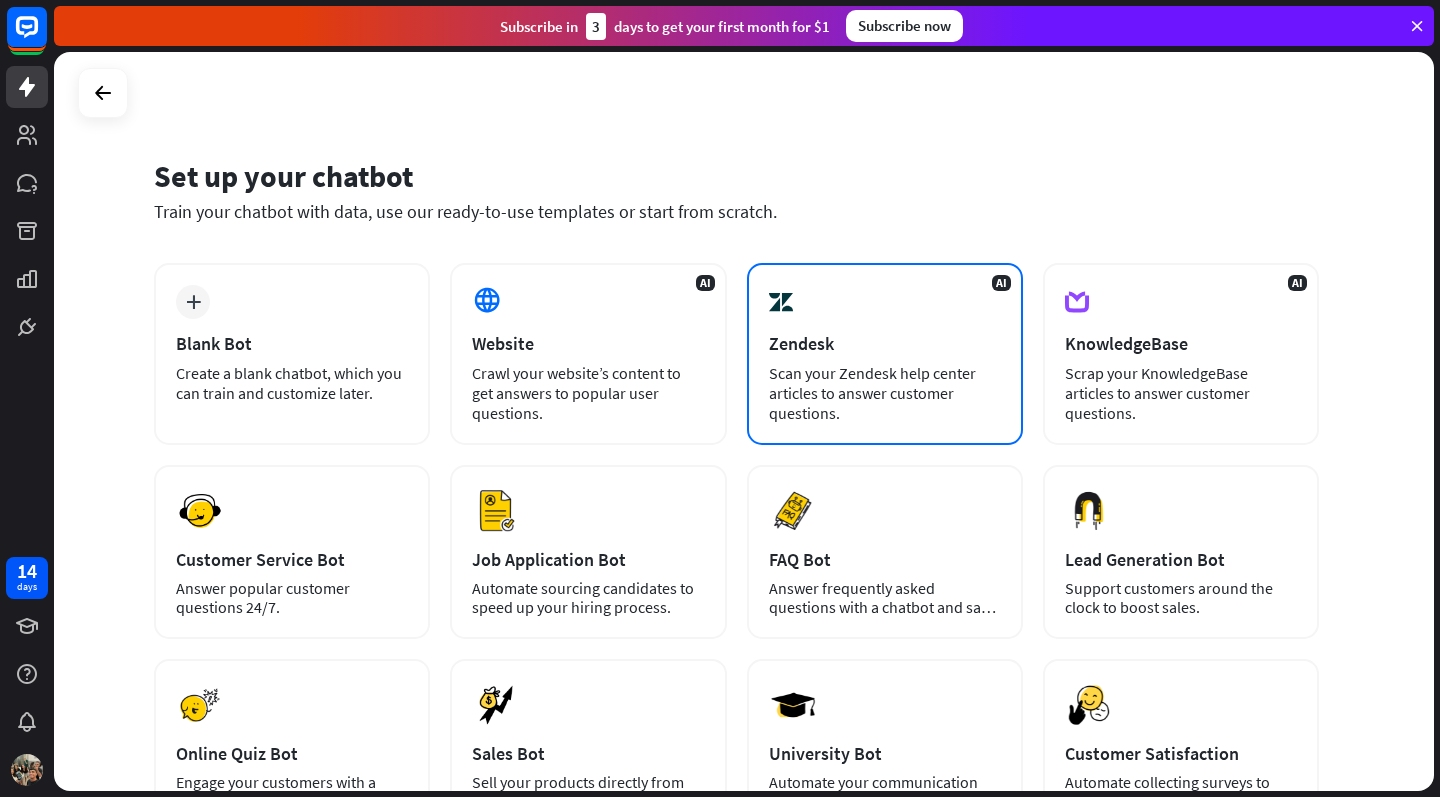 scroll, scrollTop: 0, scrollLeft: 0, axis: both 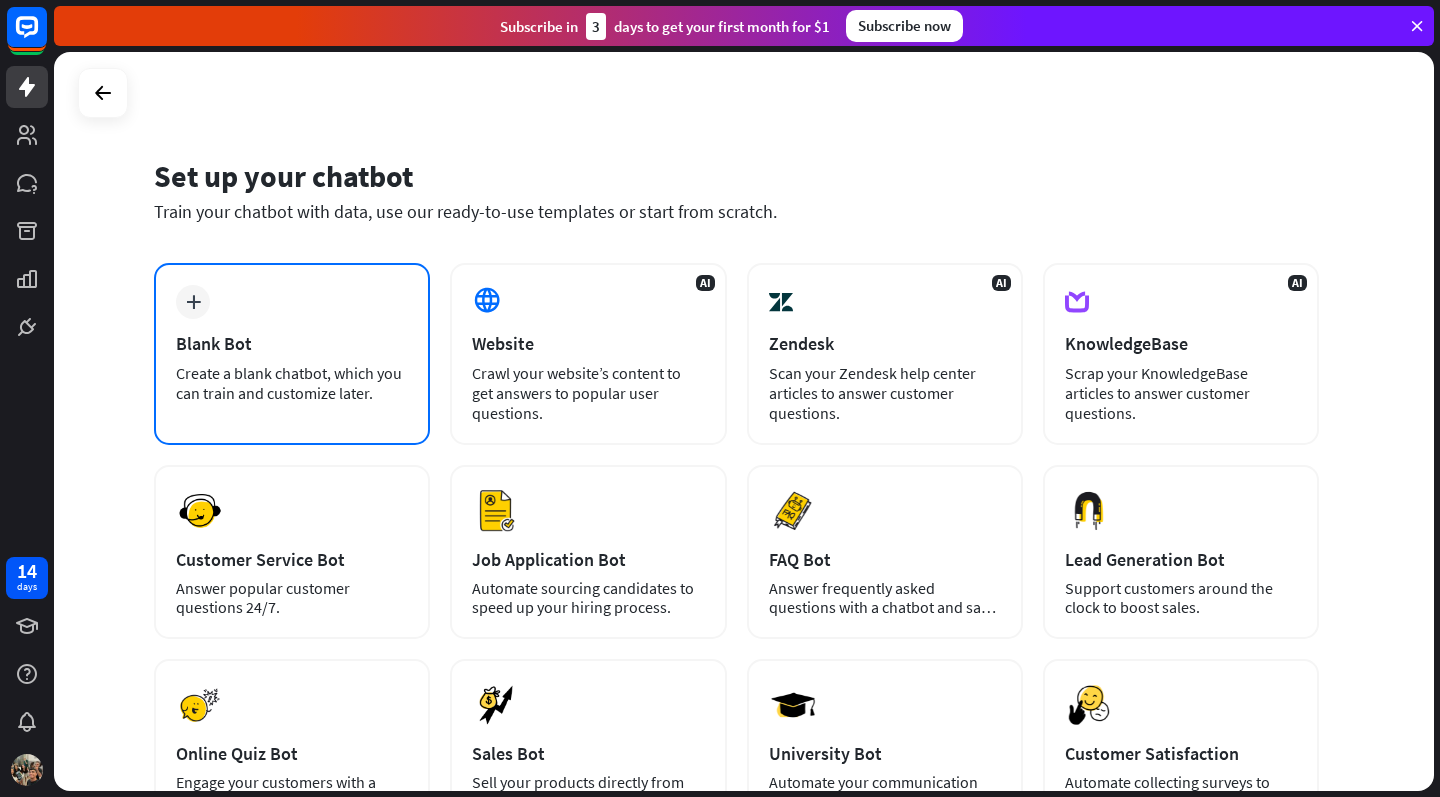 click on "Blank Bot" at bounding box center (292, 343) 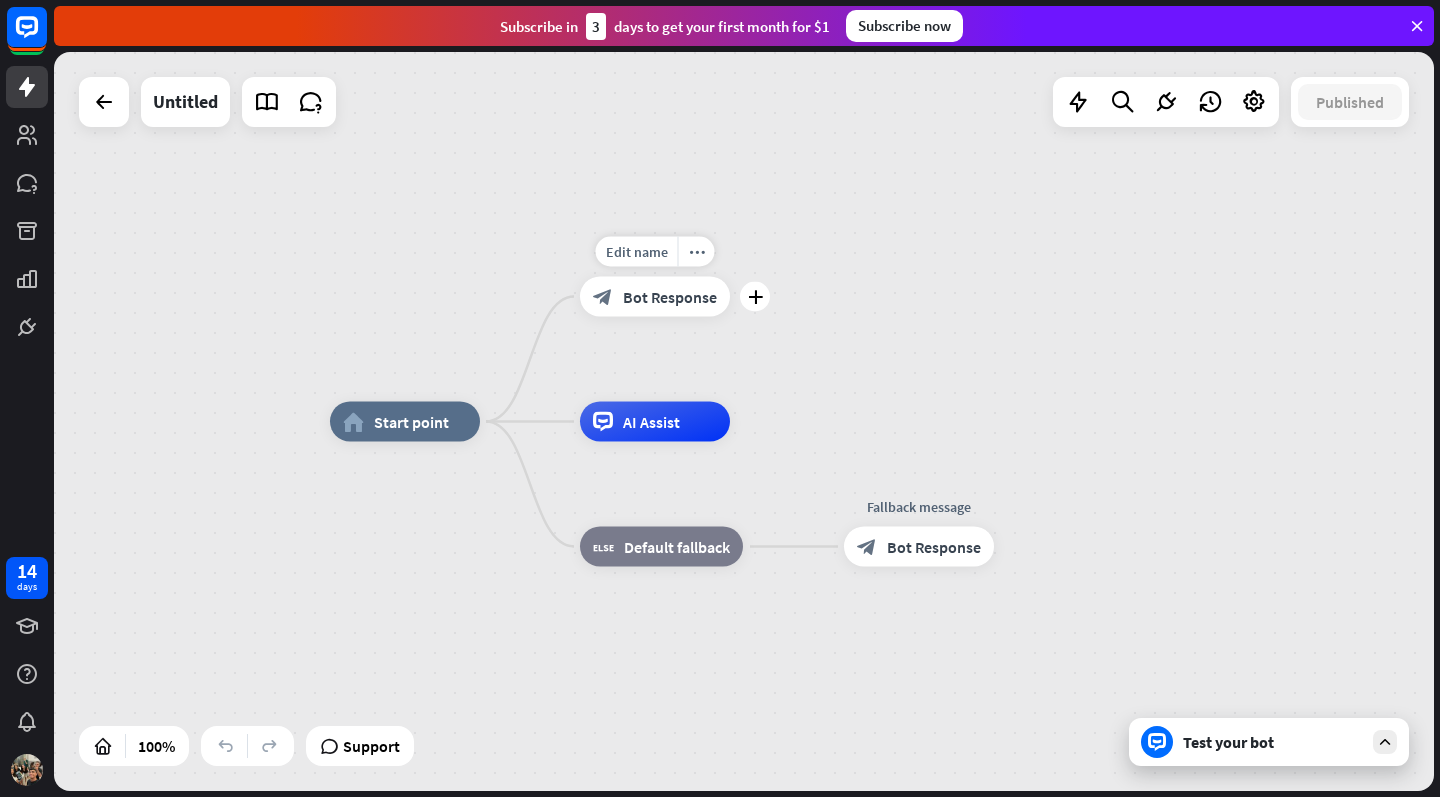 click on "block_bot_response   Bot Response" at bounding box center [655, 297] 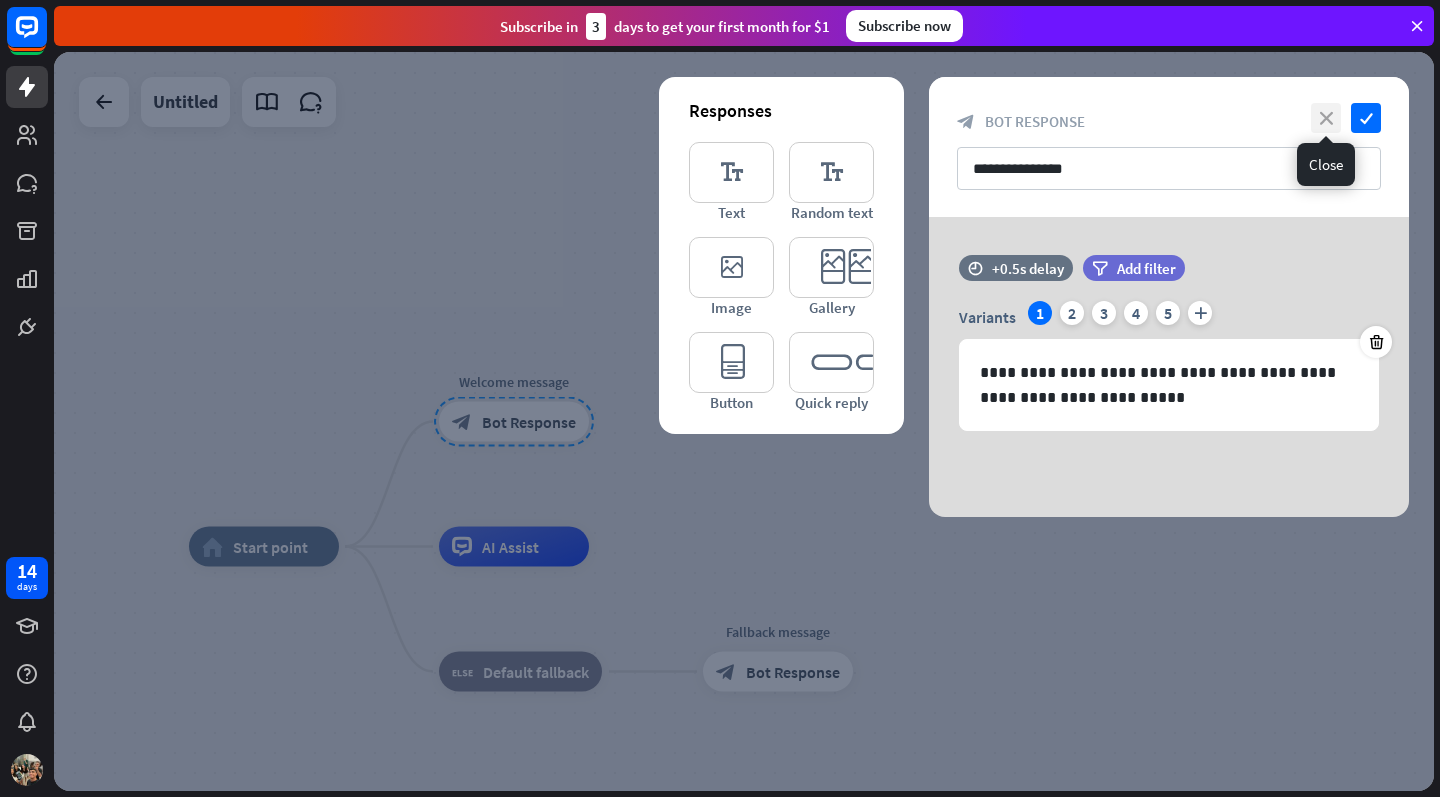 click on "close" at bounding box center (1326, 118) 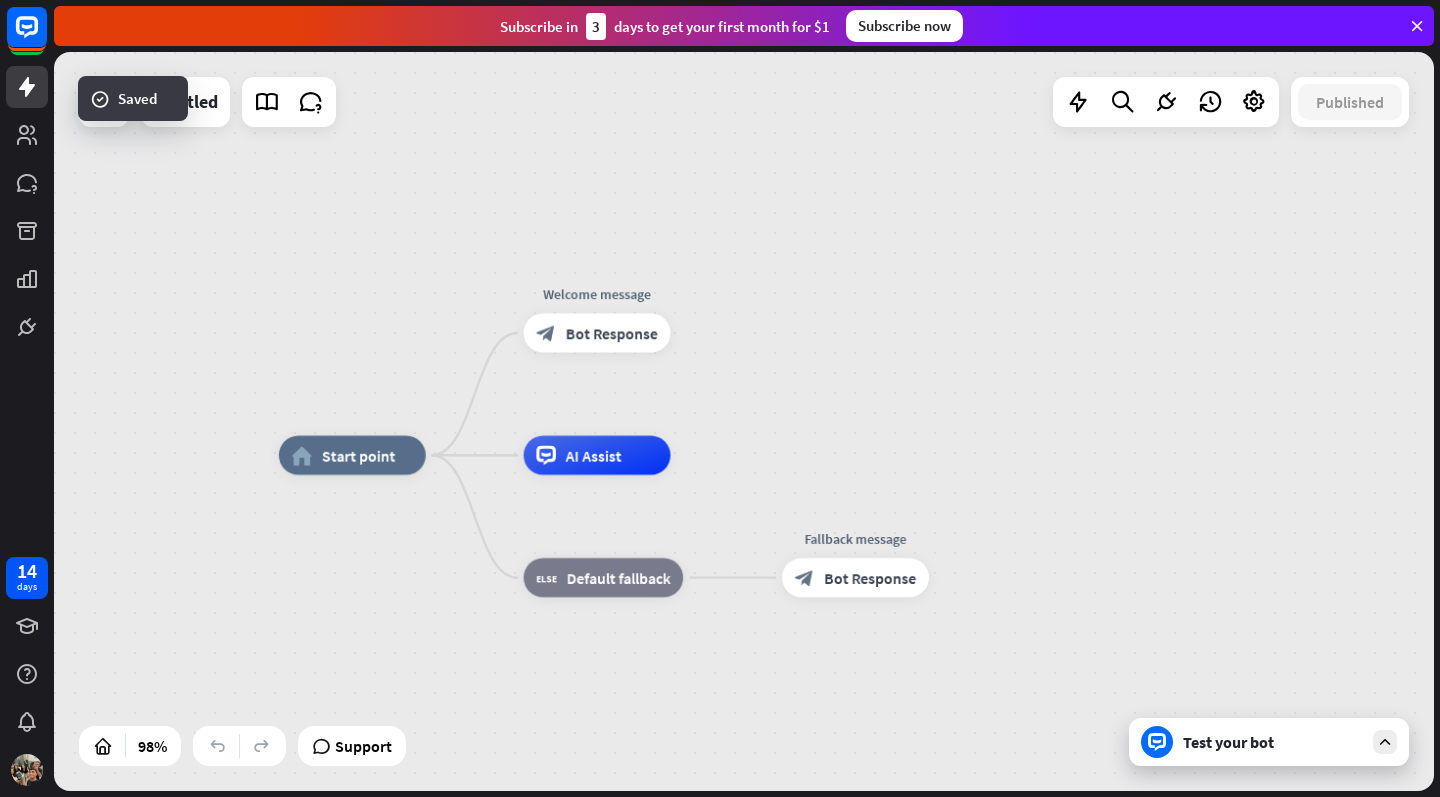 drag, startPoint x: 753, startPoint y: 440, endPoint x: 864, endPoint y: 328, distance: 157.6864 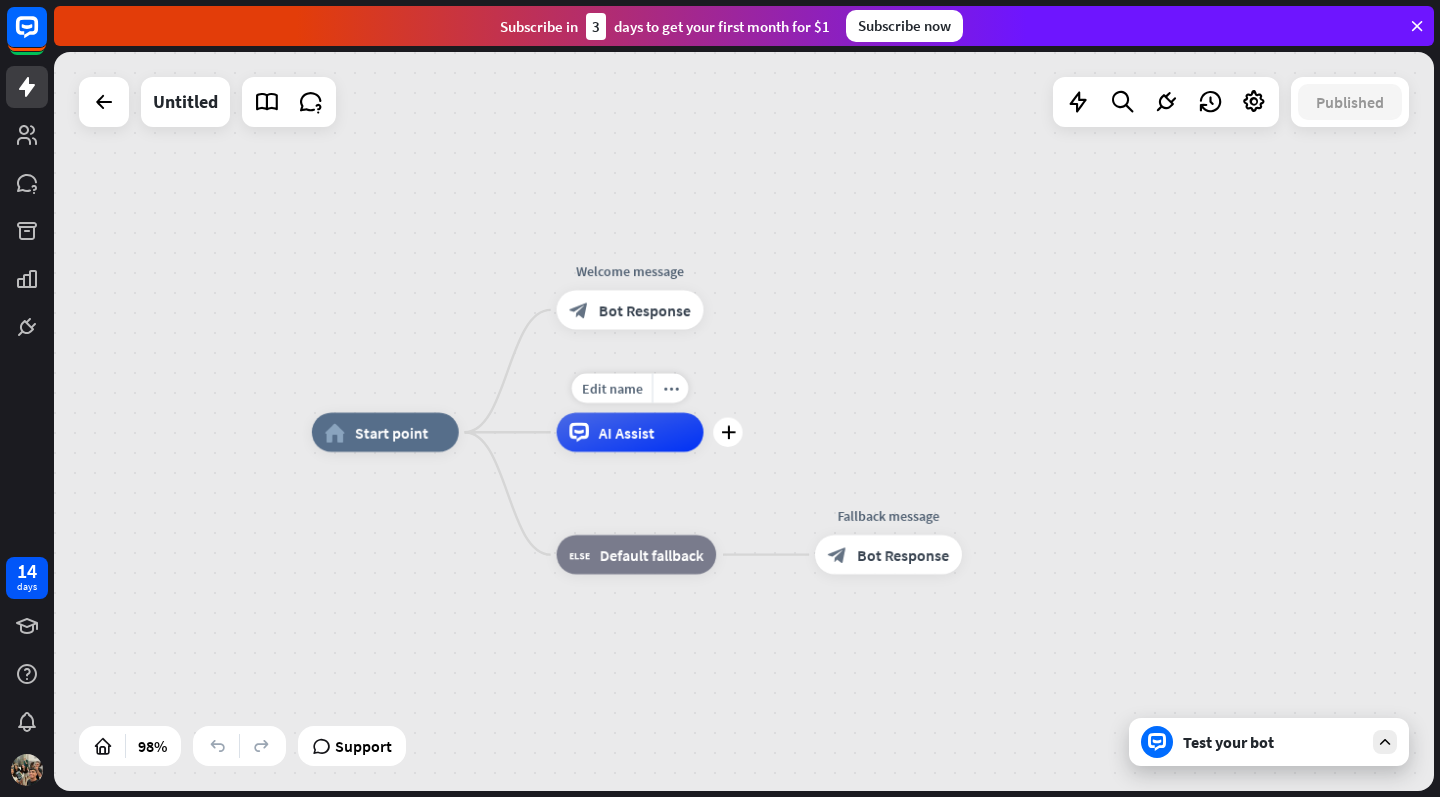 click on "AI Assist" at bounding box center [627, 432] 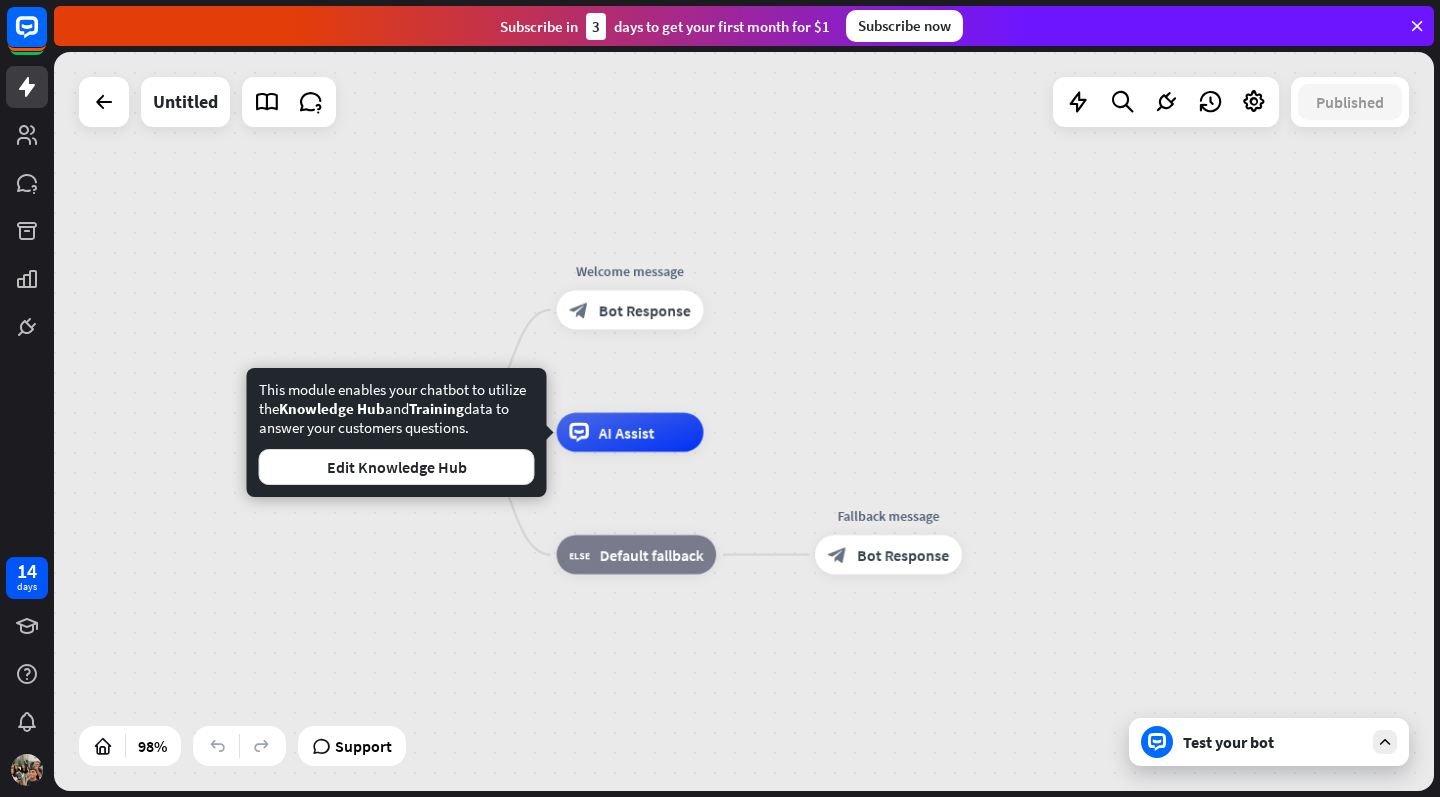 click on "home_2   Start point                 Welcome message   block_bot_response   Bot Response                     AI Assist       Edit name   more_horiz             block_fallback   Default fallback                 Fallback message   block_bot_response   Bot Response" at bounding box center (987, 793) 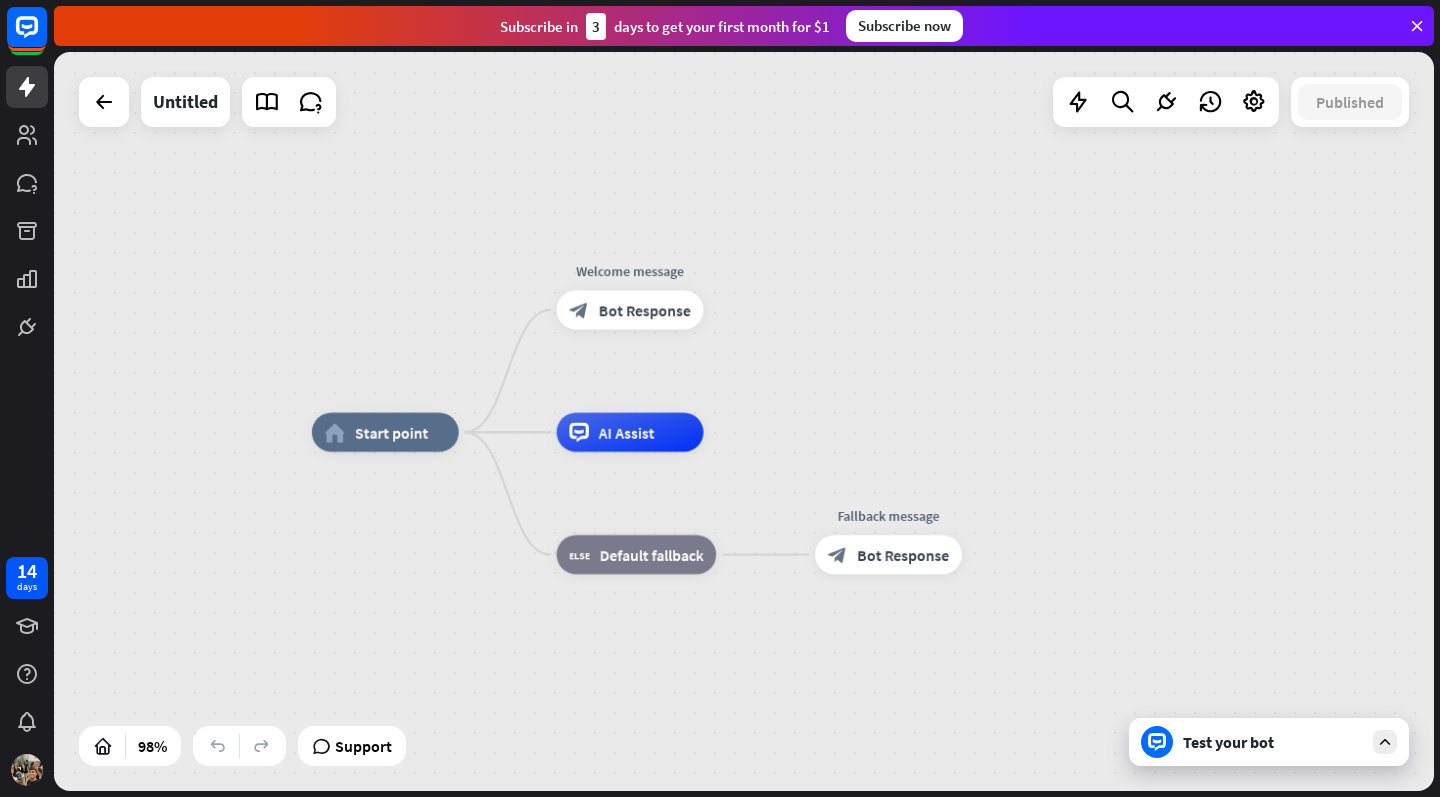 click on "Test your bot" at bounding box center (1273, 742) 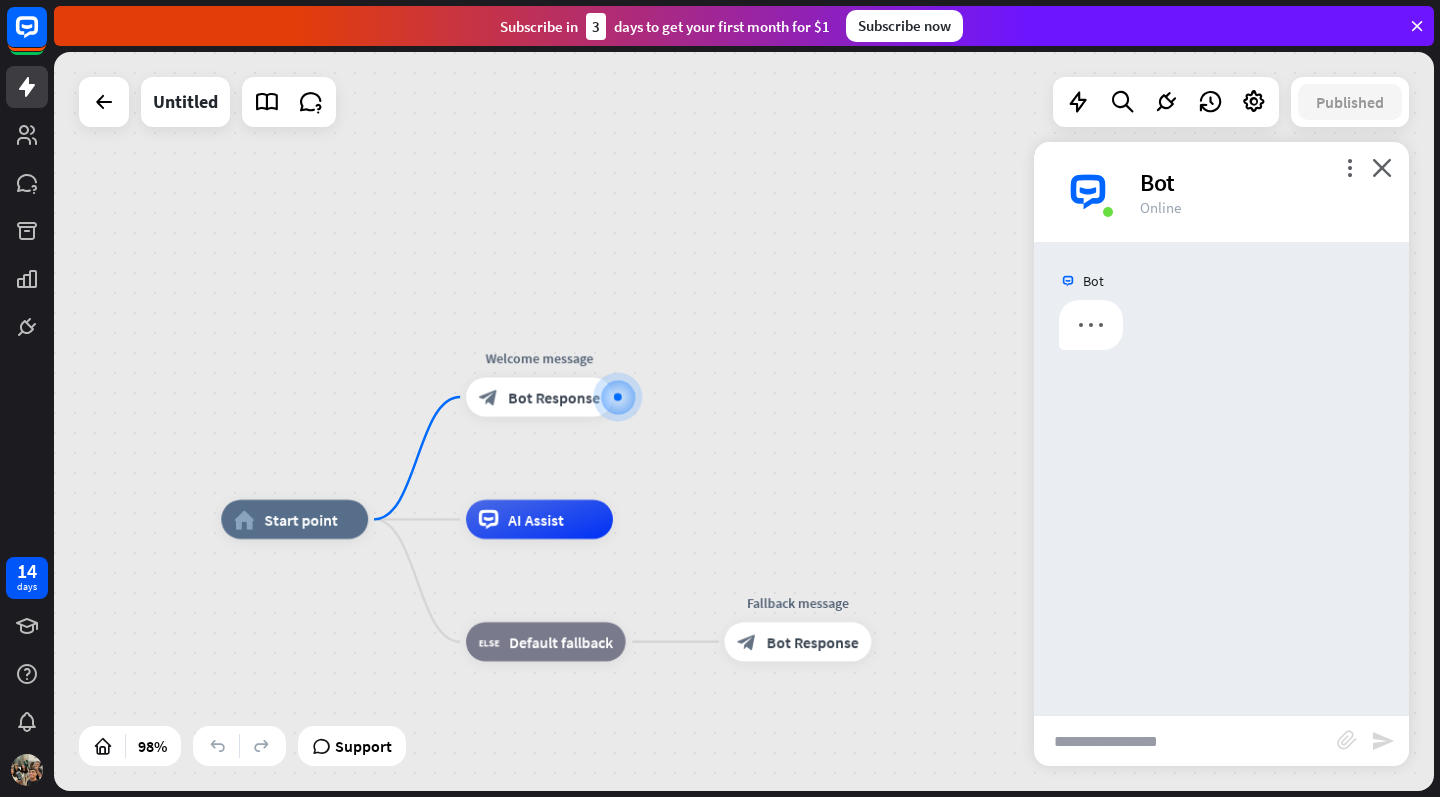 click at bounding box center [1185, 741] 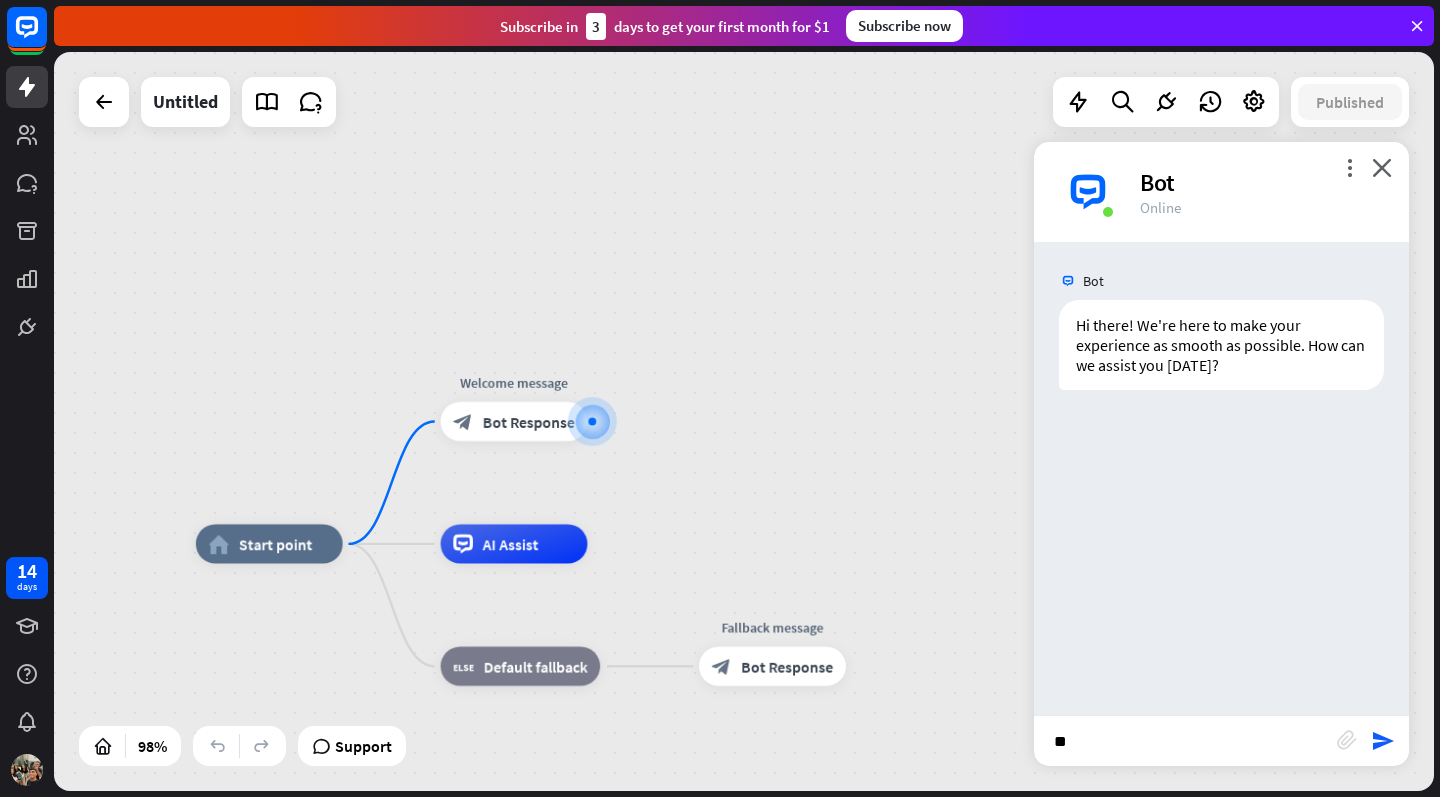 type on "***" 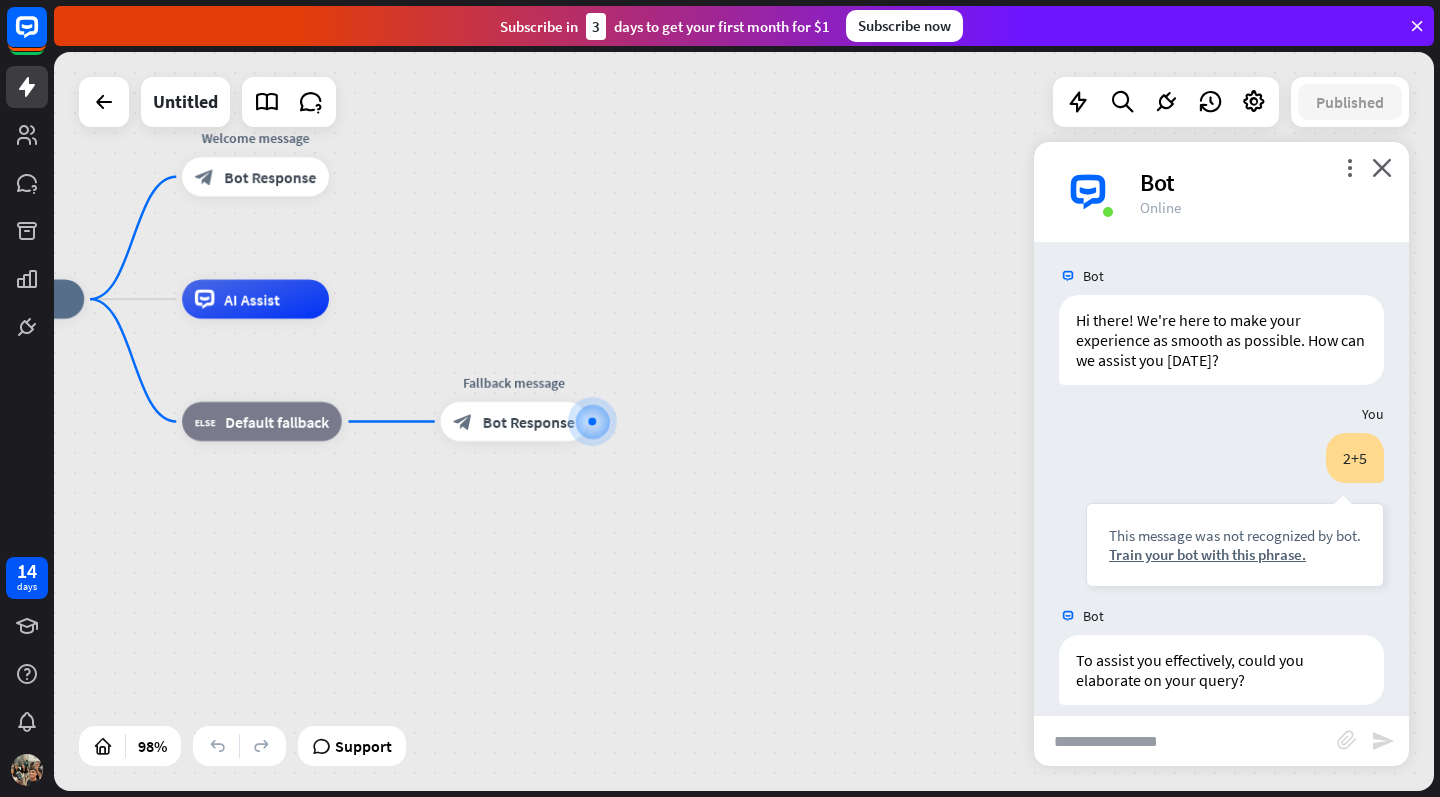 scroll, scrollTop: 25, scrollLeft: 0, axis: vertical 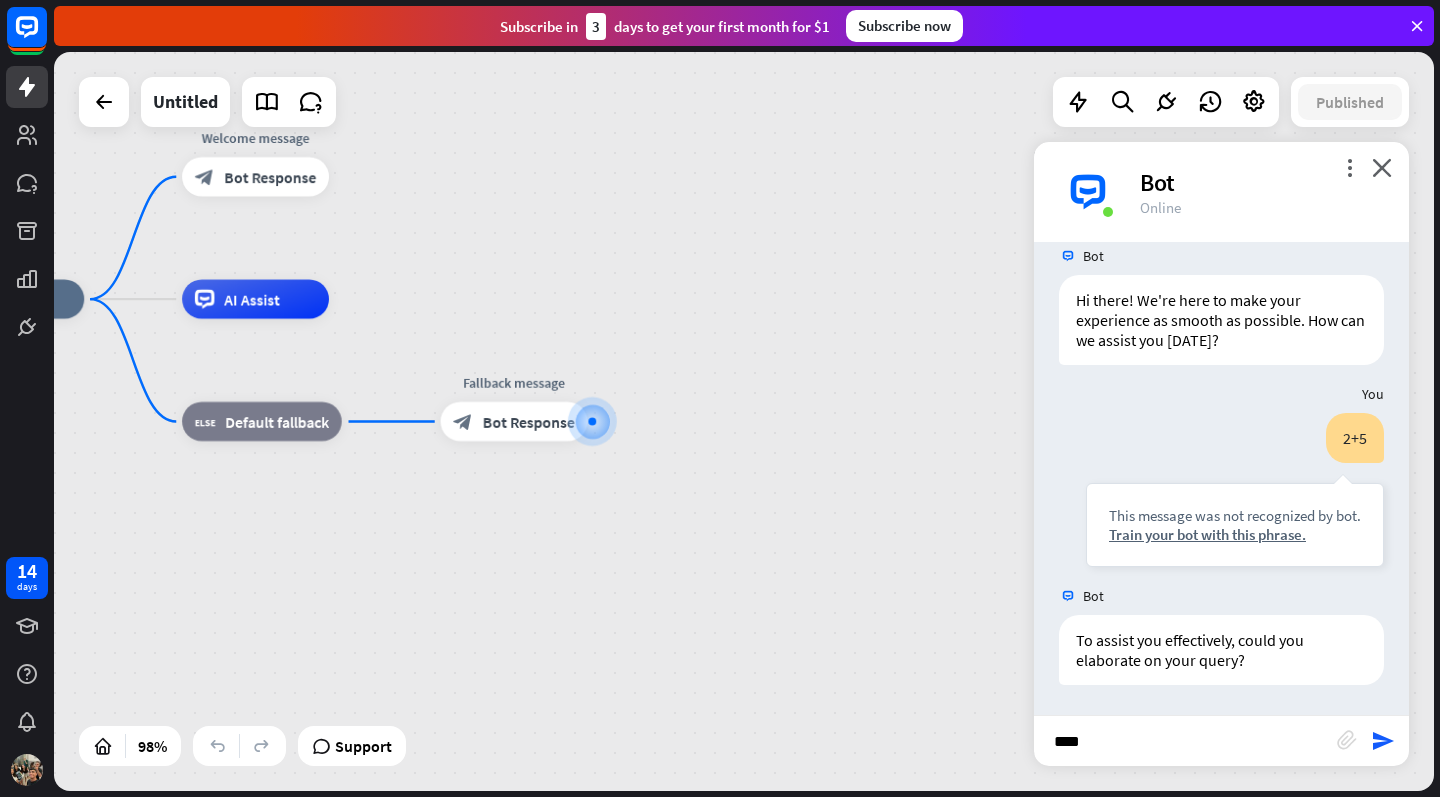 type on "*****" 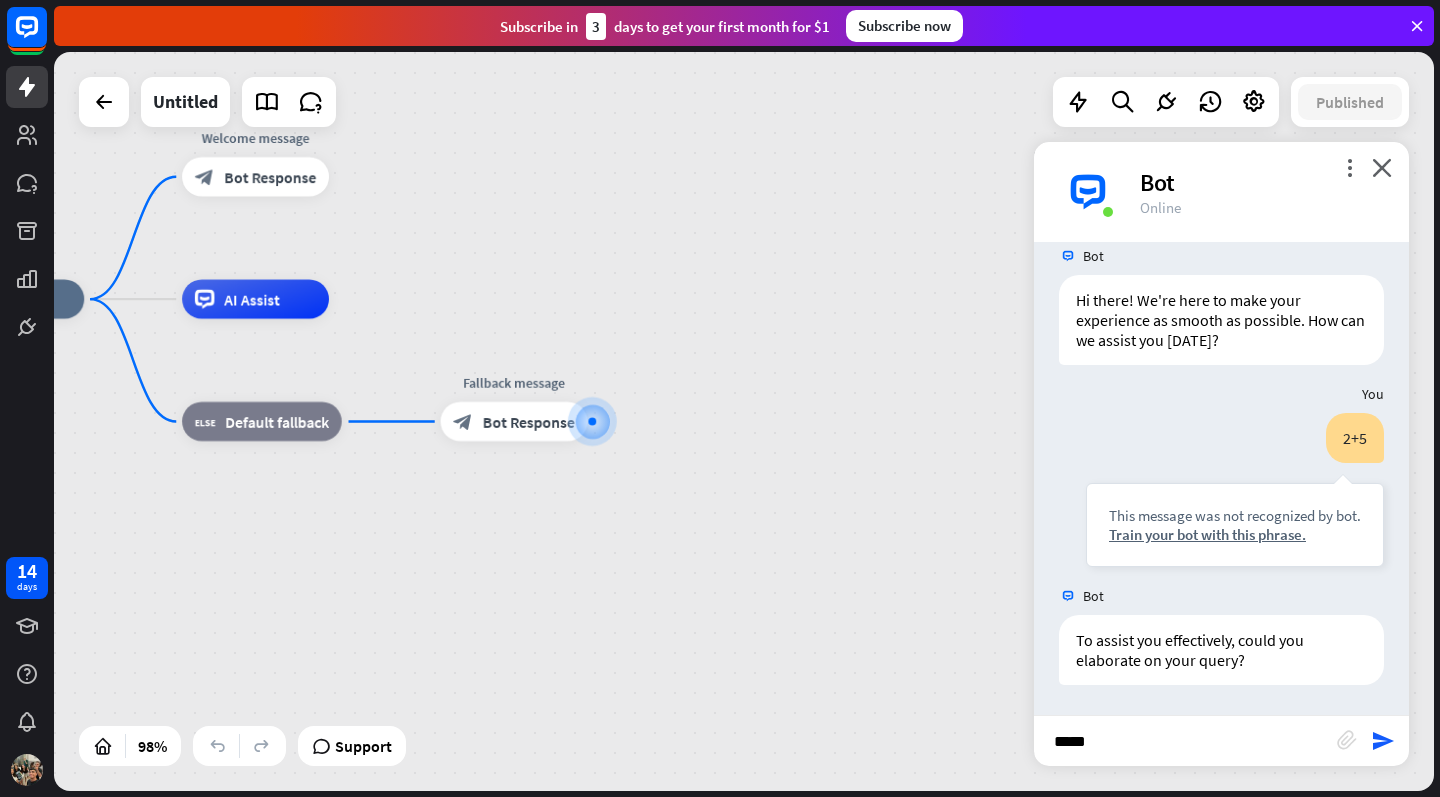 type 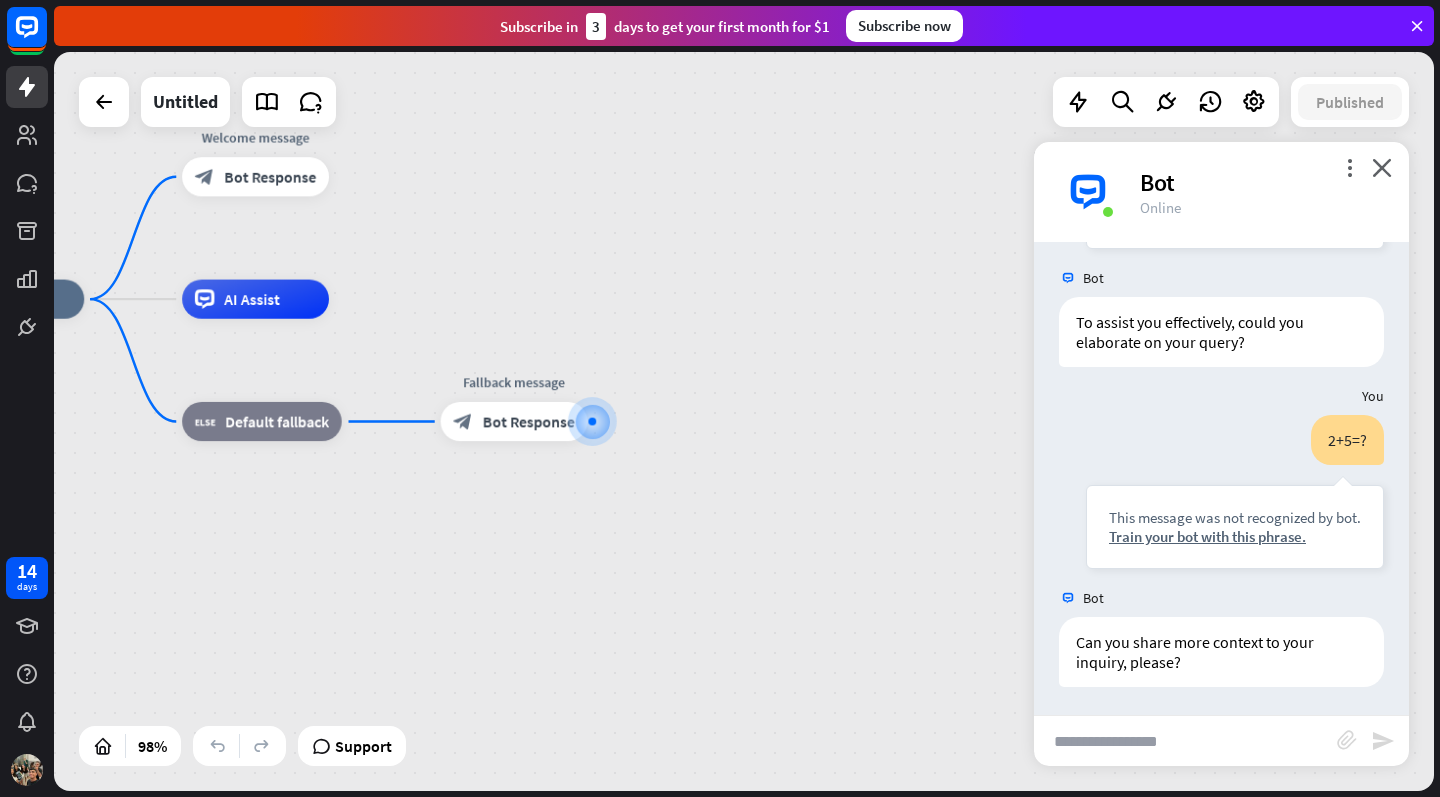 scroll, scrollTop: 345, scrollLeft: 0, axis: vertical 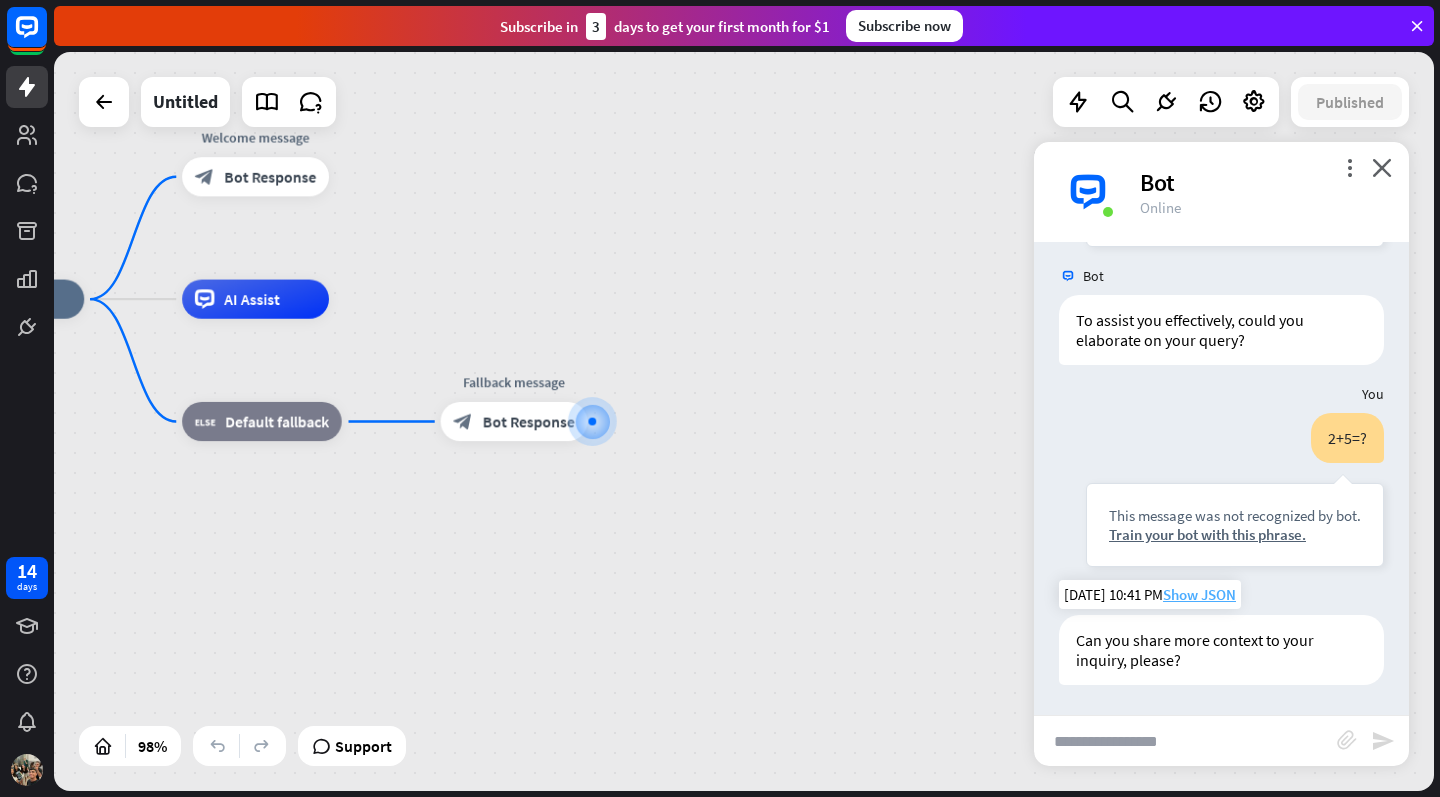 click on "Show JSON" at bounding box center [1199, 594] 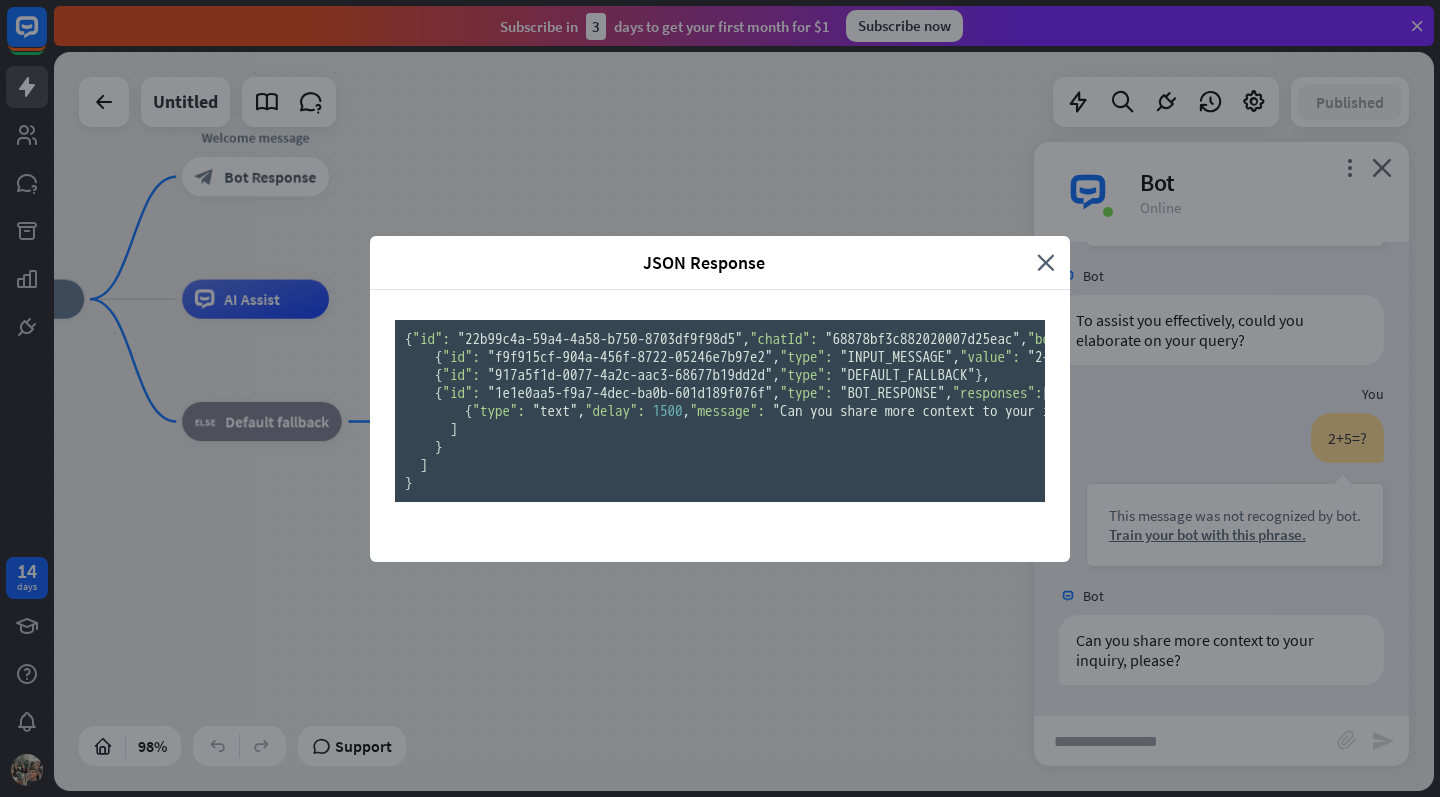 scroll, scrollTop: -1, scrollLeft: 0, axis: vertical 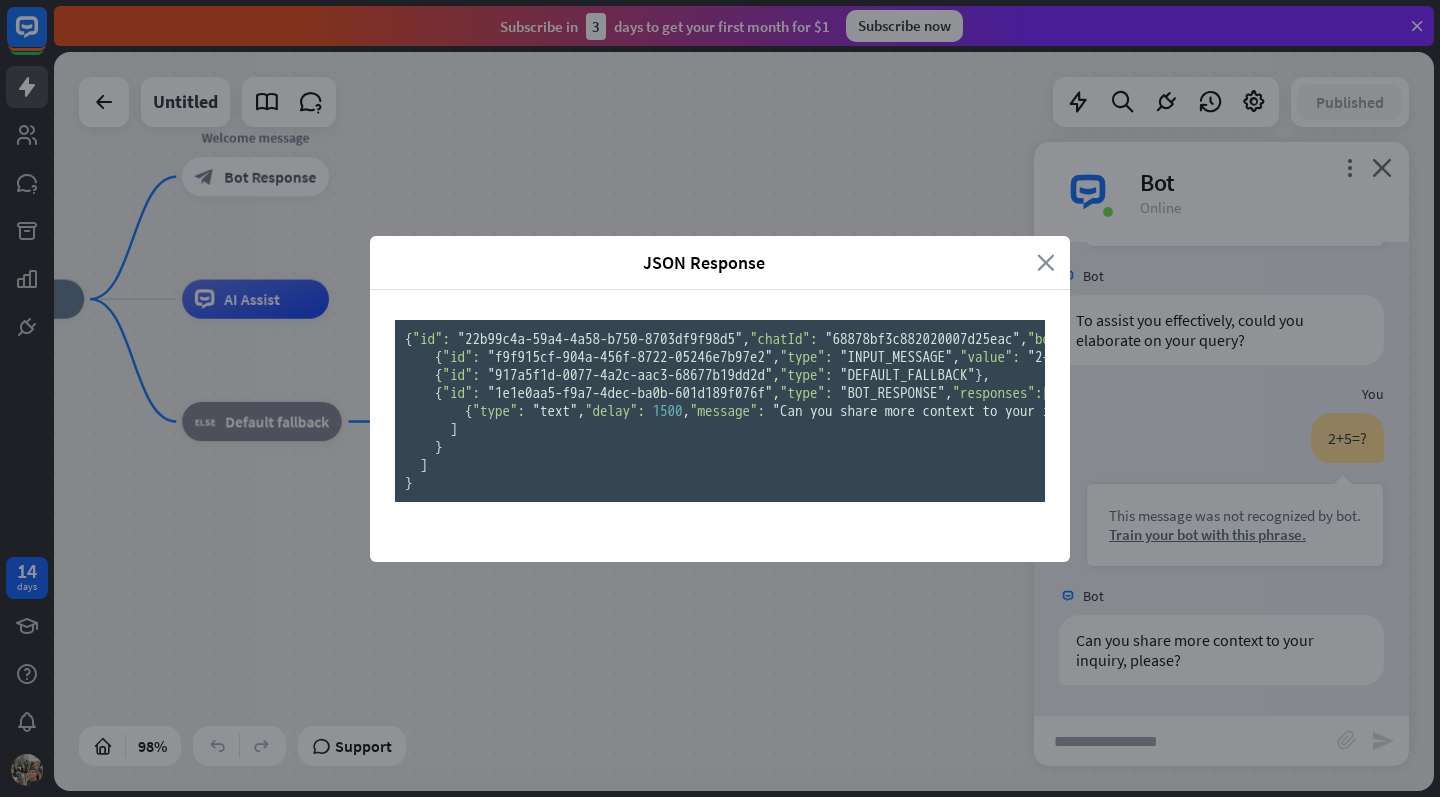 click on "close" at bounding box center (1046, 262) 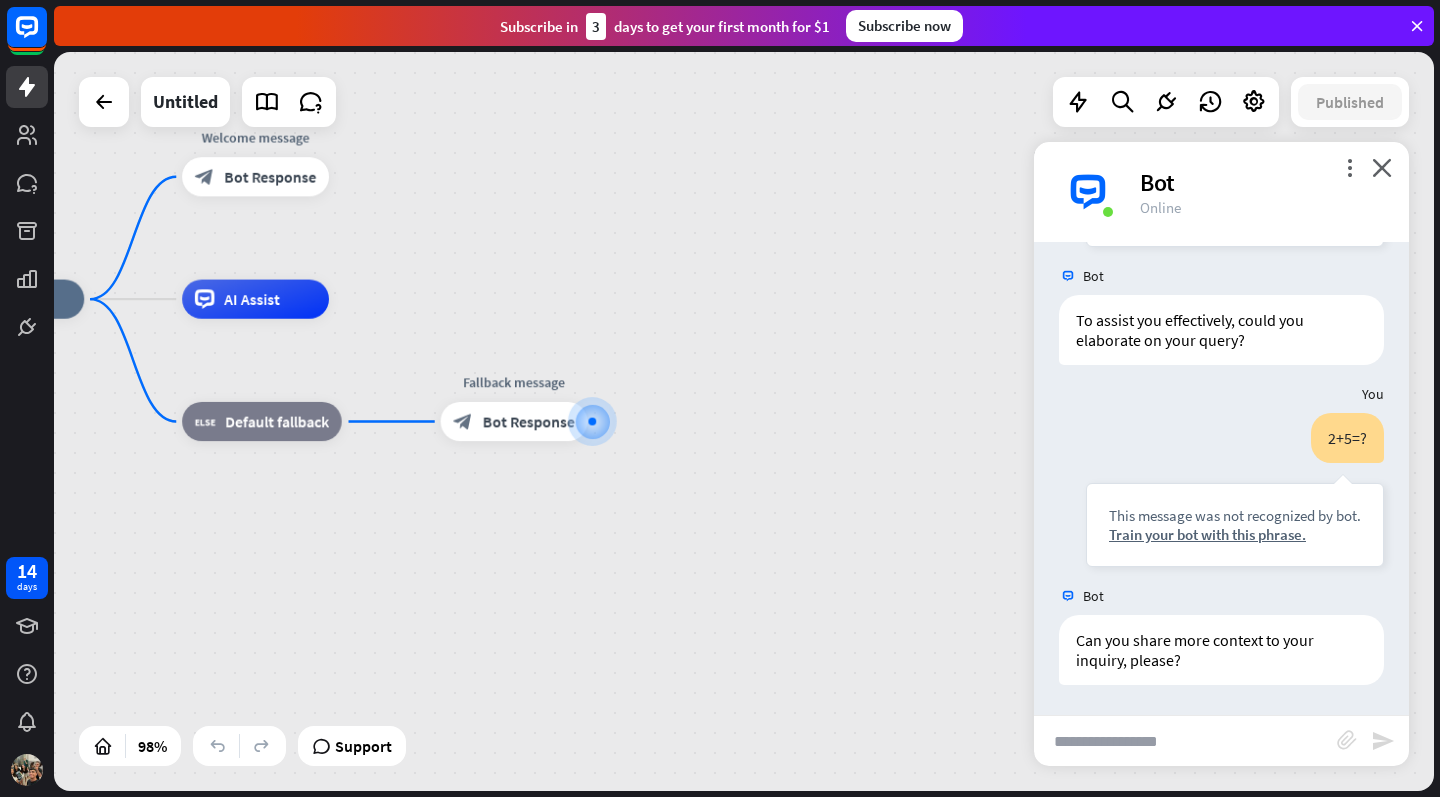 click on "Bot" at bounding box center (1262, 182) 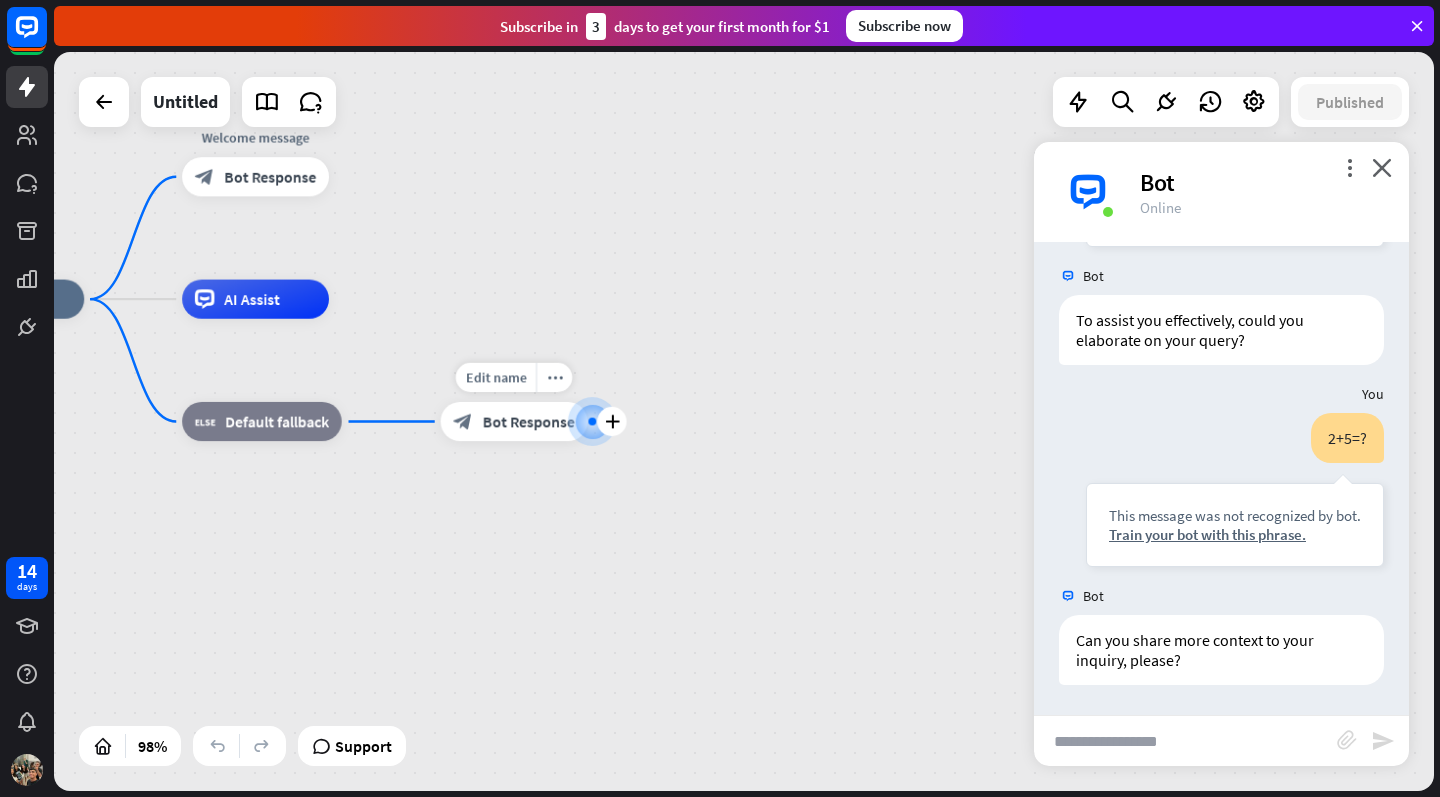 click at bounding box center (592, 421) 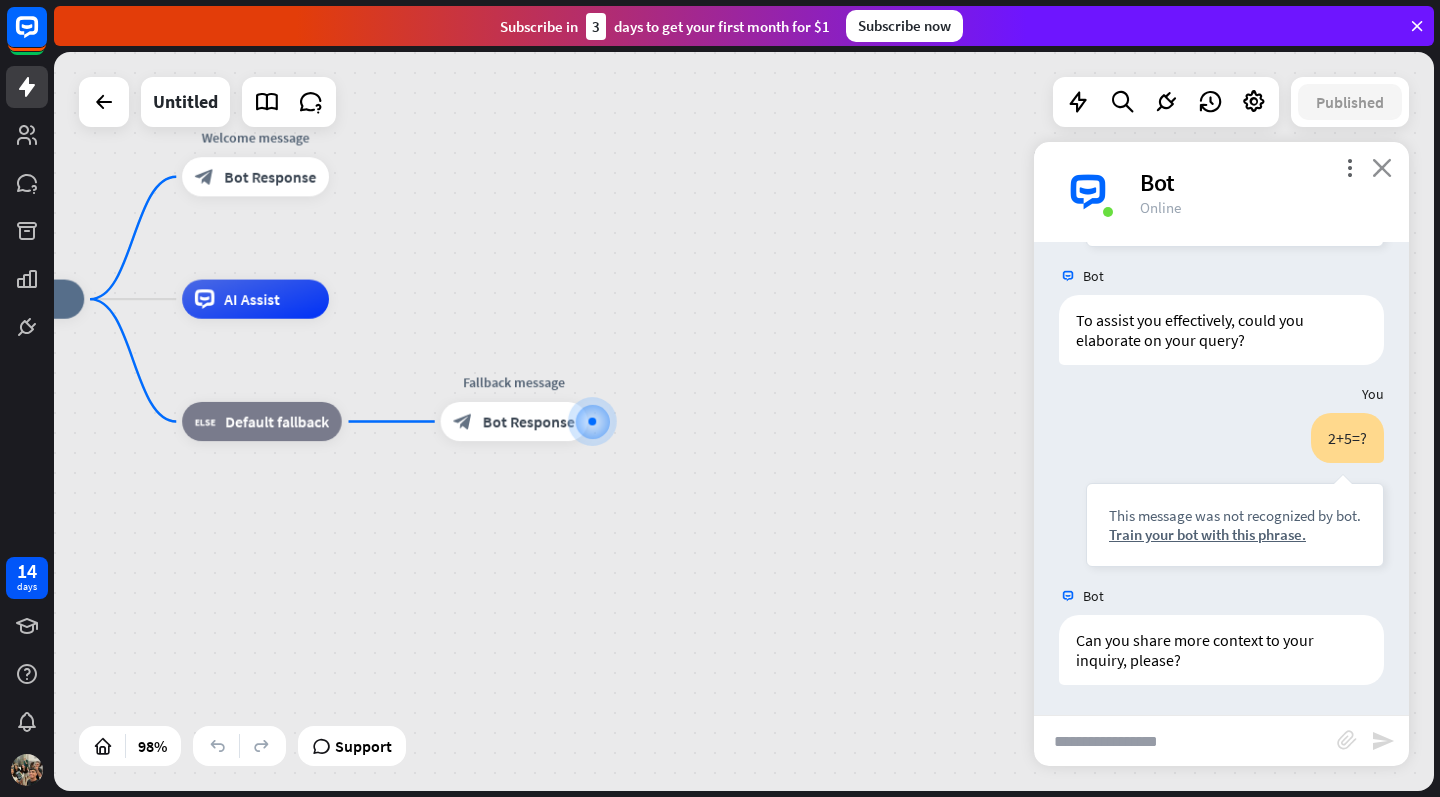 click on "close" at bounding box center (1382, 167) 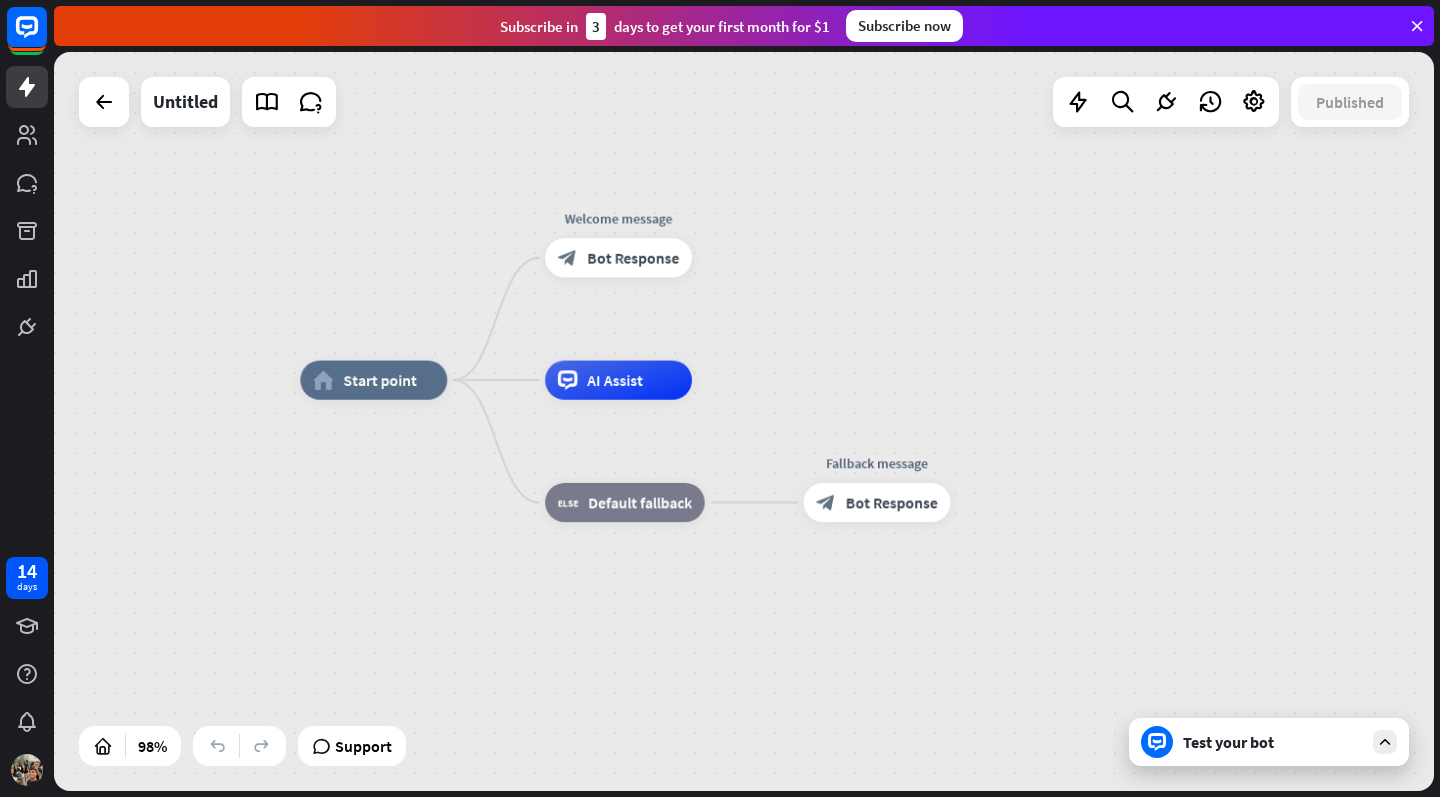 drag, startPoint x: 782, startPoint y: 228, endPoint x: 1145, endPoint y: 311, distance: 372.3681 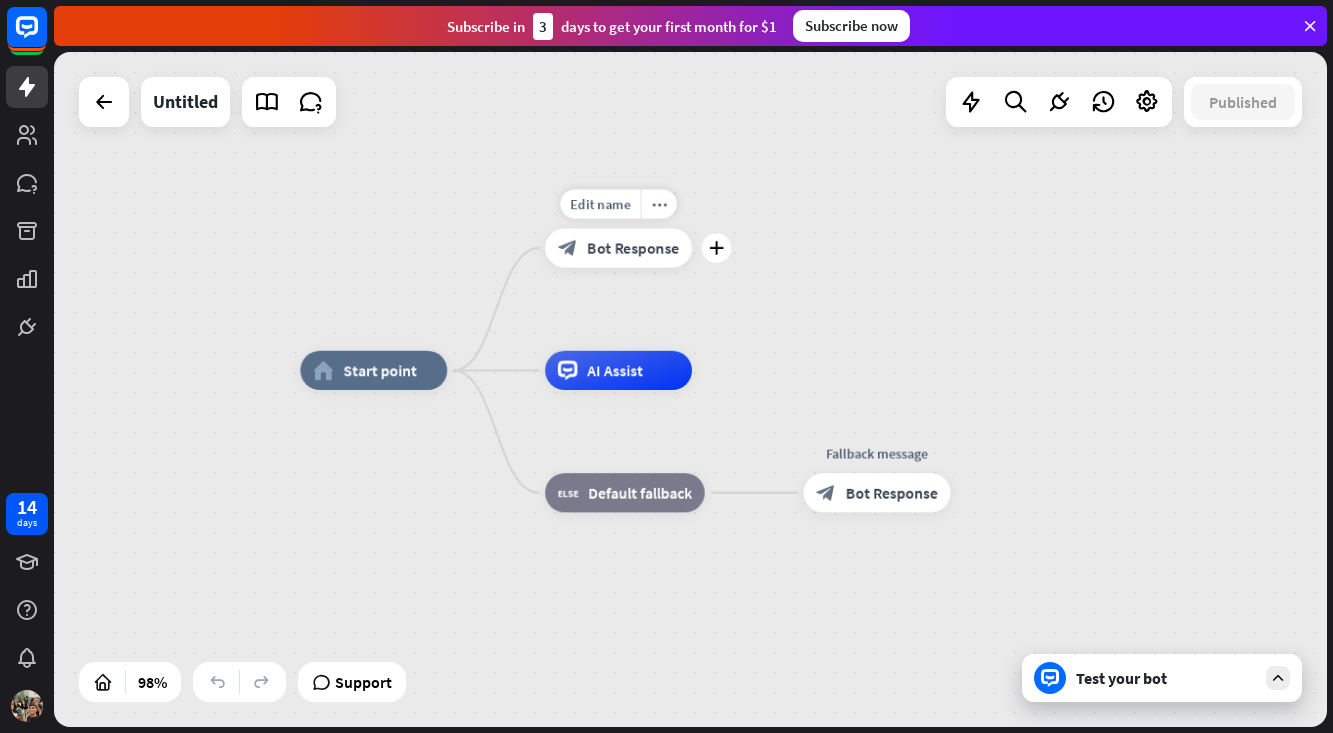 click on "Bot Response" at bounding box center [633, 248] 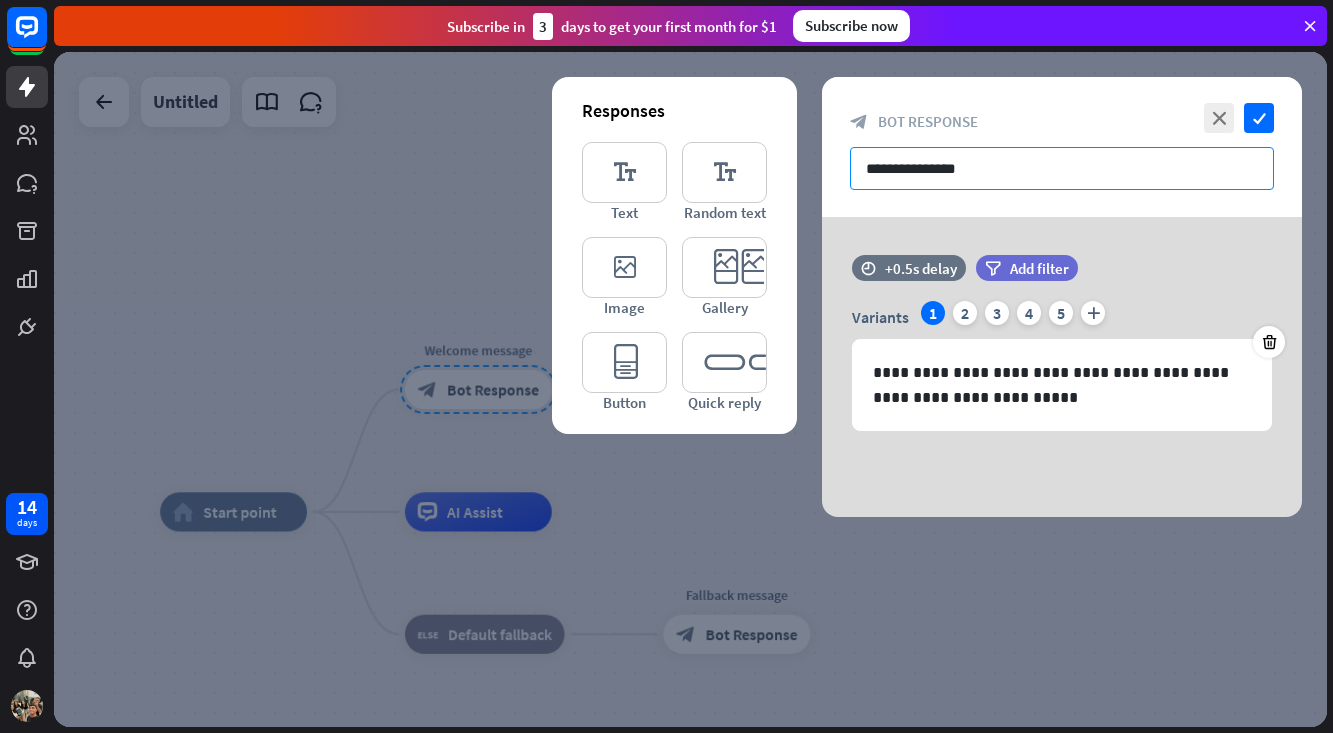 click on "**********" at bounding box center (1062, 168) 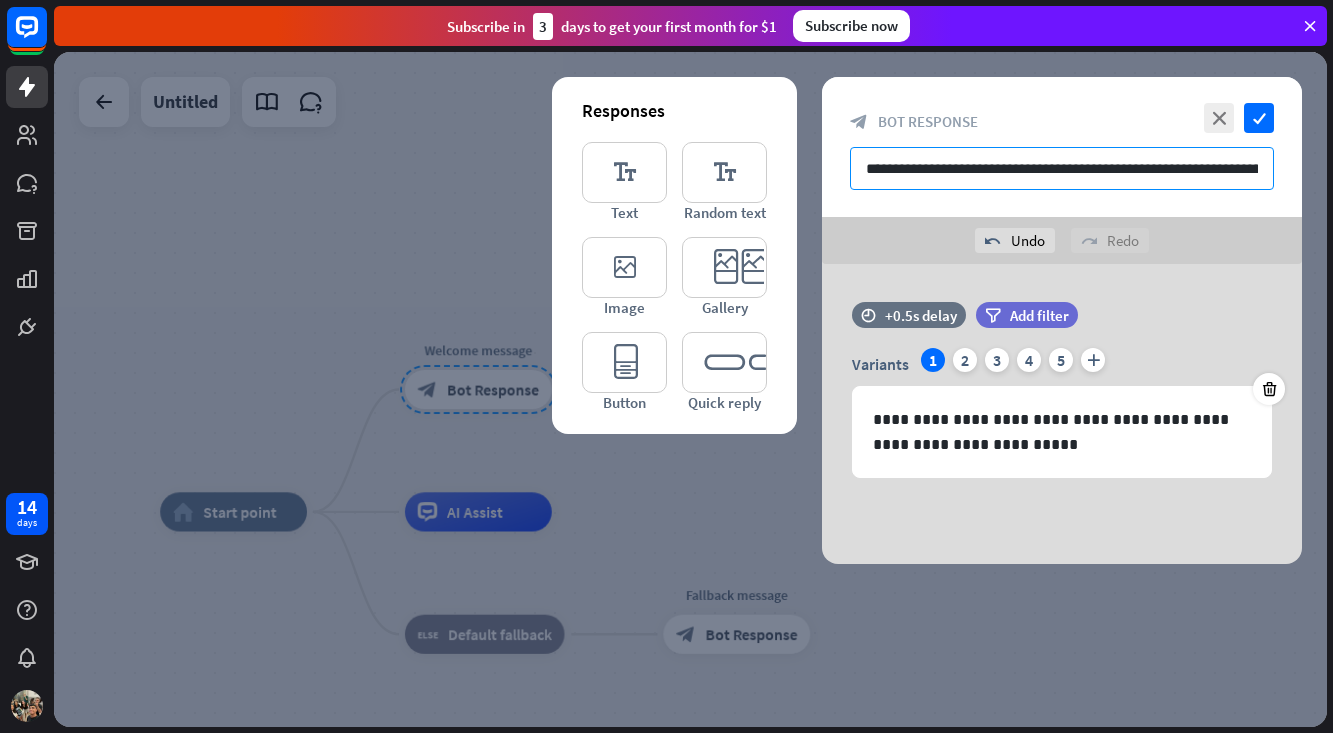 type on "**********" 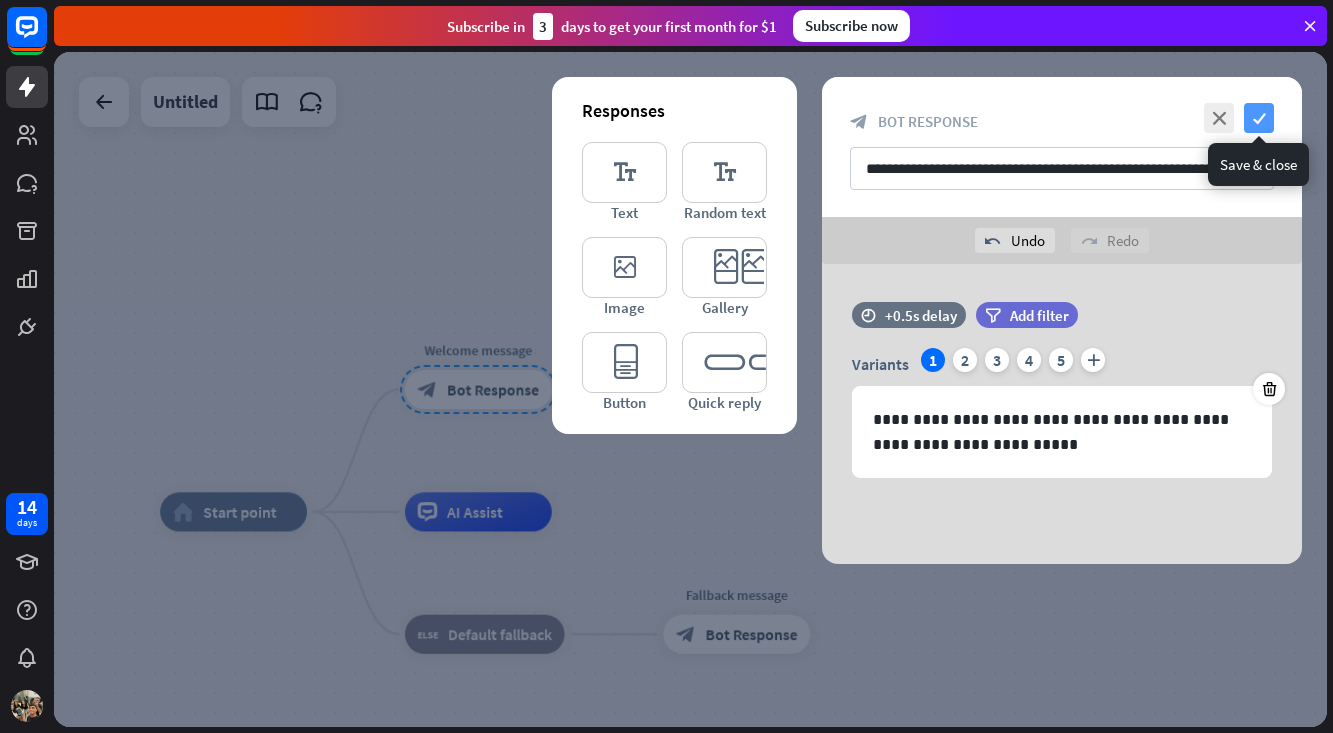 click on "check" at bounding box center [1259, 118] 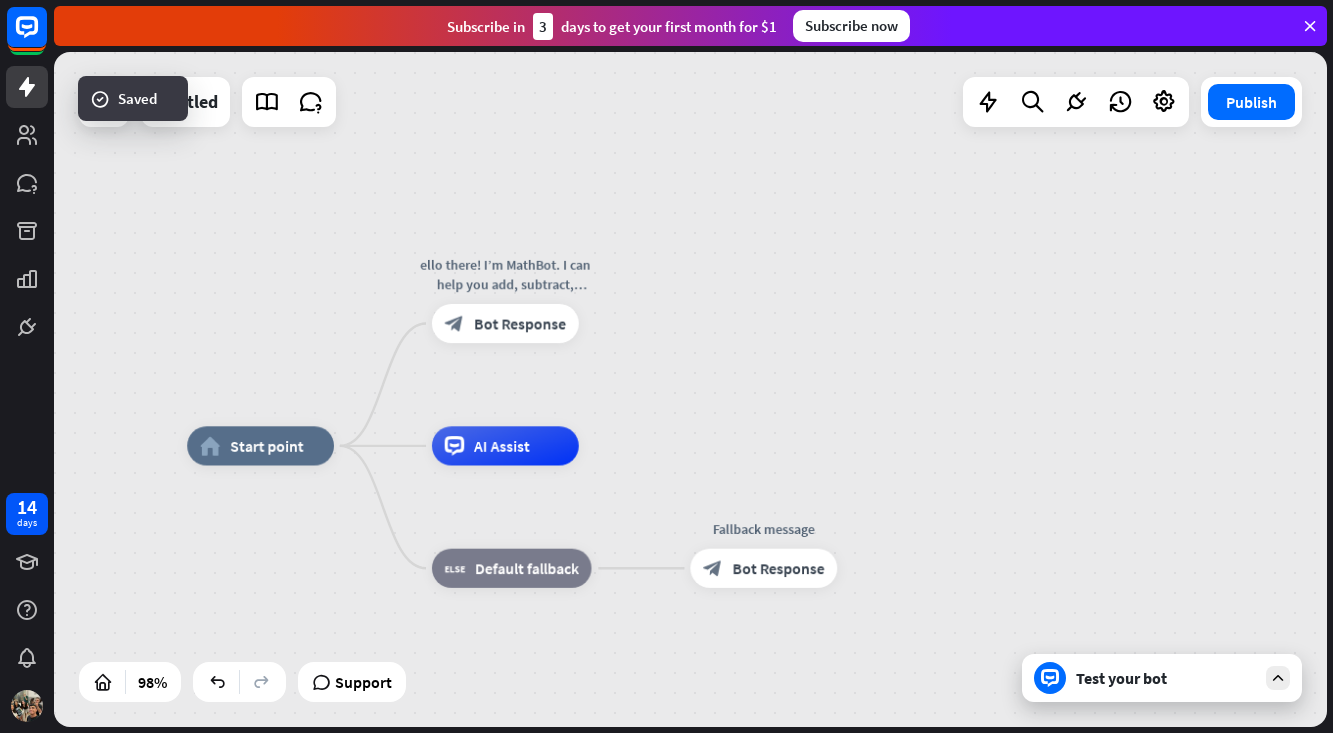 drag, startPoint x: 789, startPoint y: 357, endPoint x: 820, endPoint y: 284, distance: 79.30952 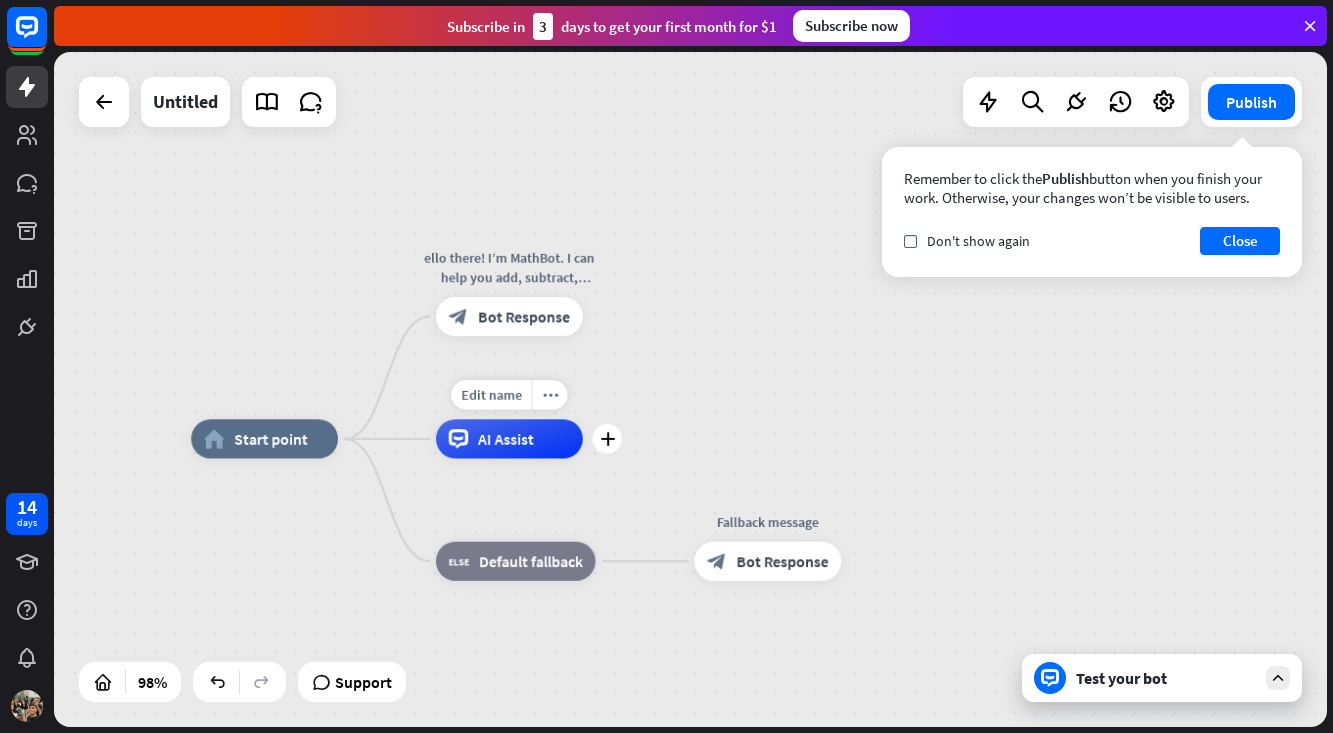 click on "AI Assist" at bounding box center [506, 439] 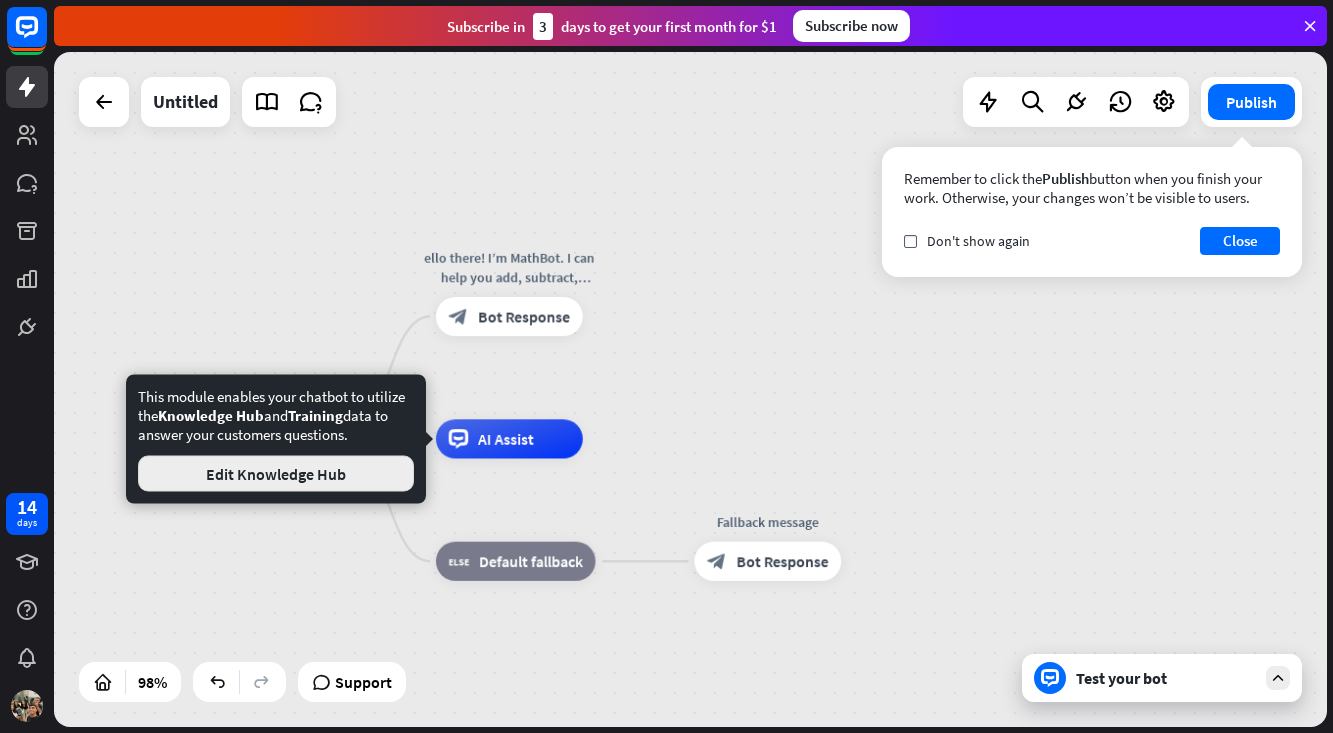 click on "Edit Knowledge Hub" at bounding box center [276, 474] 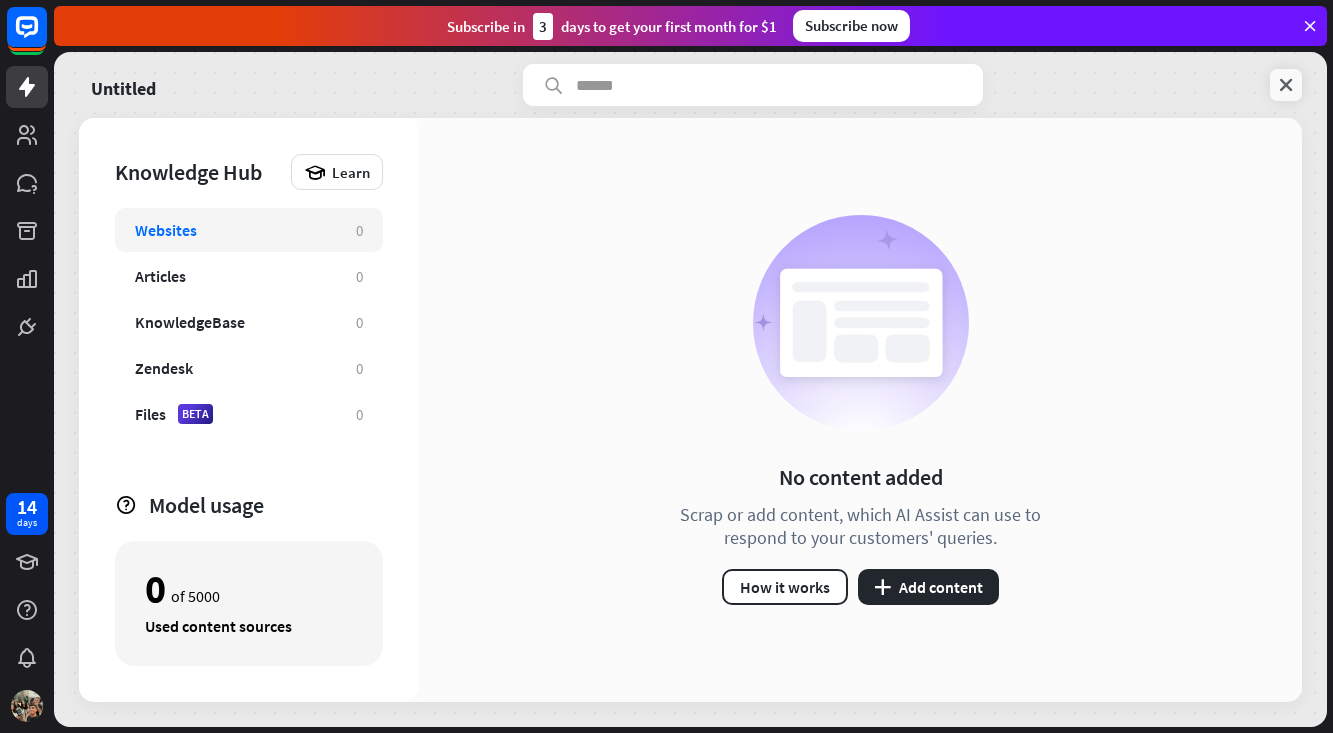 click at bounding box center [1286, 85] 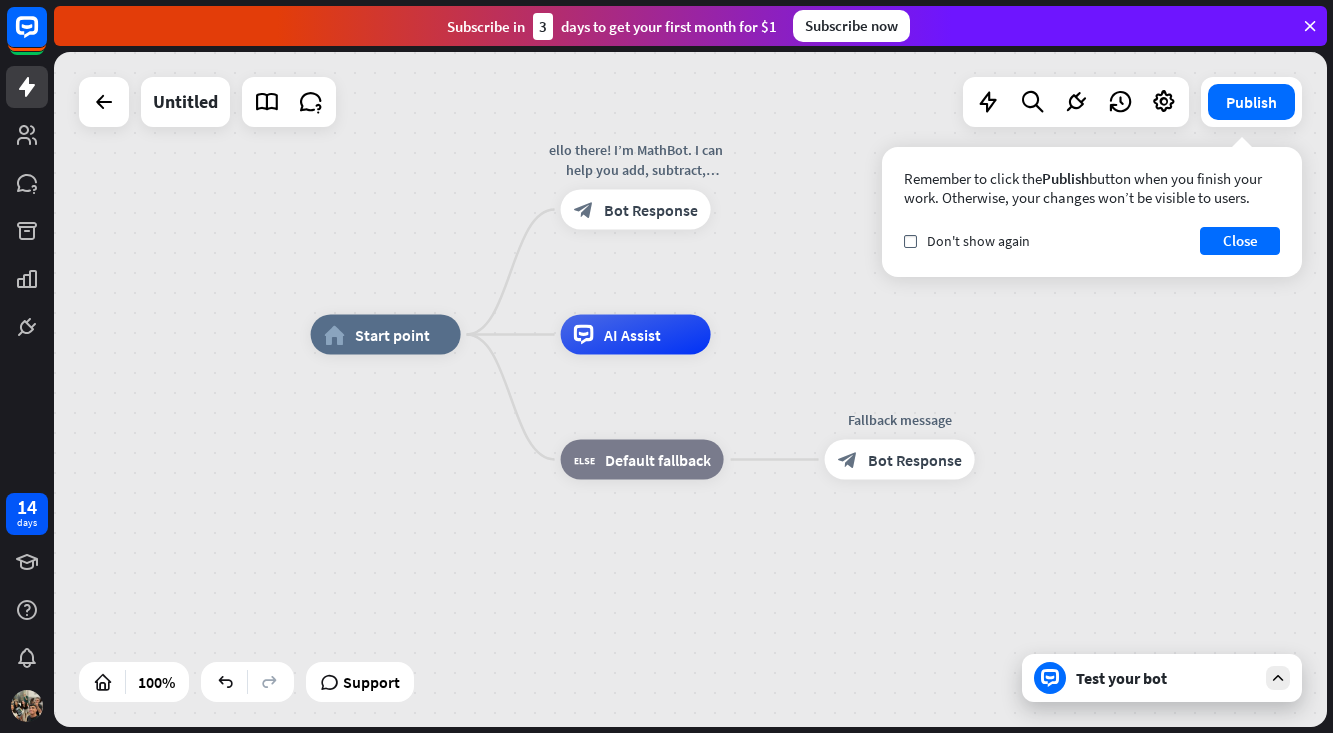 drag, startPoint x: 962, startPoint y: 312, endPoint x: 973, endPoint y: 253, distance: 60.016663 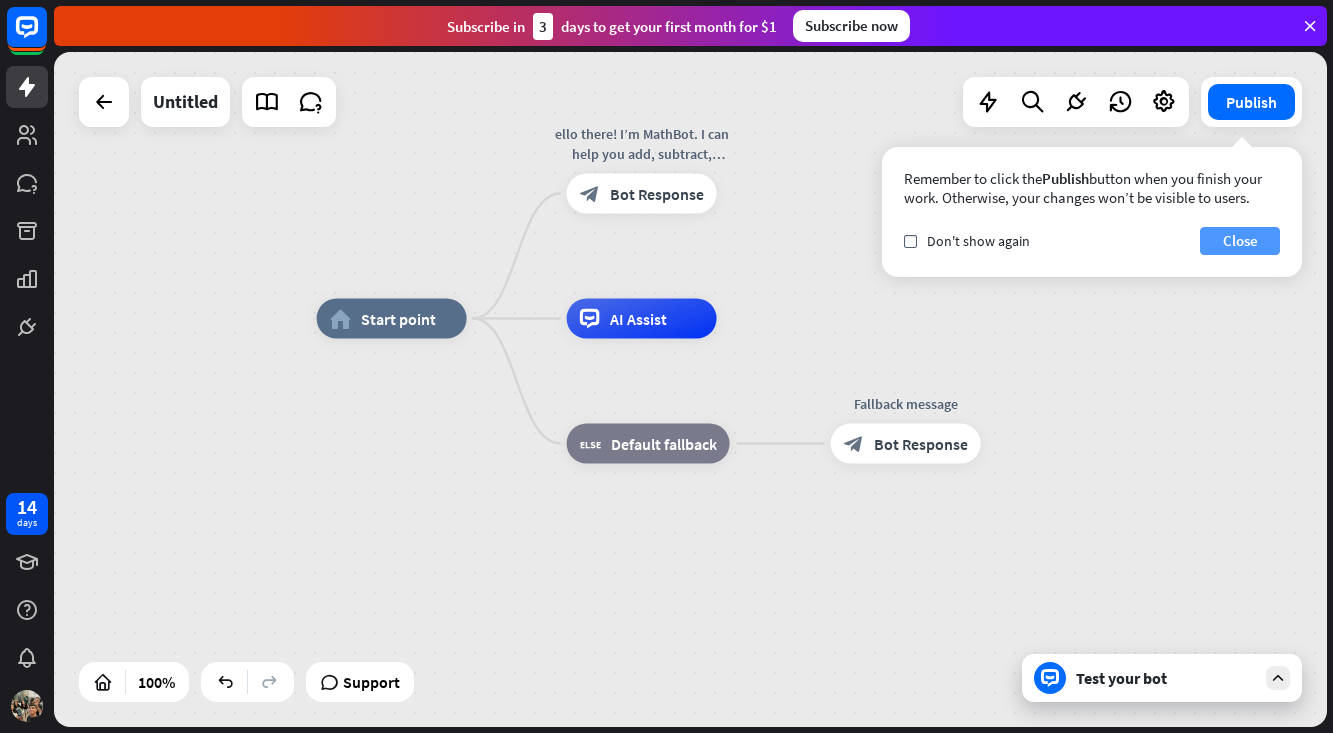 click on "Close" at bounding box center (1240, 241) 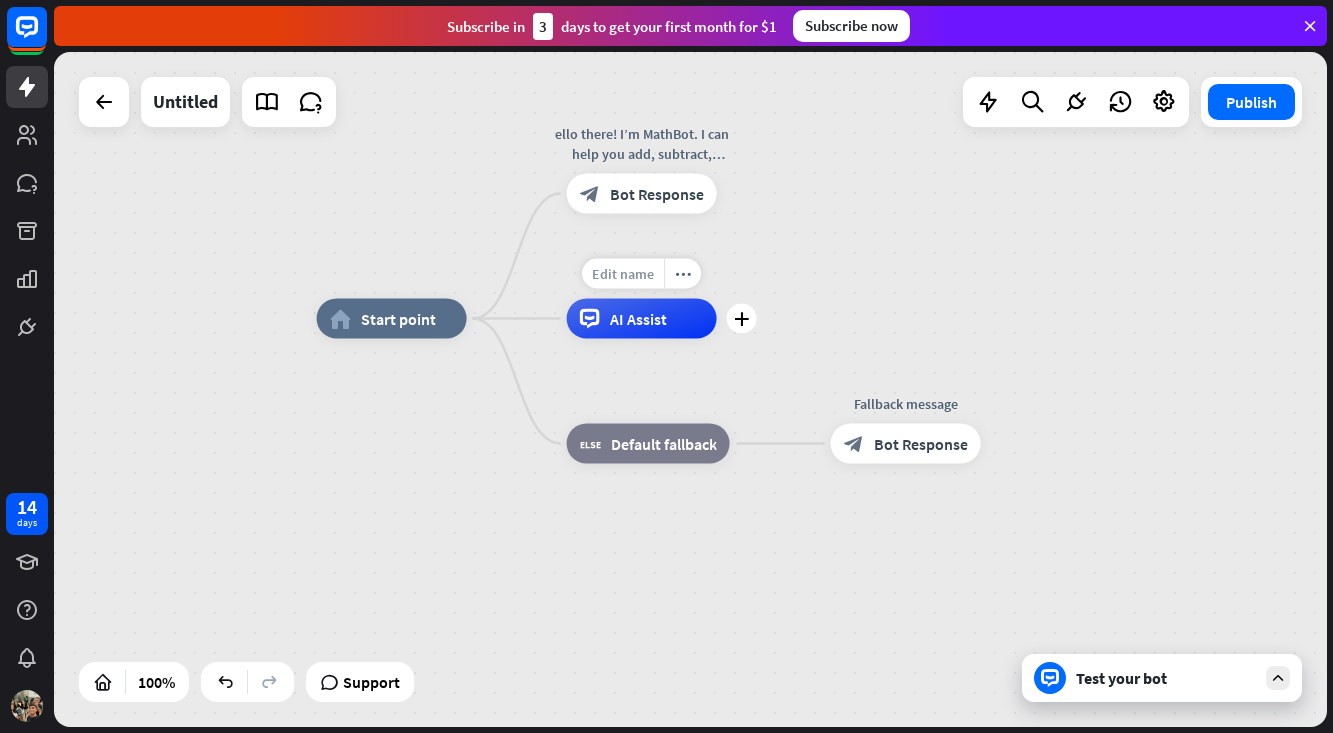 click on "Edit name" at bounding box center (623, 274) 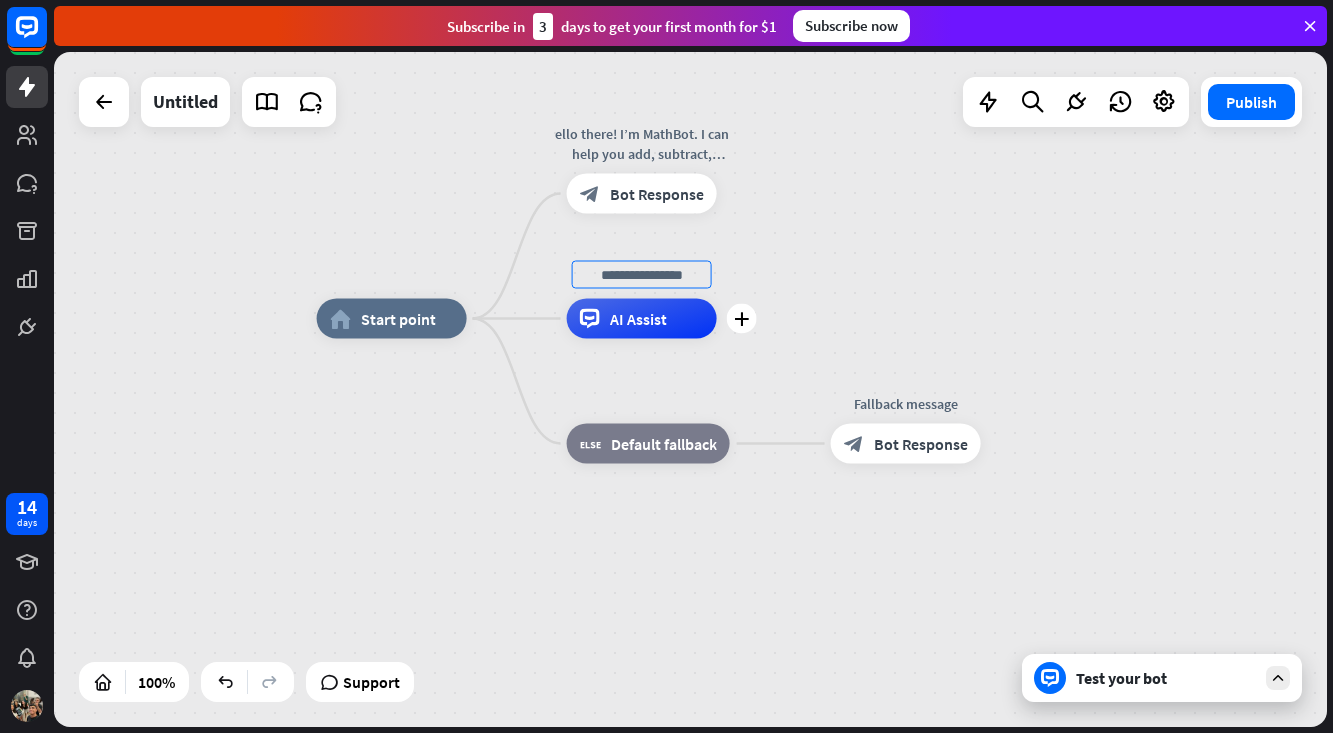 click on "AI Assist" at bounding box center [642, 319] 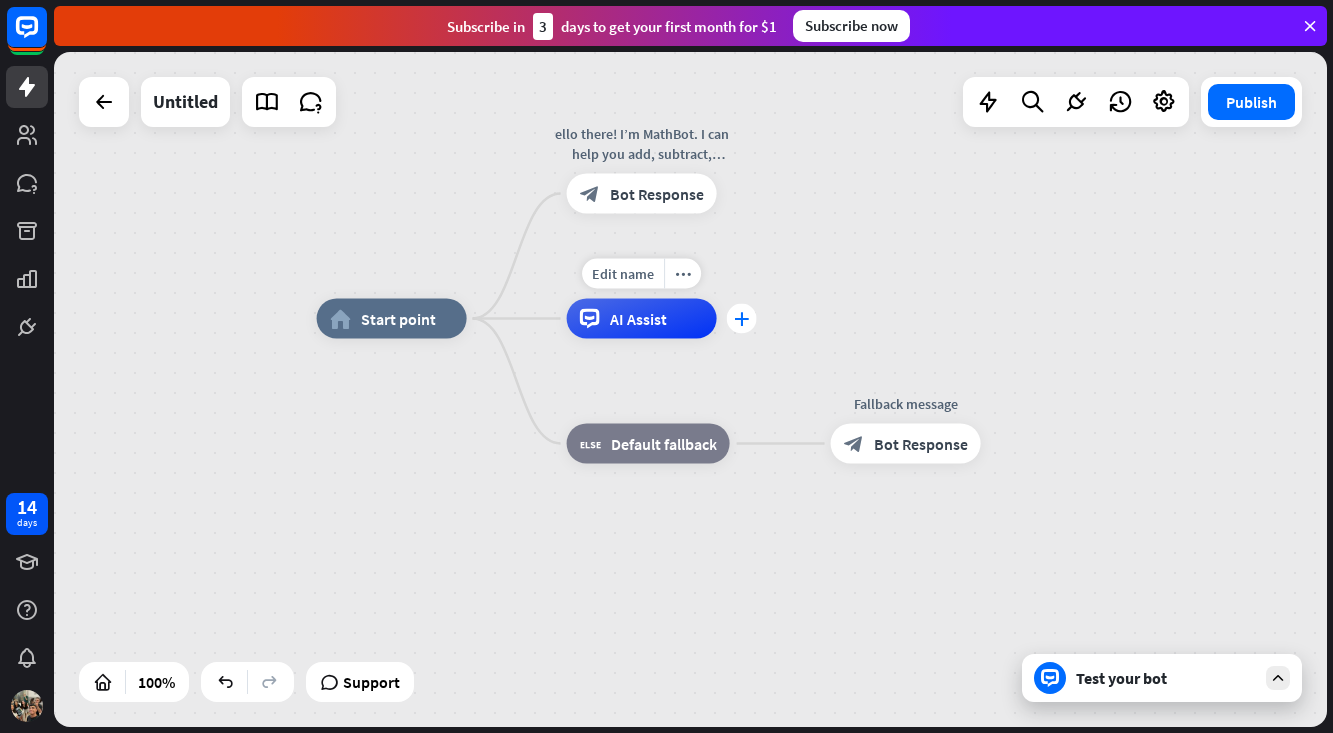 click on "plus" at bounding box center [742, 319] 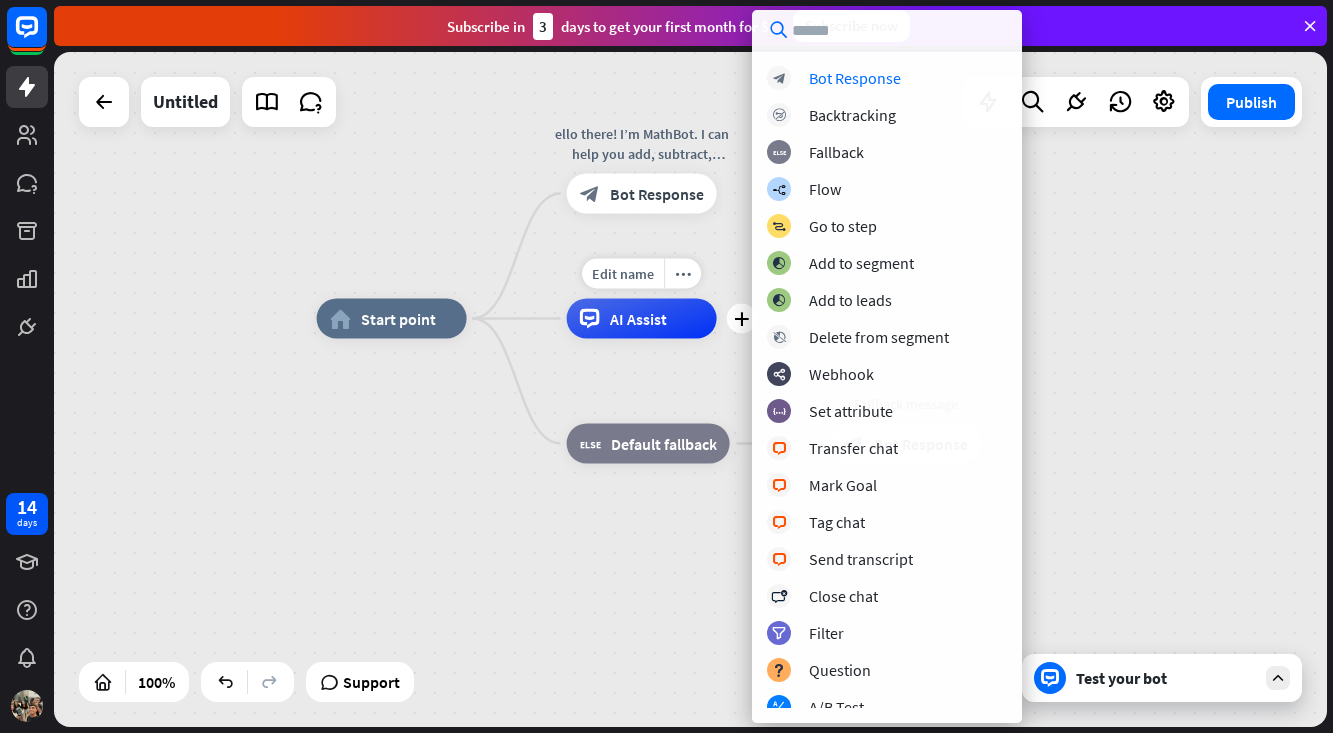 click on "AI Assist" at bounding box center (642, 319) 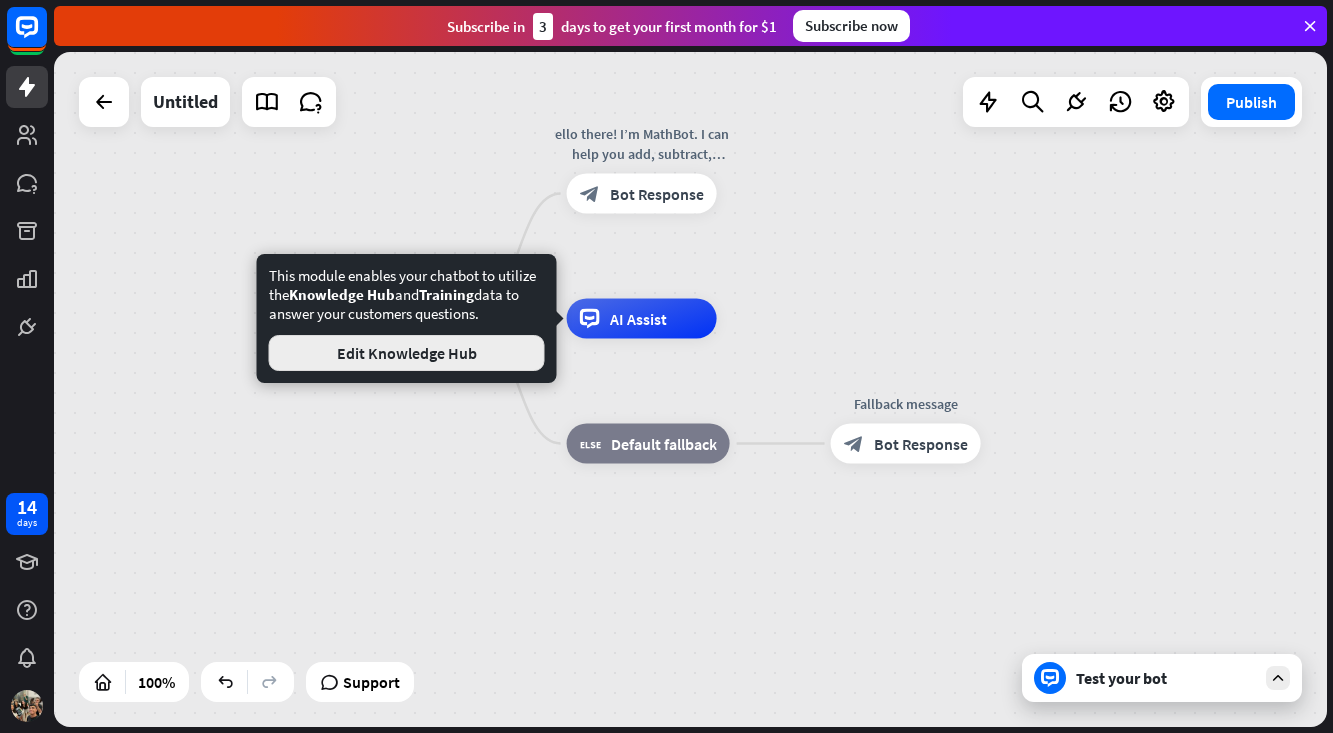 click on "Edit Knowledge Hub" at bounding box center [407, 353] 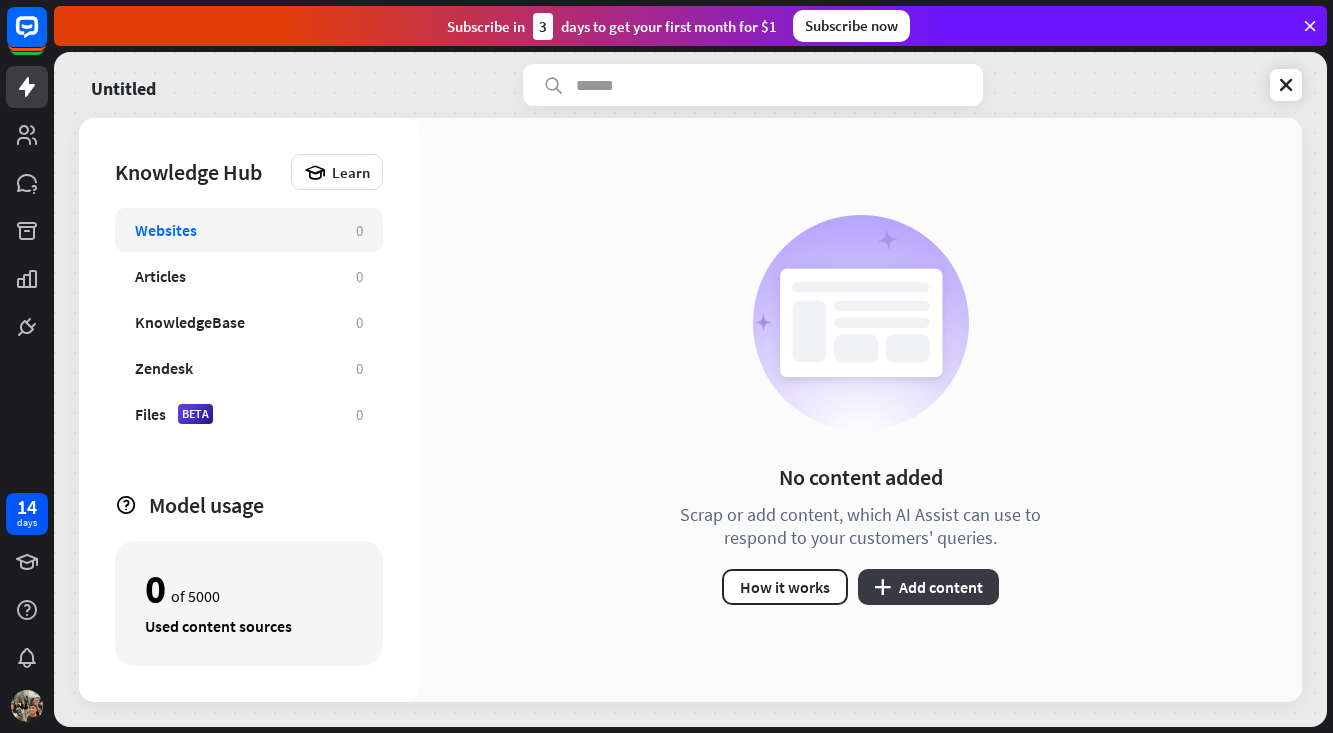click on "plus
Add content" at bounding box center [928, 587] 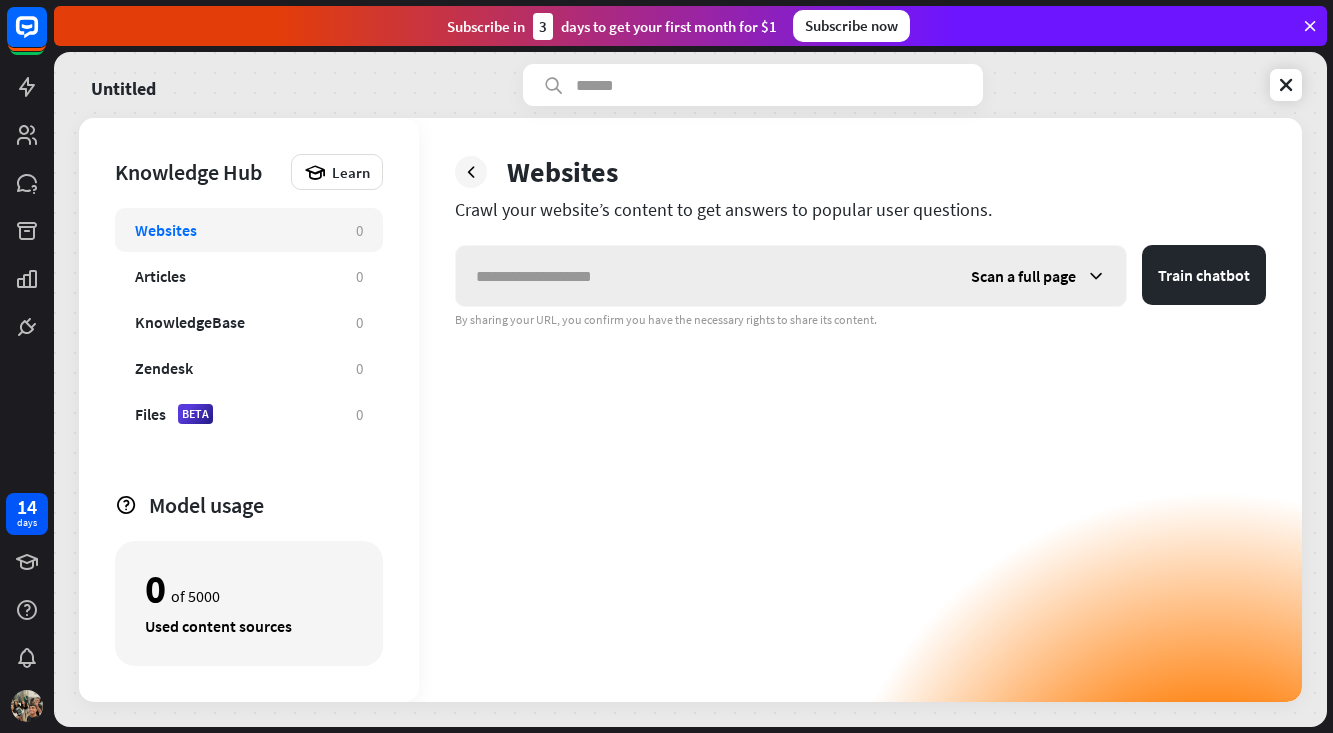 click on "Scan a full page" at bounding box center (1023, 276) 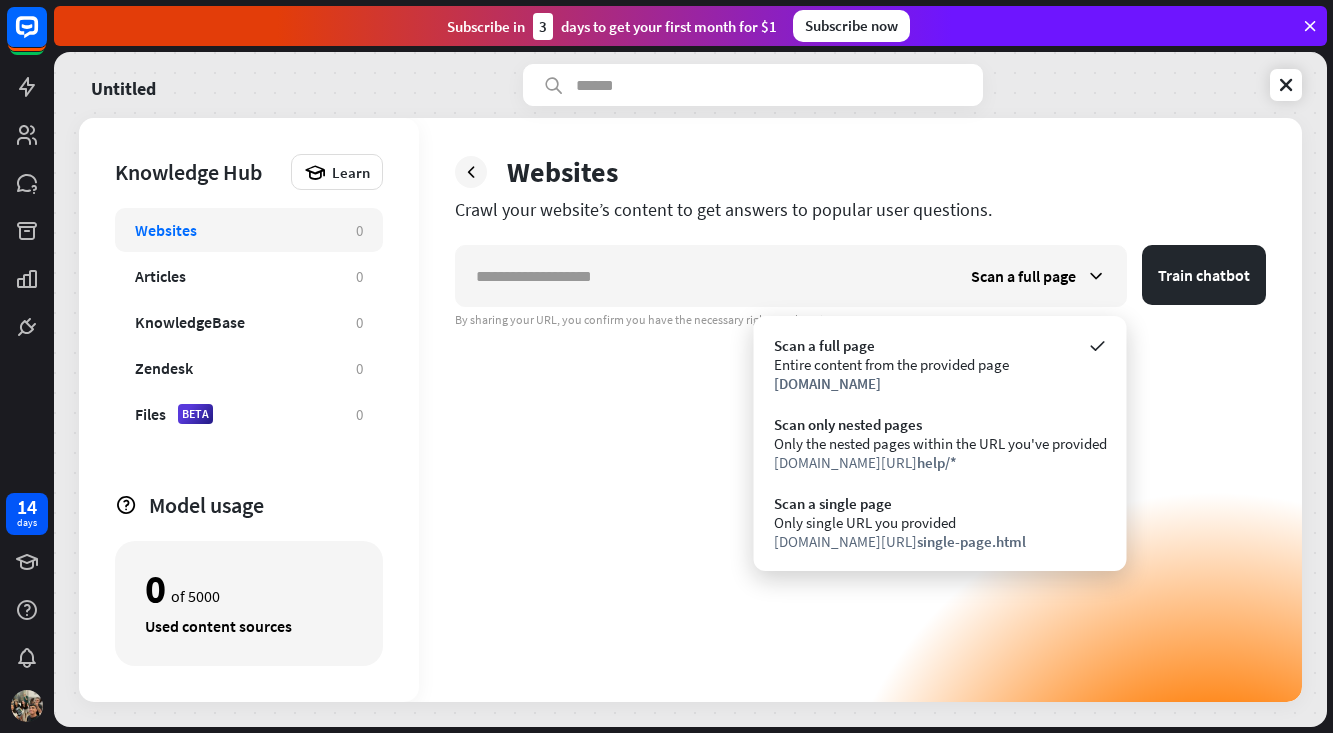 click on "Scan a full page
Train chatbot
By sharing your URL, you confirm you have the necessary rights to
share its content." at bounding box center (860, 473) 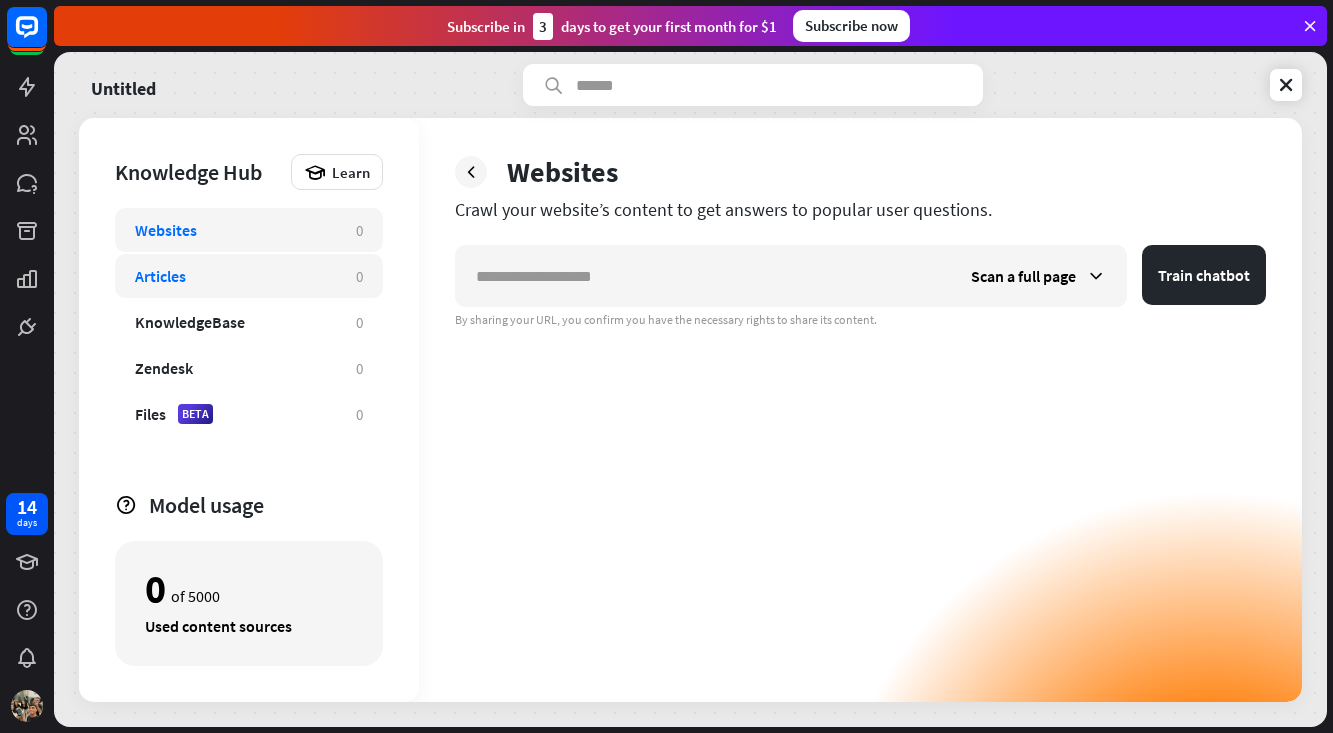 click on "Articles" at bounding box center (235, 276) 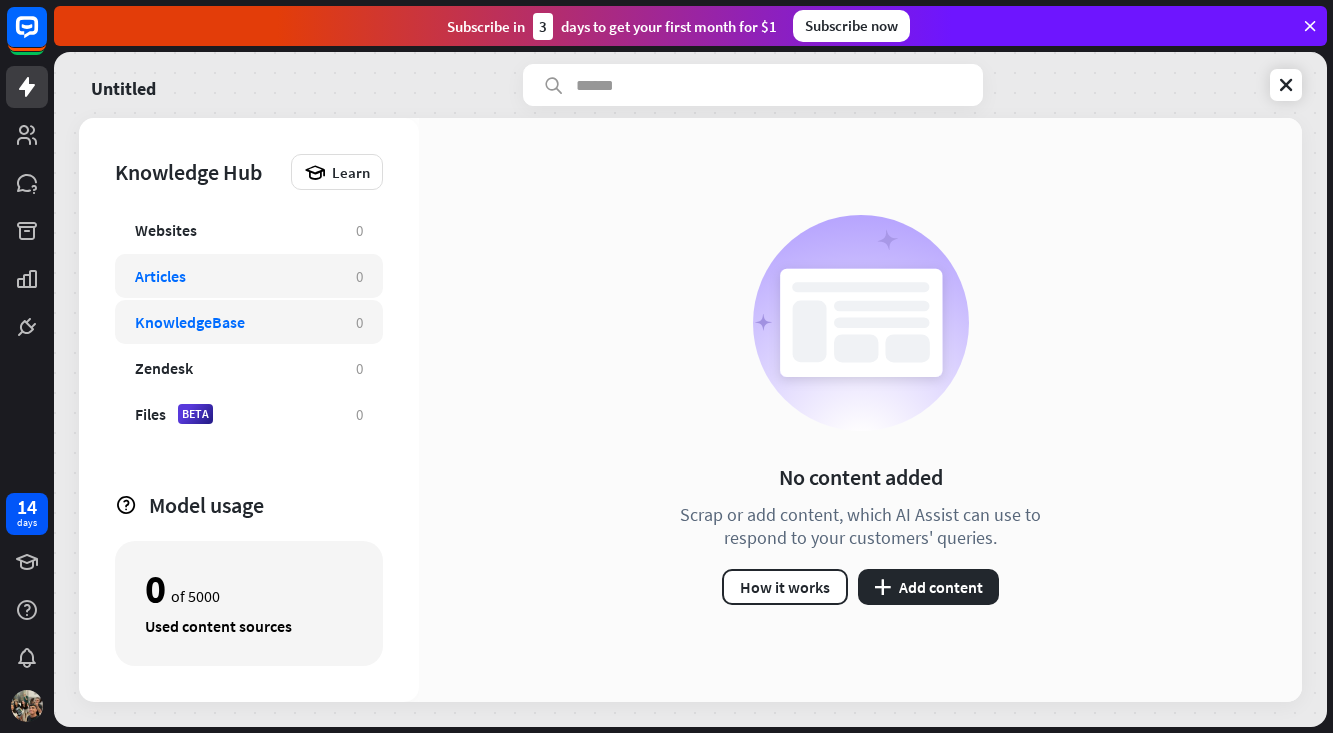 click on "KnowledgeBase     0" at bounding box center (249, 322) 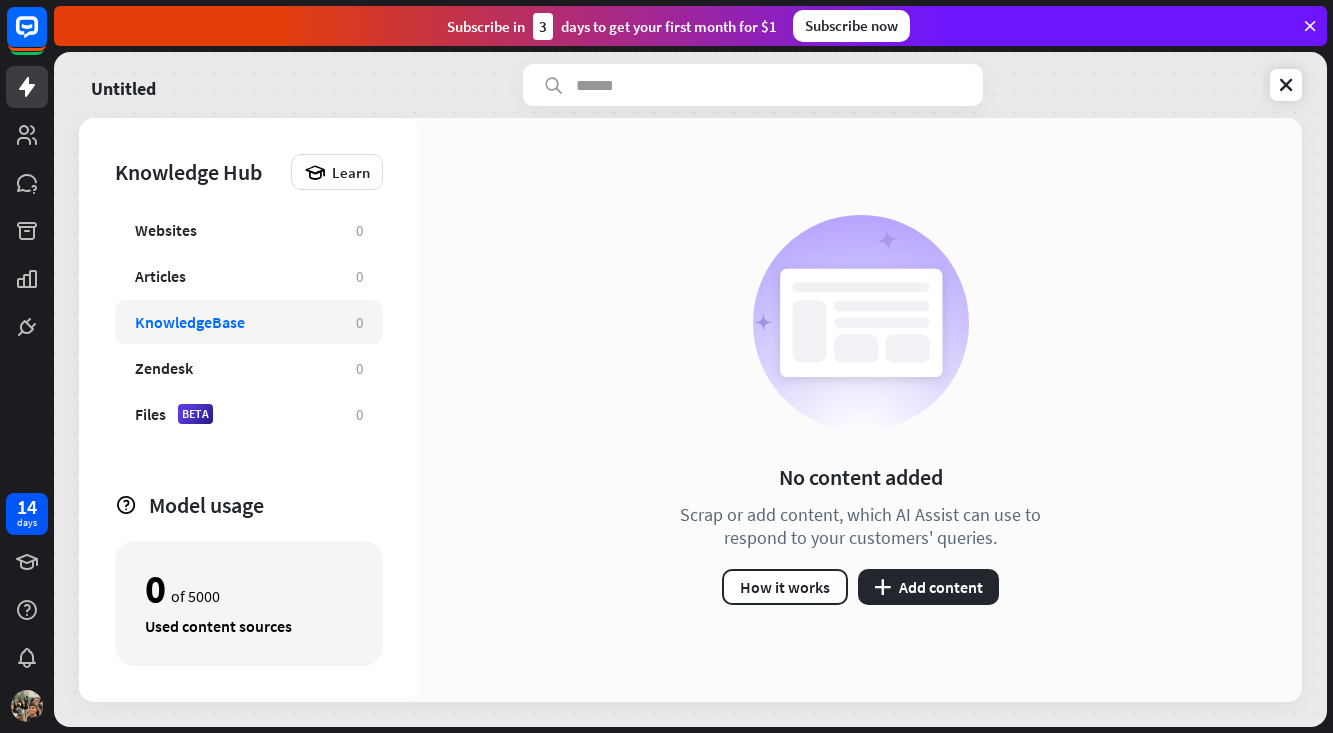 click on "KnowledgeBase" at bounding box center [235, 322] 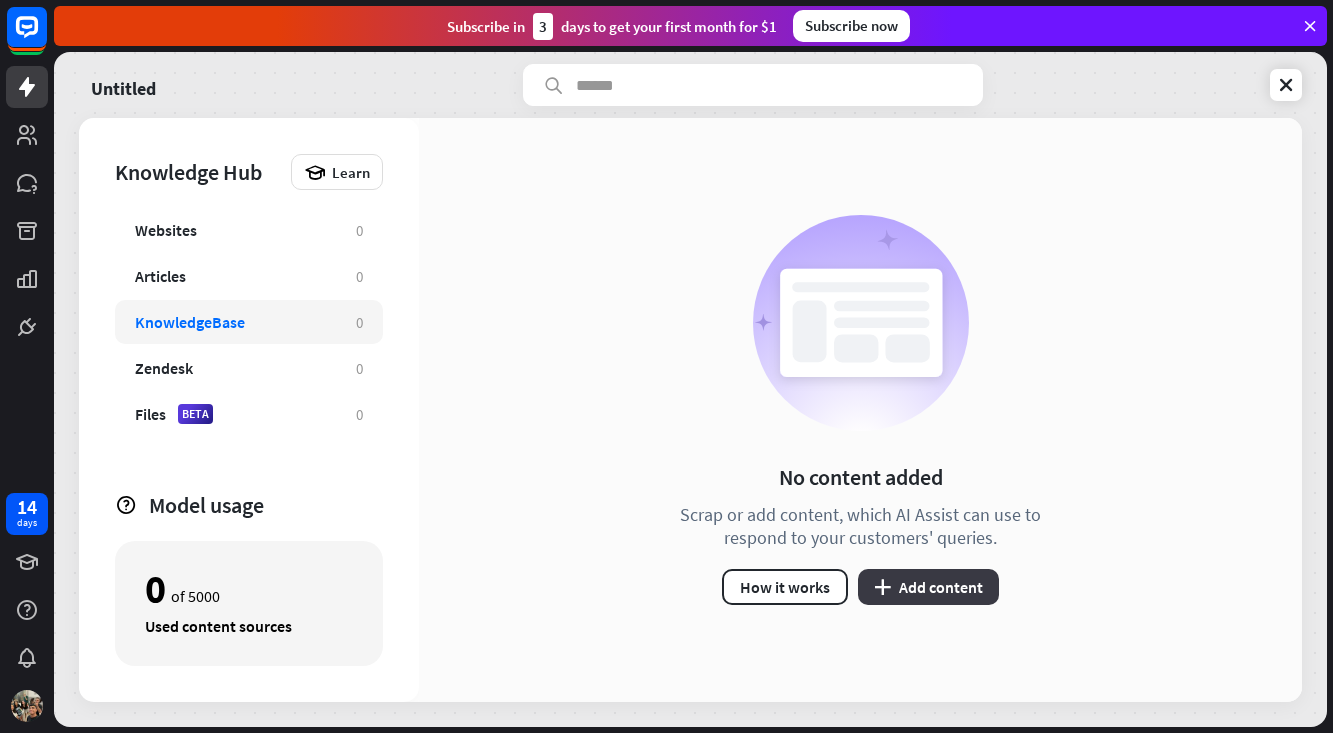 click on "plus
Add content" at bounding box center (928, 587) 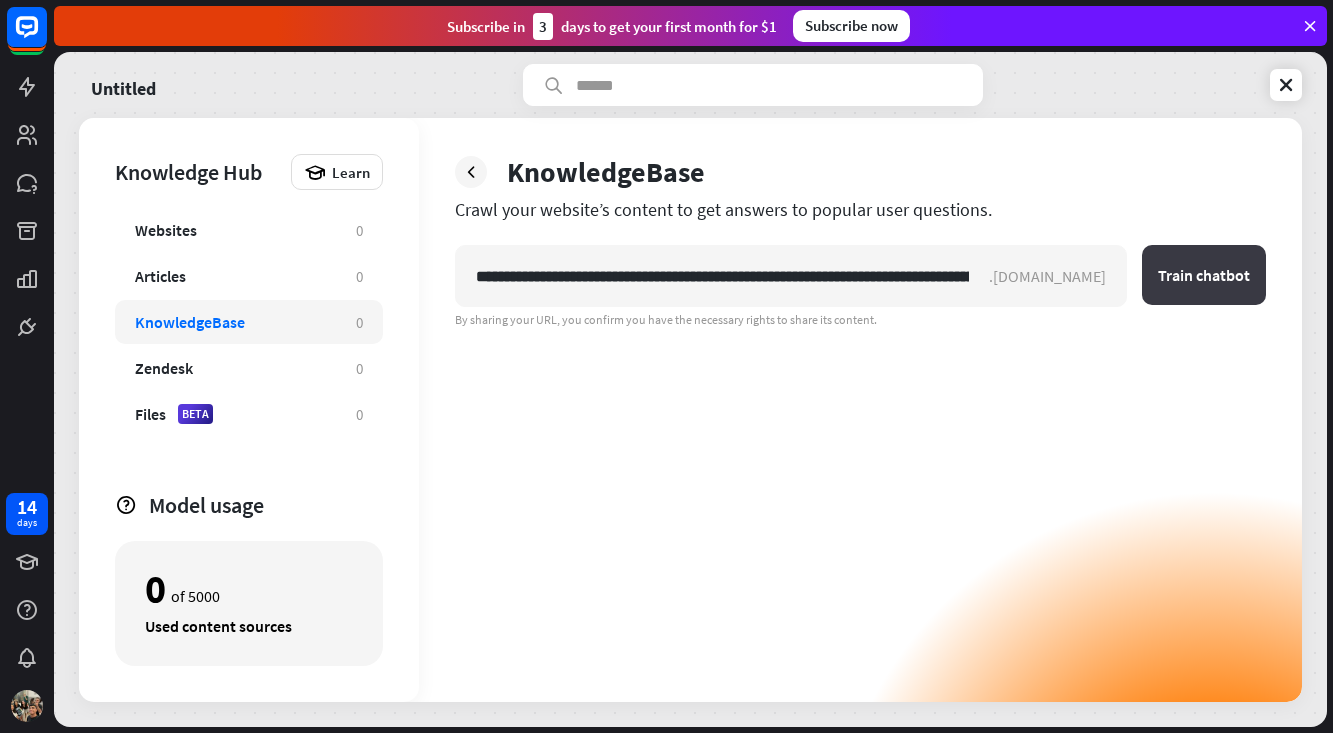 type on "**********" 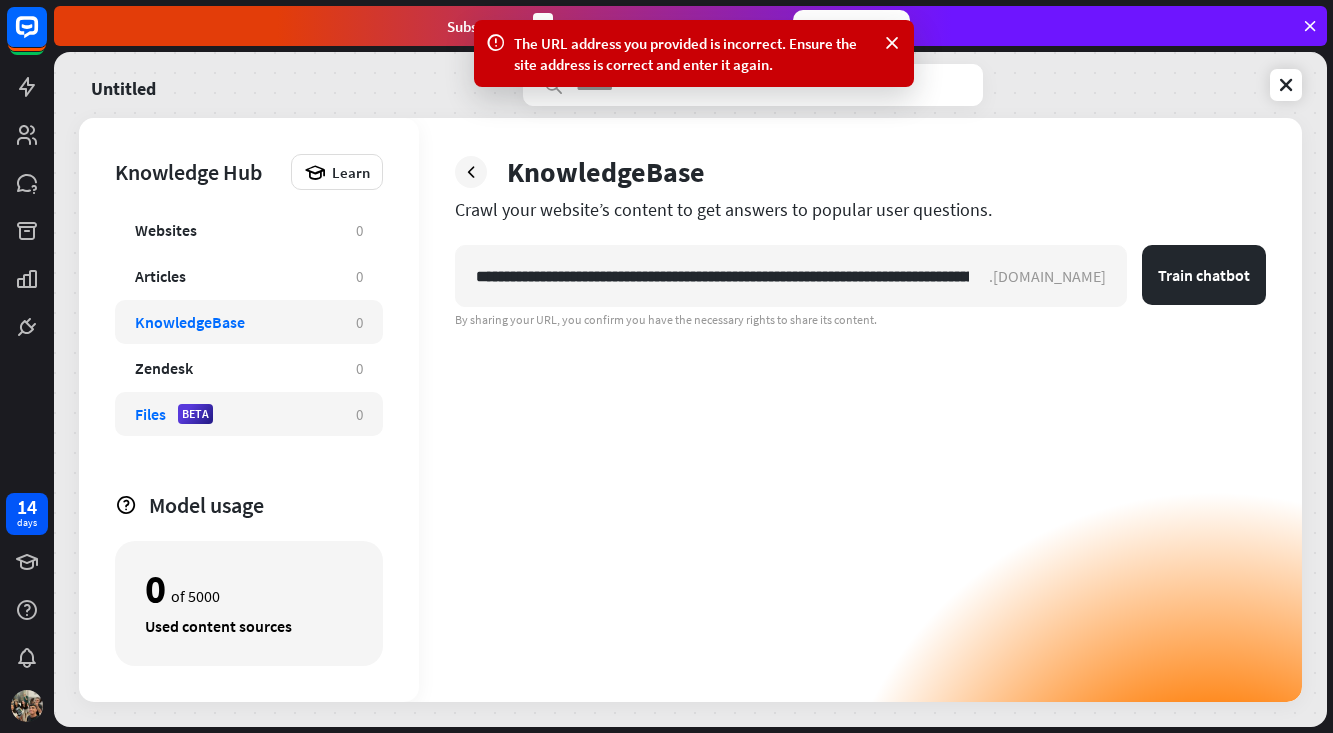 click on "Files
BETA
0" at bounding box center [249, 414] 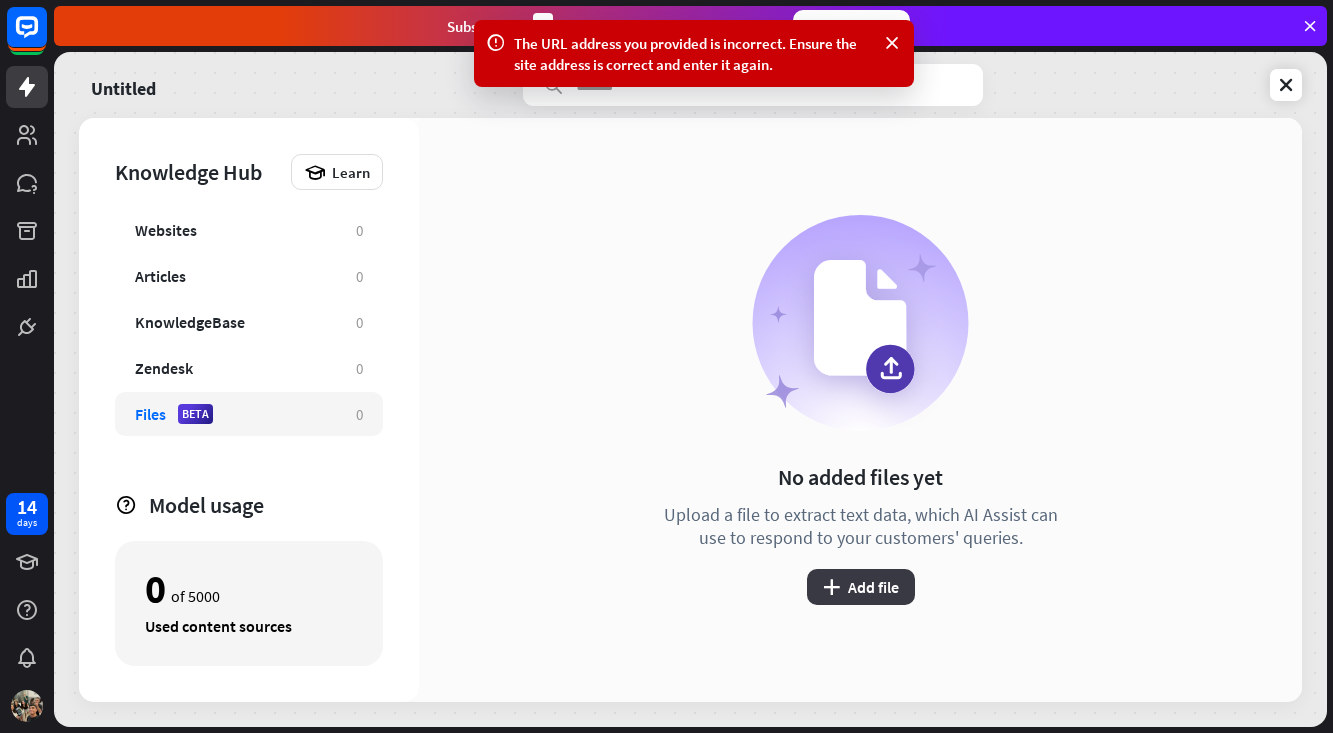 click on "plus
Add file" at bounding box center [861, 587] 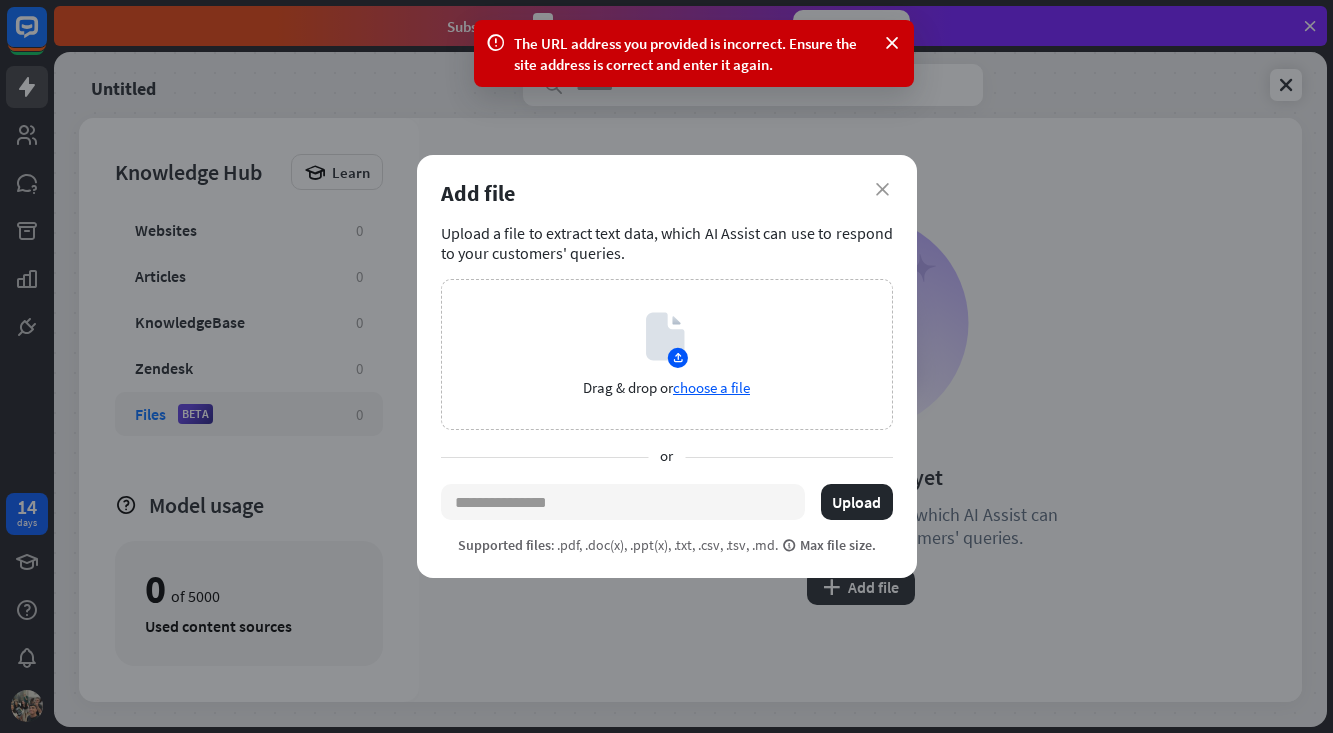 click on "close   Add file
Upload a file to extract text data, which AI Assist can
use to respond to your customers' queries.
Drag & drop or
choose a file     or
Upload
Supported files
: .pdf, .doc(x), .ppt(x), .txt, .csv, .tsv, .md.
Max file size." at bounding box center [666, 366] 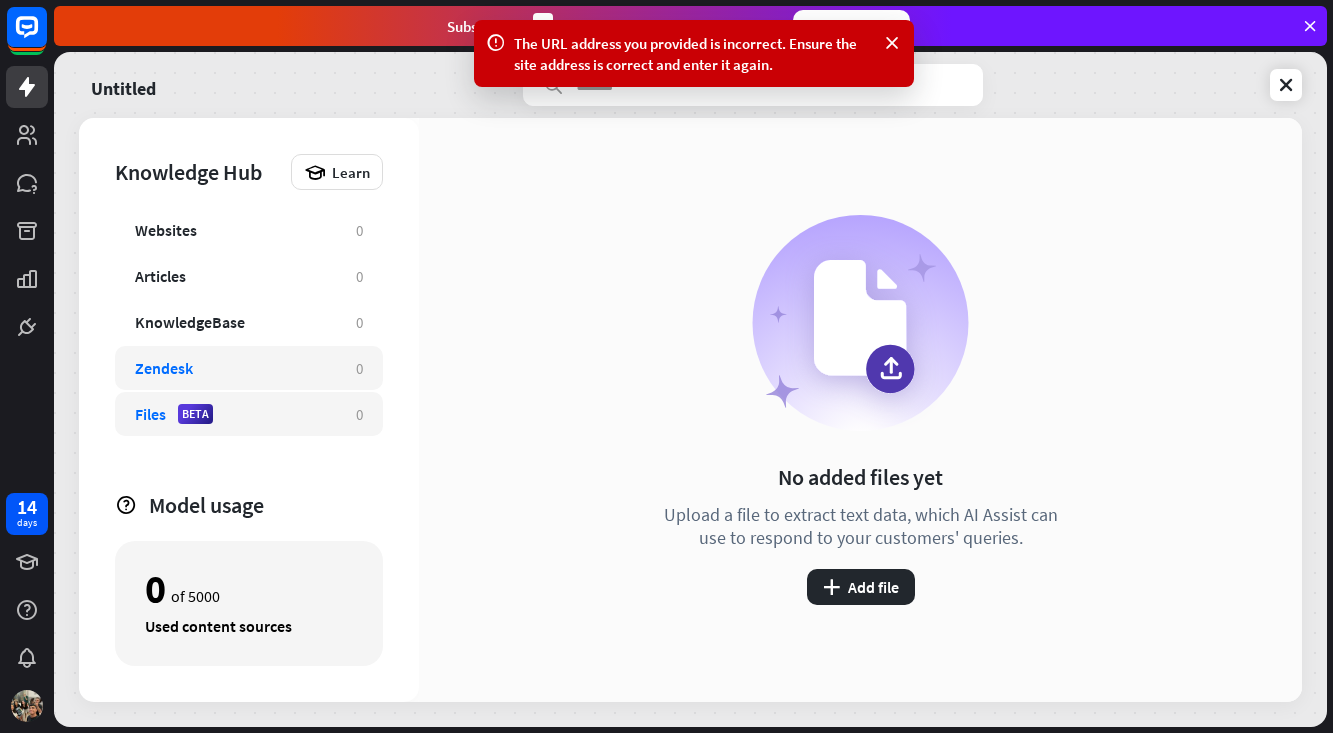 click on "Zendesk" at bounding box center [235, 368] 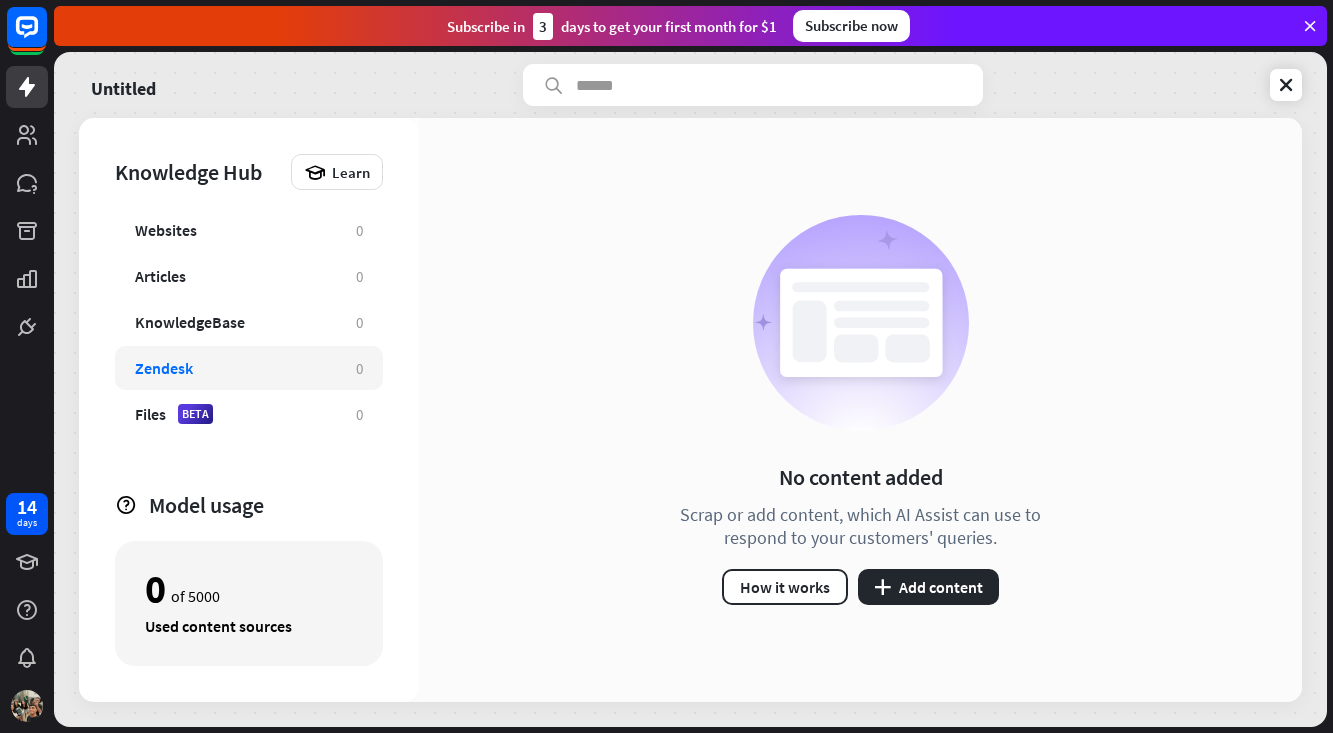 click on "Zendesk" at bounding box center (235, 368) 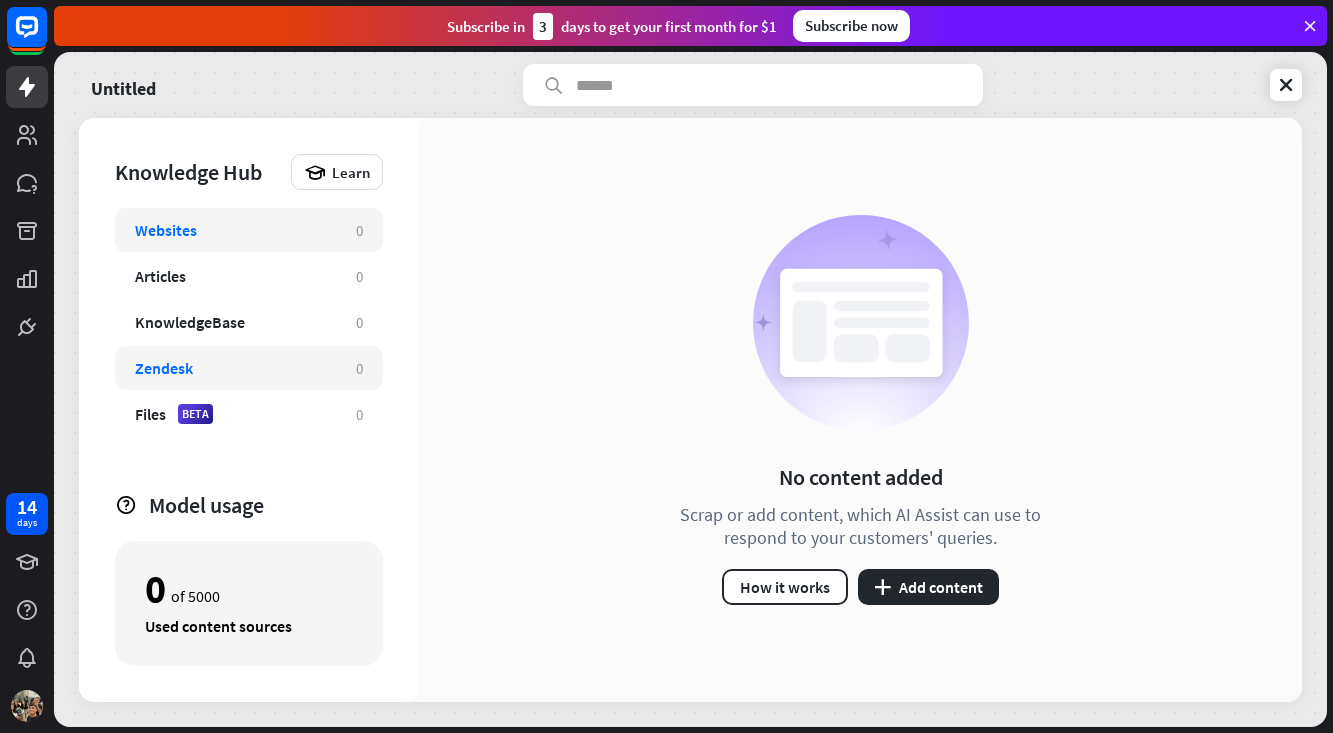 click on "Websites     0" at bounding box center (249, 230) 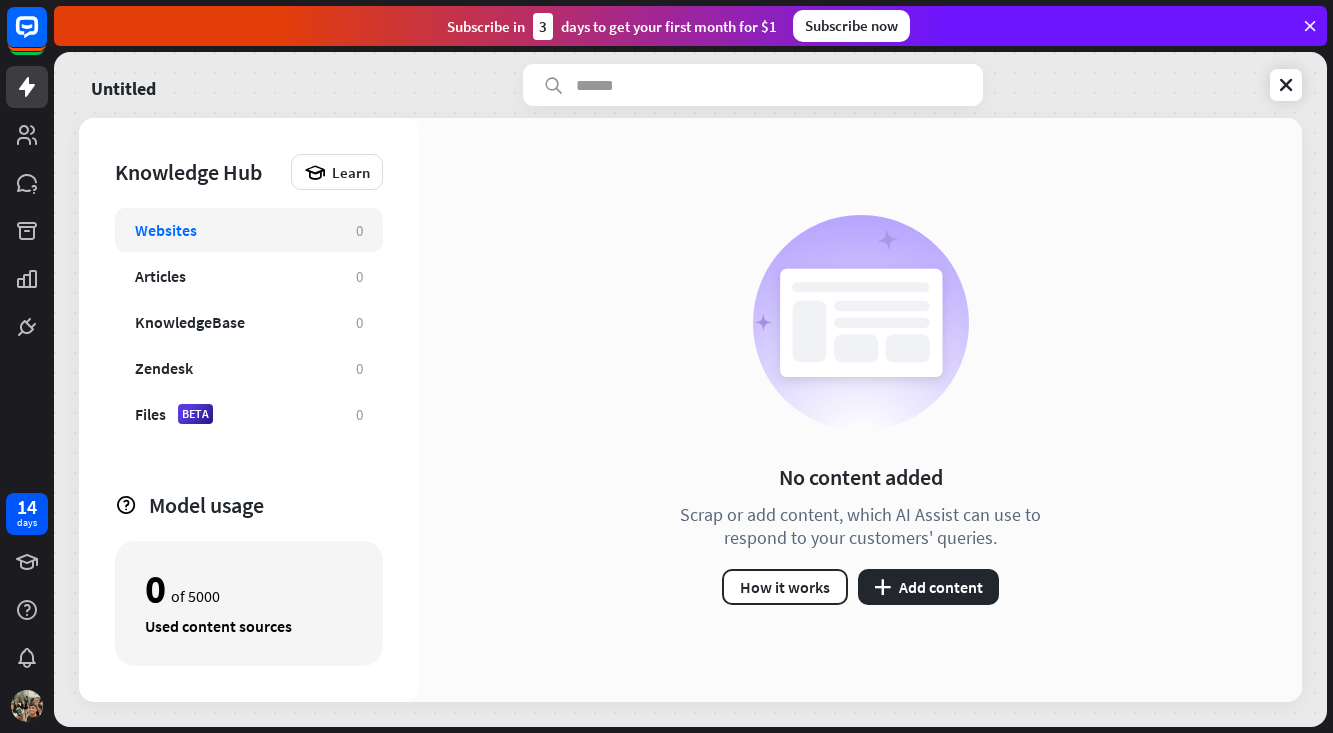 click on "Websites" at bounding box center [235, 230] 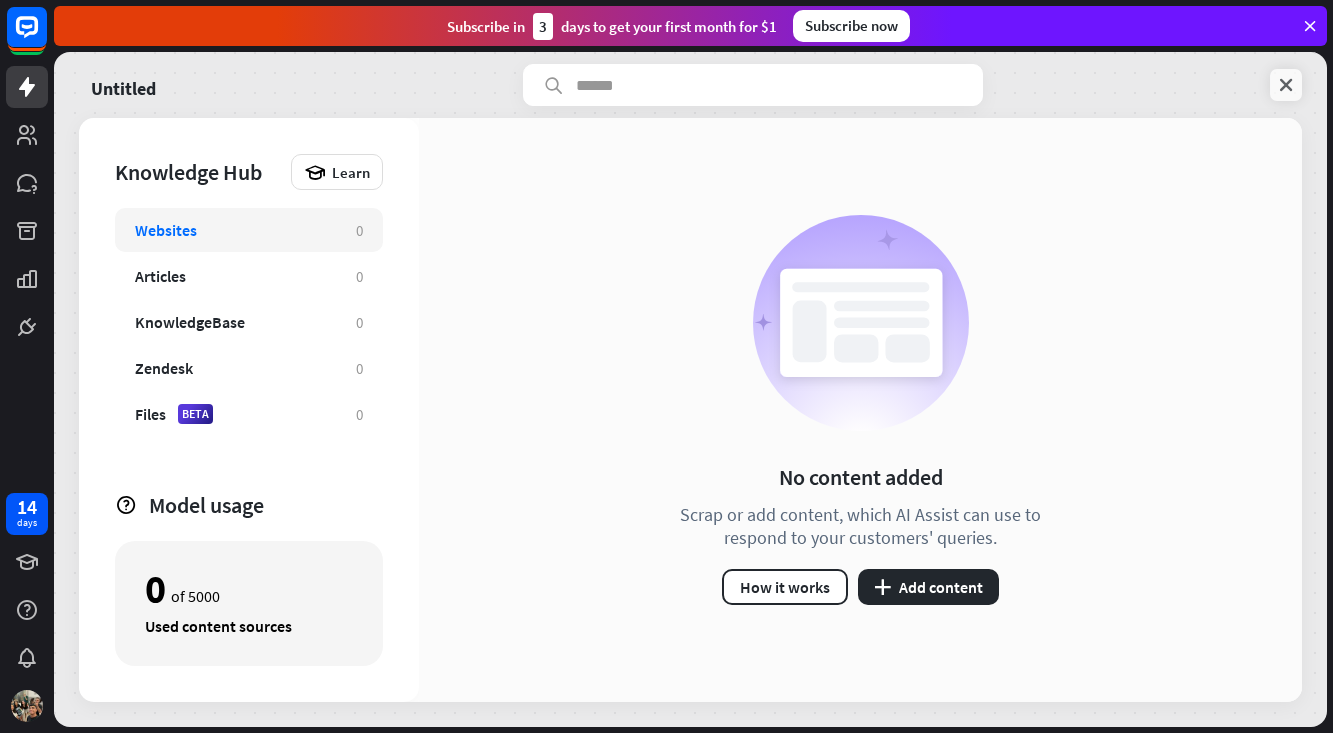 click at bounding box center [1286, 85] 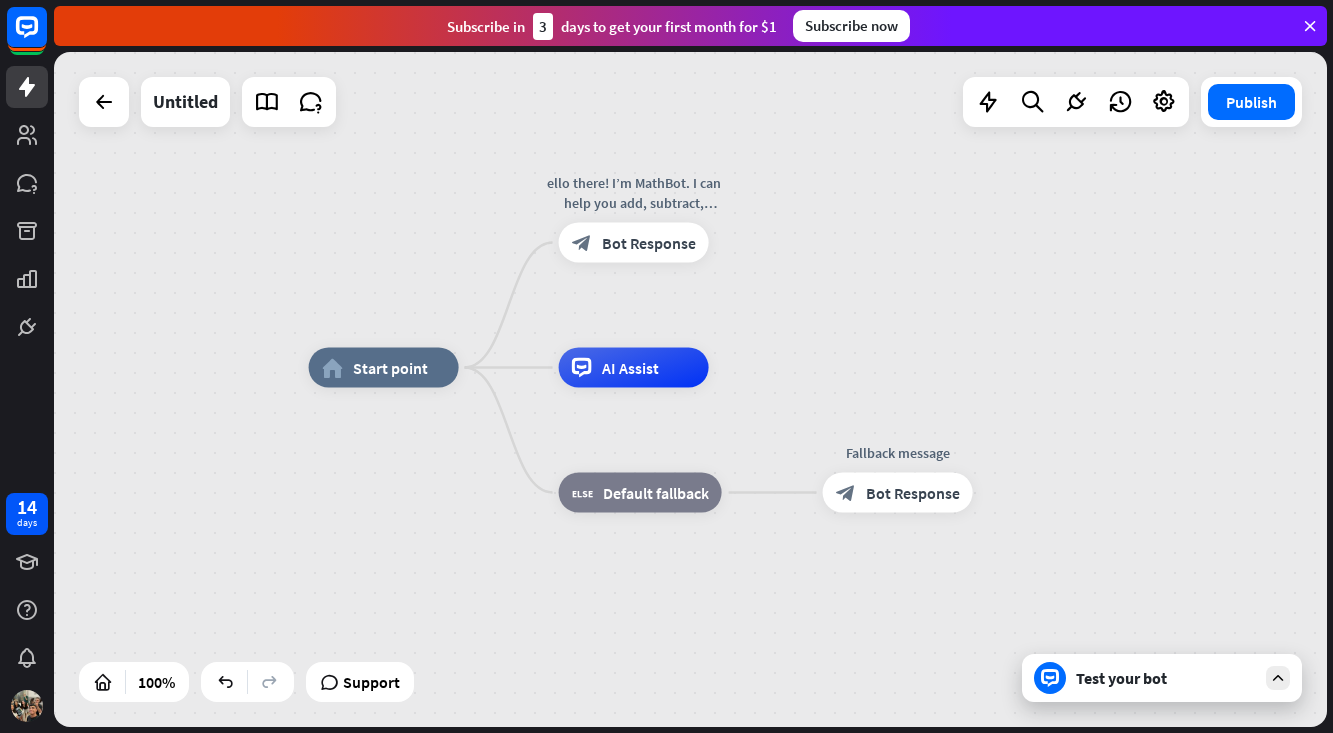 drag, startPoint x: 1047, startPoint y: 377, endPoint x: 1045, endPoint y: 333, distance: 44.04543 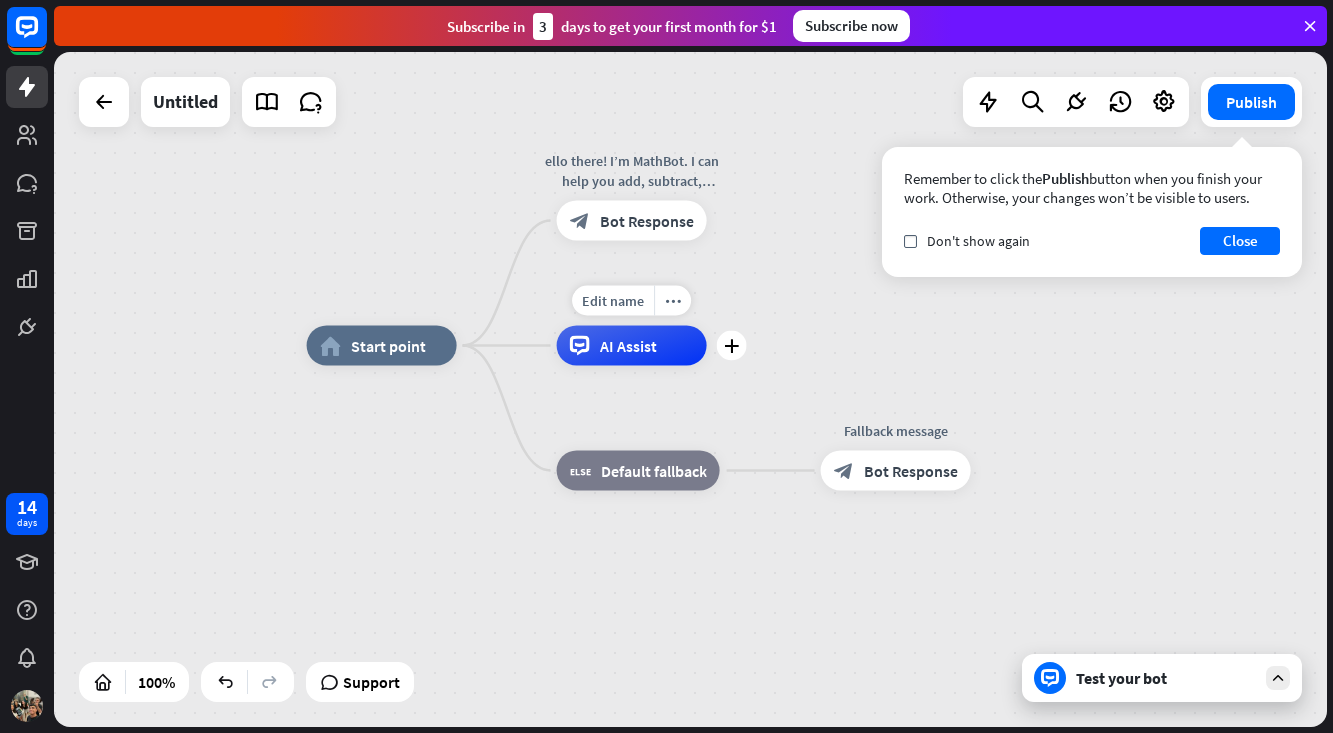 click on "AI Assist" at bounding box center [628, 346] 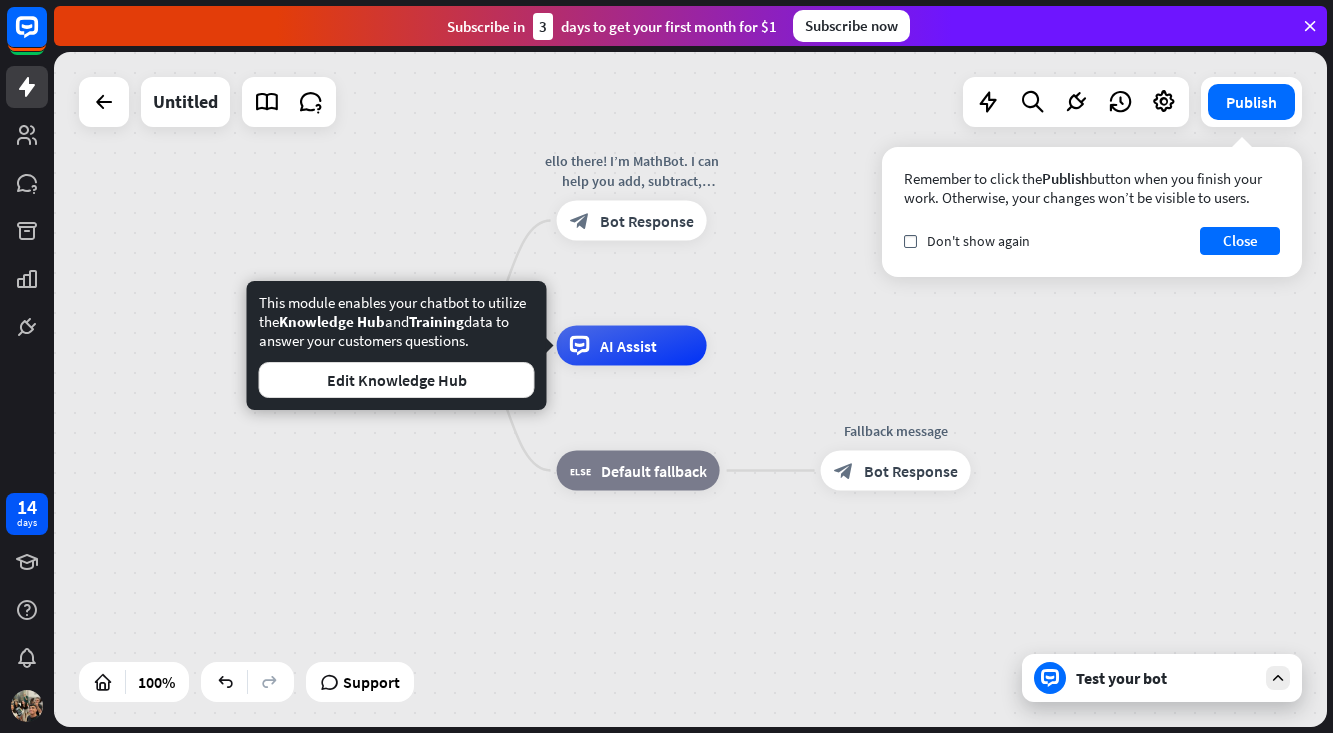 click on "home_2   Start point                 ello there! I’m MathBot. I can help you add, subtract, multiply, and divide numbers!    block_bot_response   Bot Response       Edit name   more_horiz               AI Assist                   block_fallback   Default fallback                 Fallback message   block_bot_response   Bot Response" at bounding box center (943, 683) 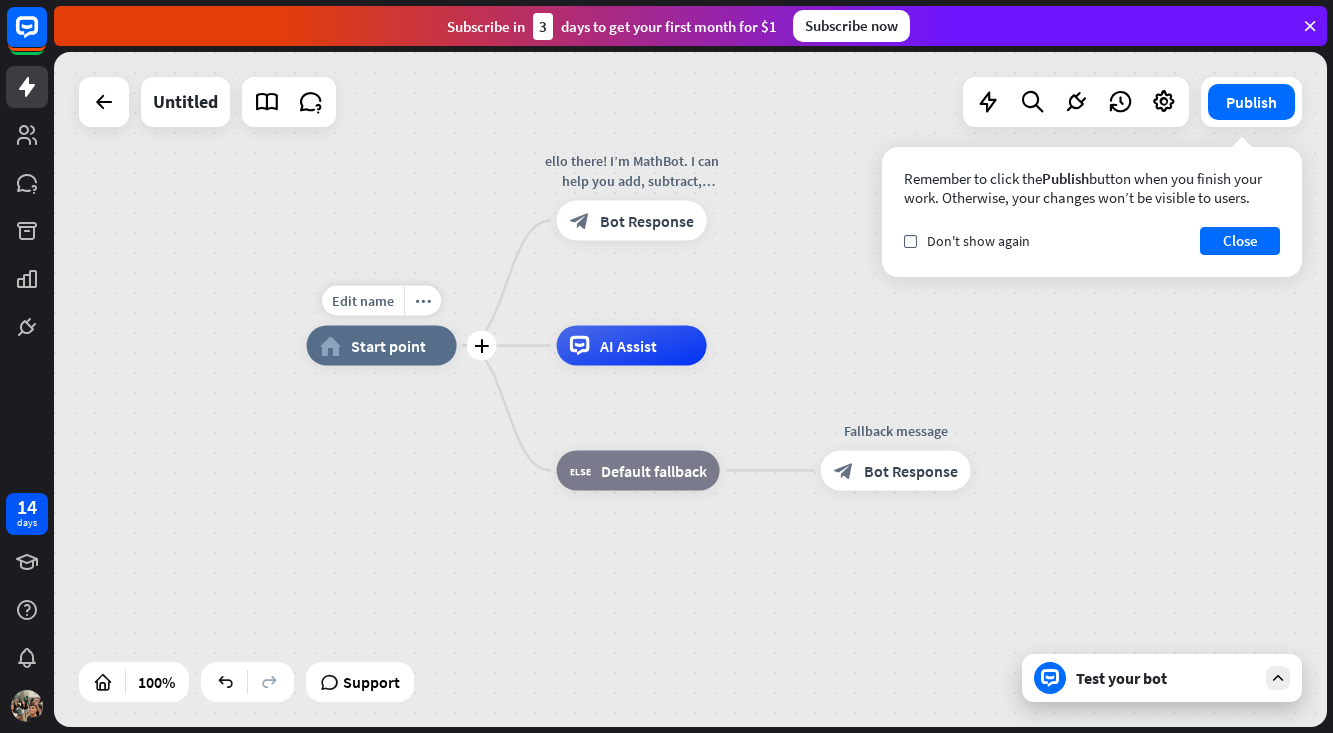 click on "Edit name   more_horiz         plus     home_2   Start point" at bounding box center [382, 346] 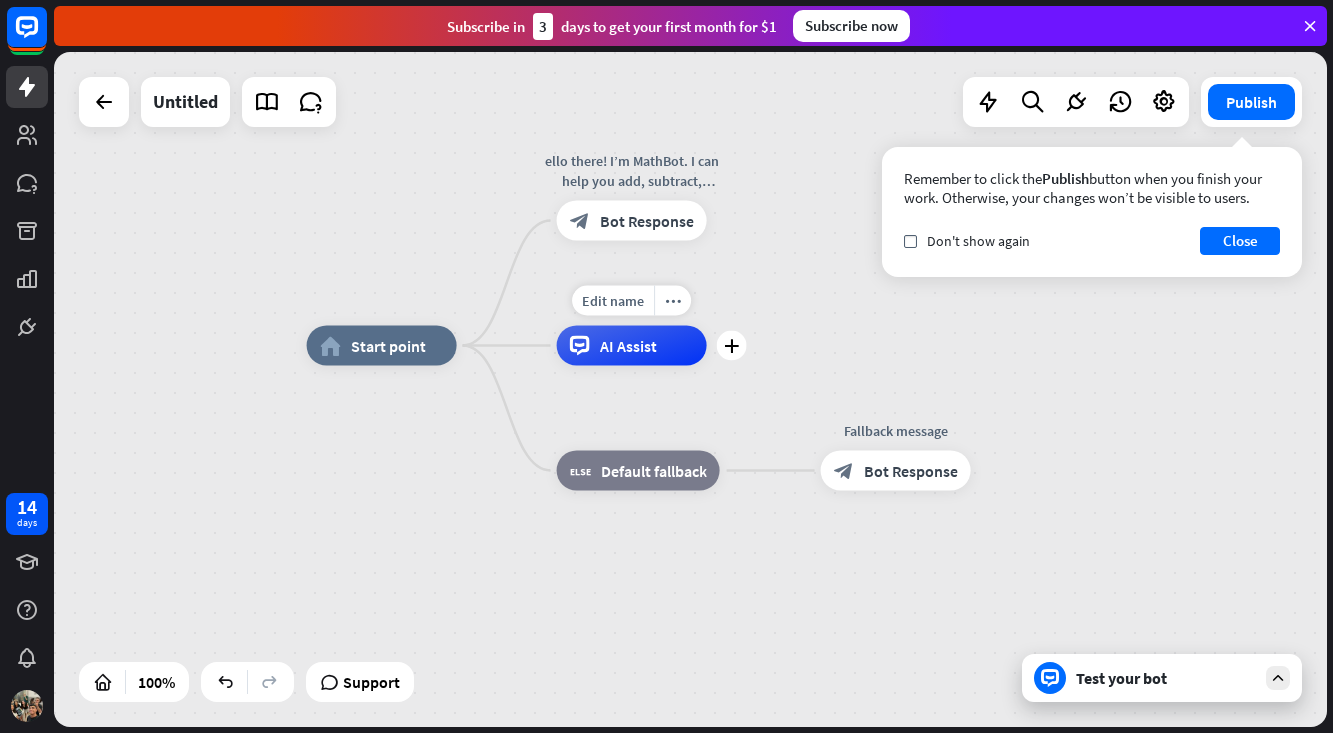 click on "AI Assist" at bounding box center (632, 346) 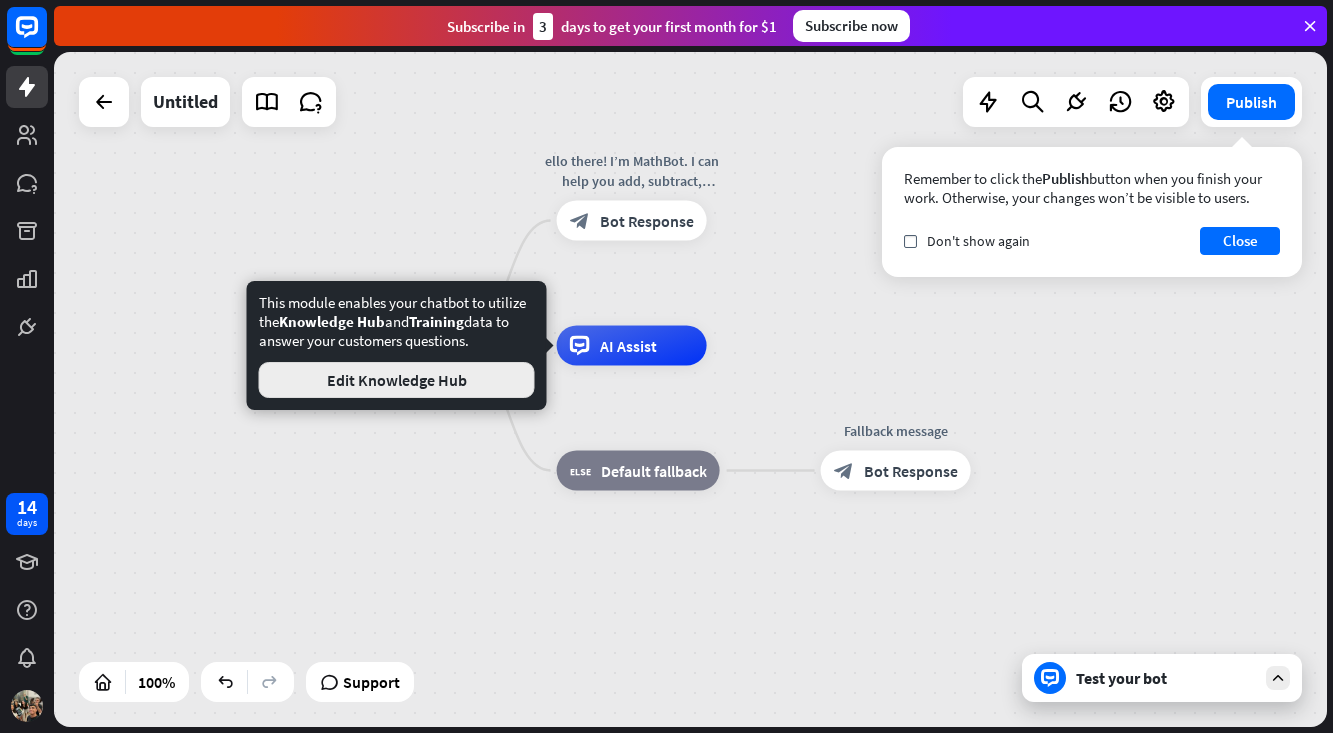 click on "Edit Knowledge Hub" at bounding box center (397, 380) 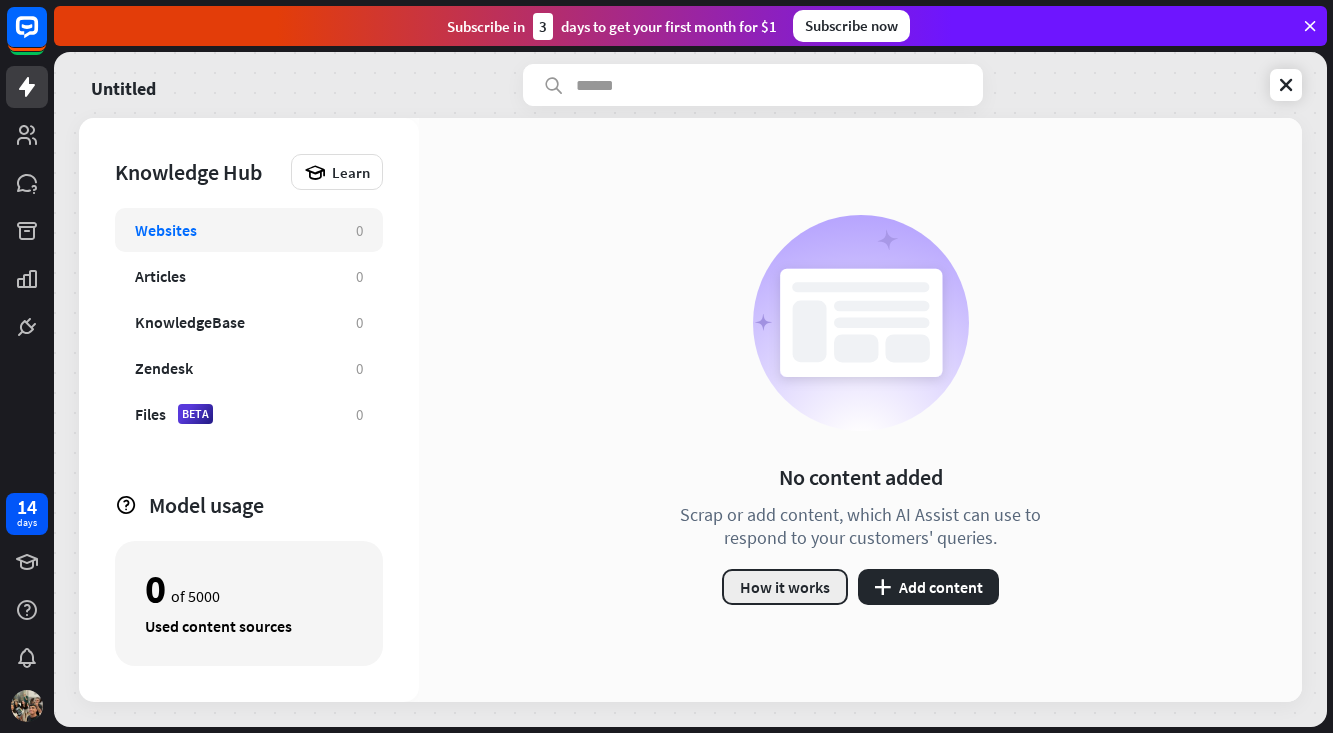 click on "How it works" at bounding box center (785, 587) 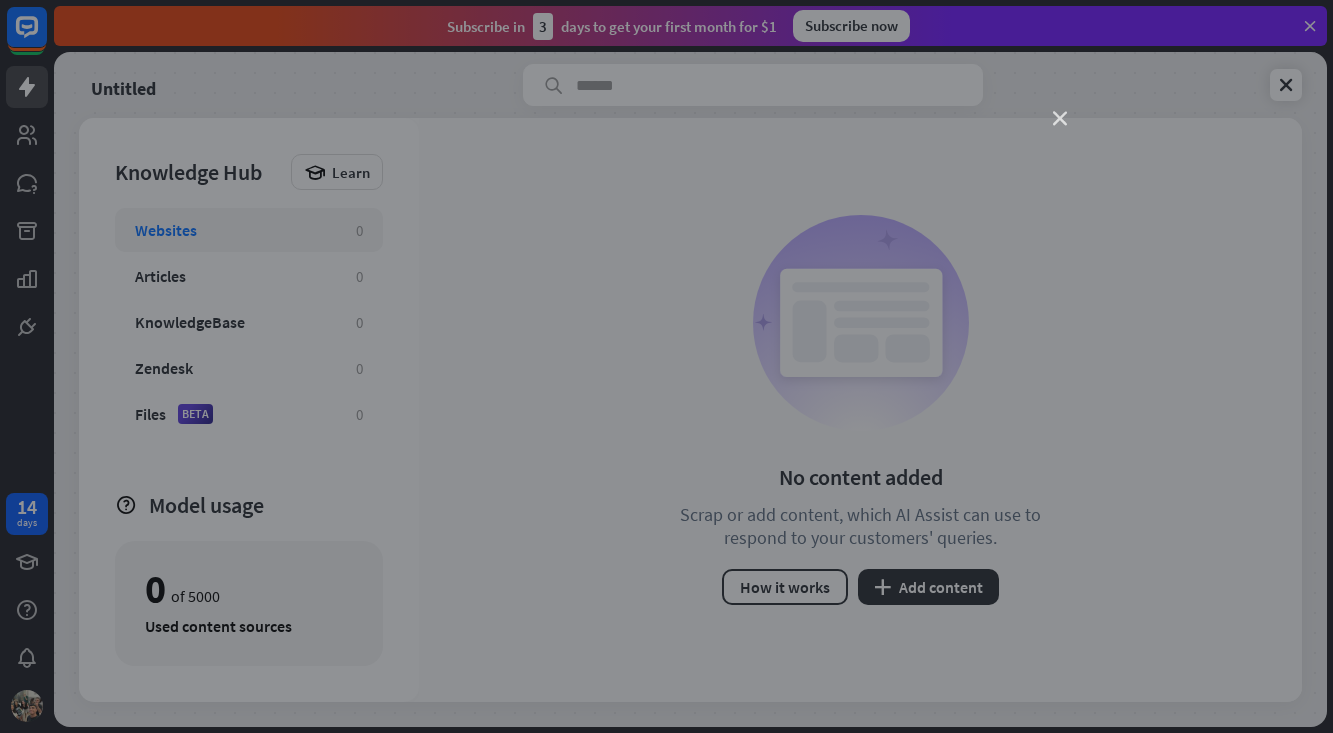 click on "close" at bounding box center (1060, 119) 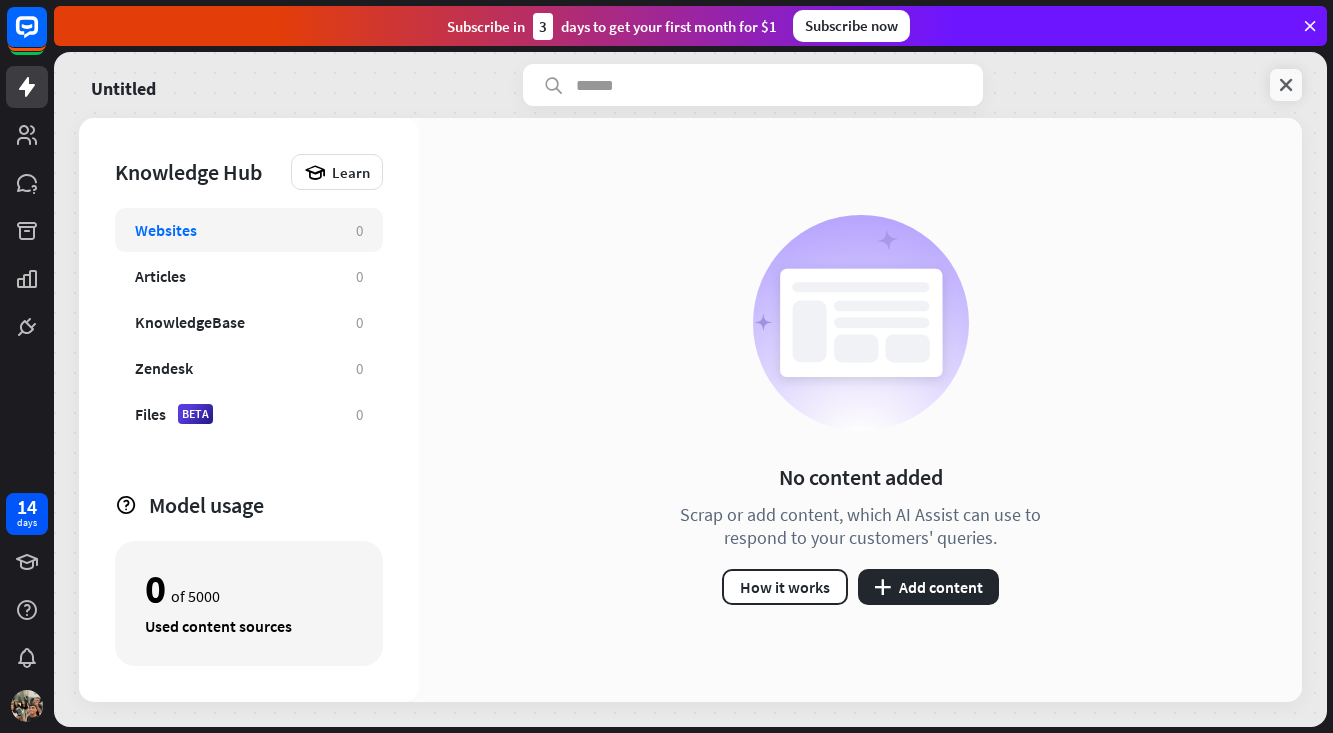 click at bounding box center [1286, 85] 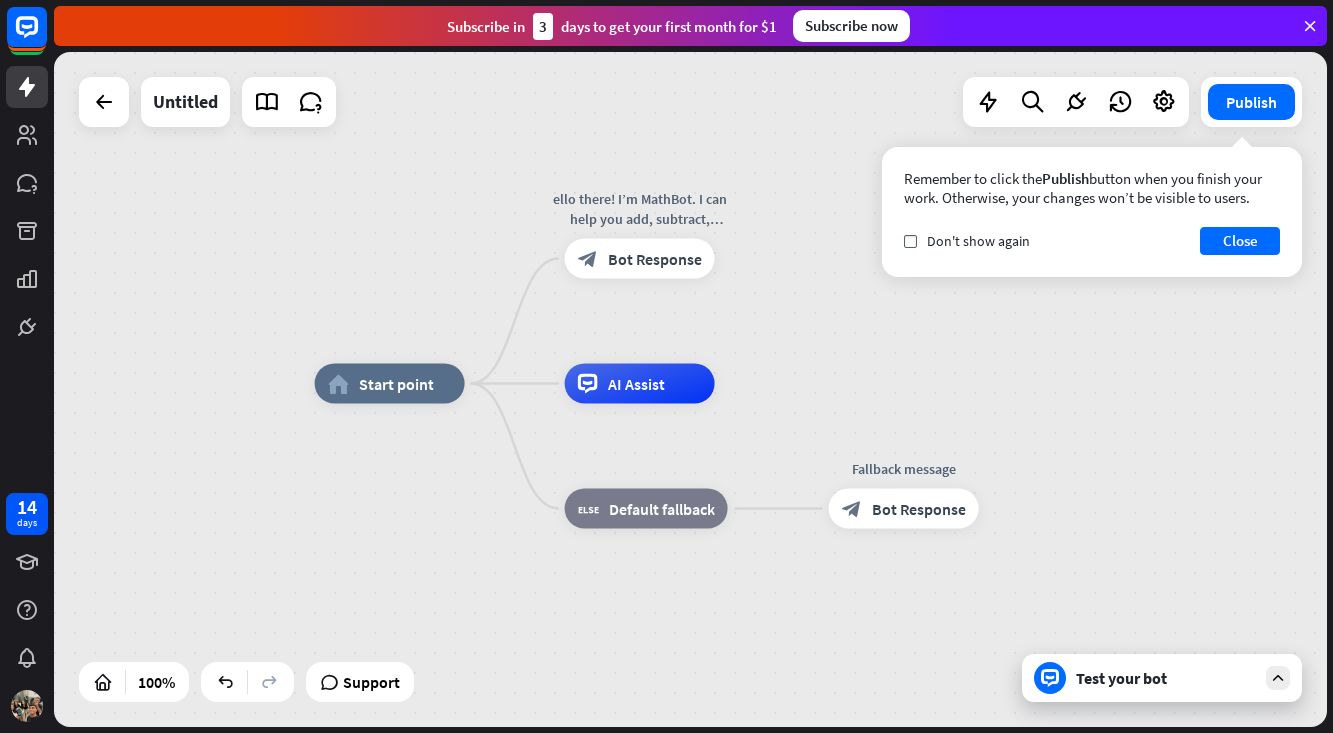 click on "home_2   Start point                 ello there! I’m MathBot. I can help you add, subtract, multiply, and divide numbers!    block_bot_response   Bot Response                     AI Assist                   block_fallback   Default fallback                 Fallback message   block_bot_response   Bot Response" at bounding box center [690, 389] 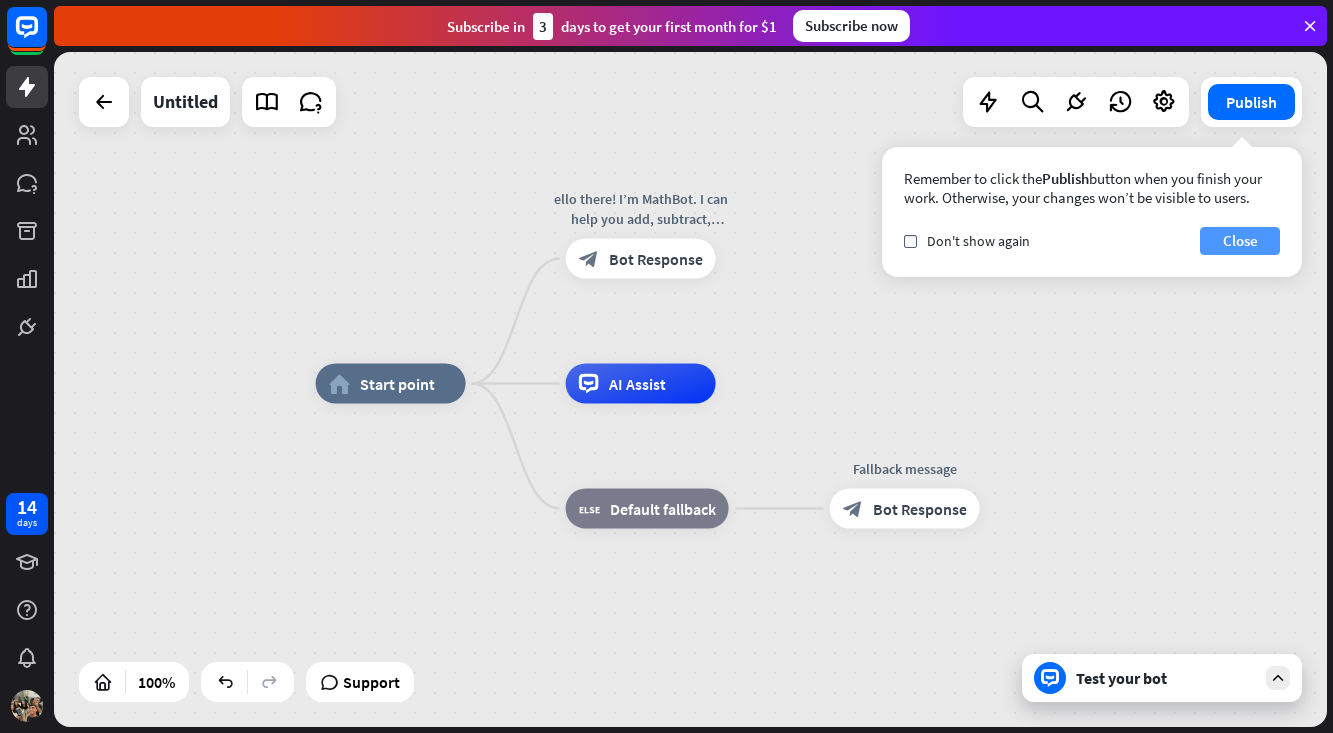click on "Close" at bounding box center [1240, 241] 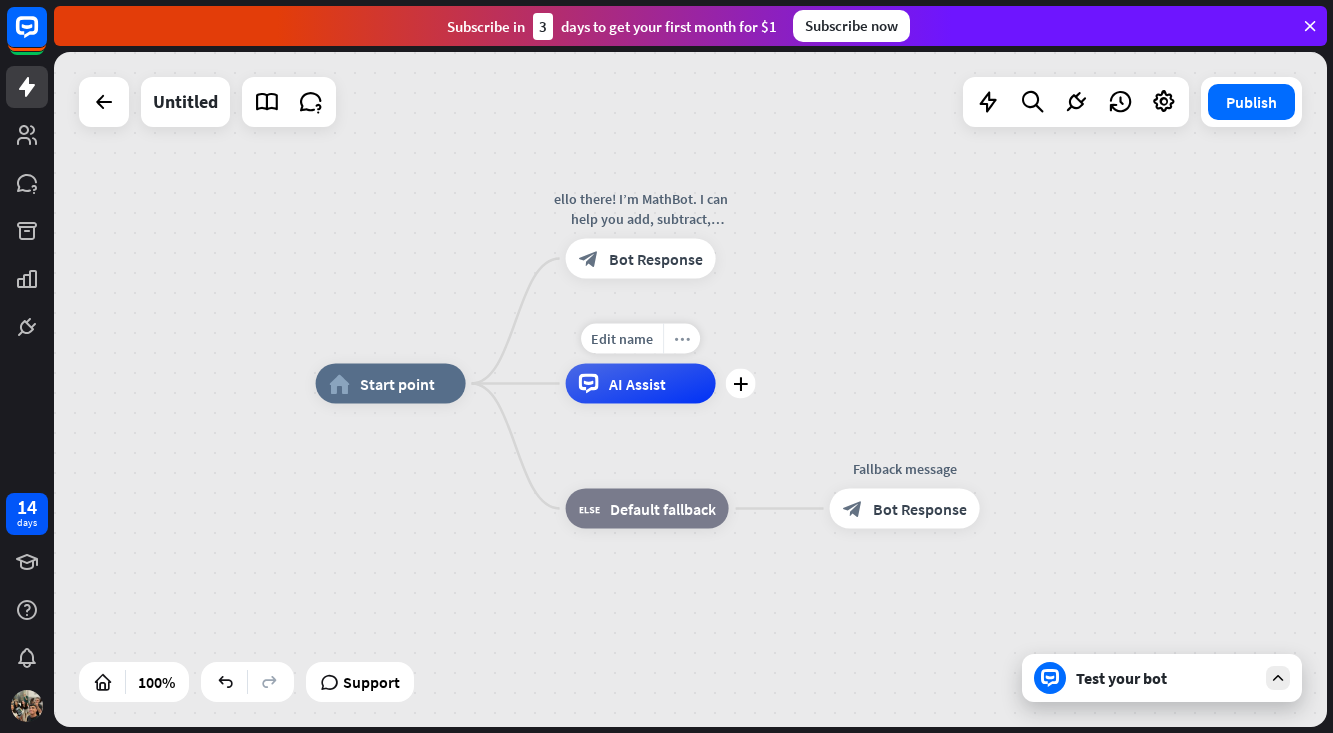 click on "more_horiz" at bounding box center (682, 338) 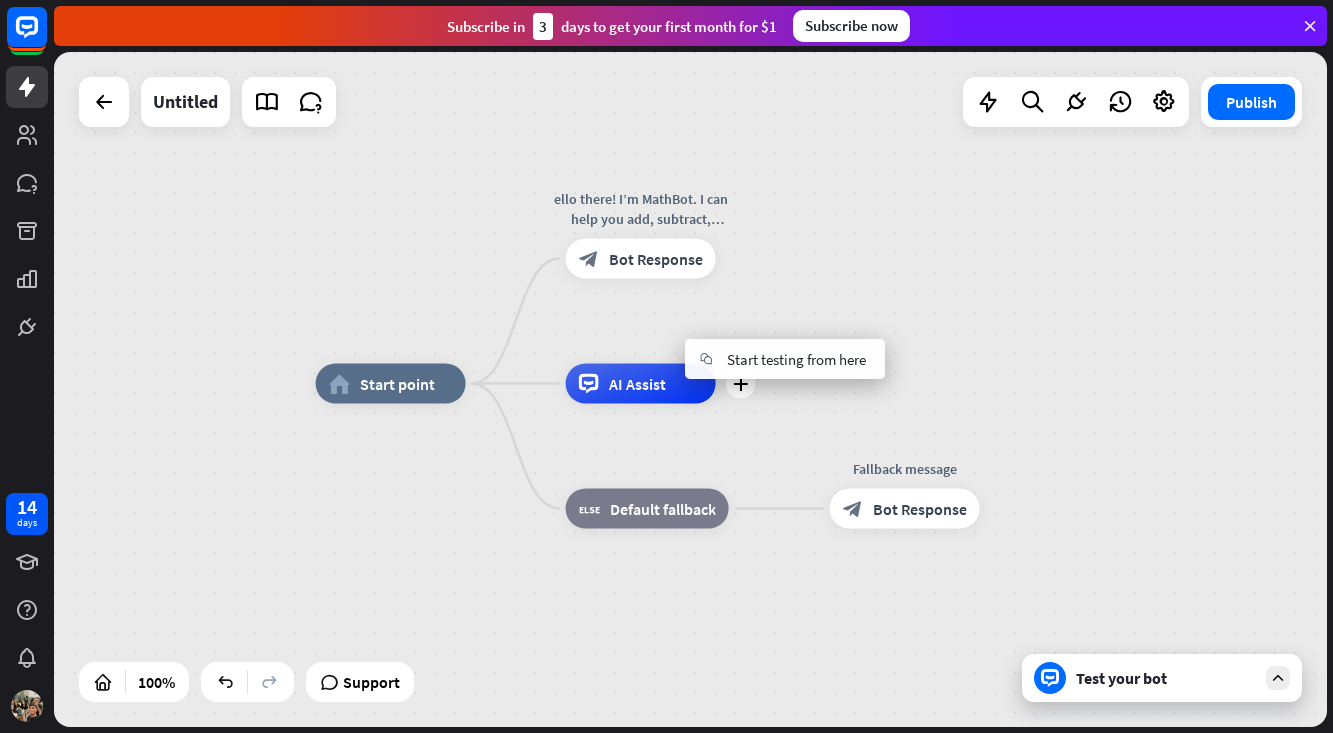 click on "AI Assist" at bounding box center (637, 384) 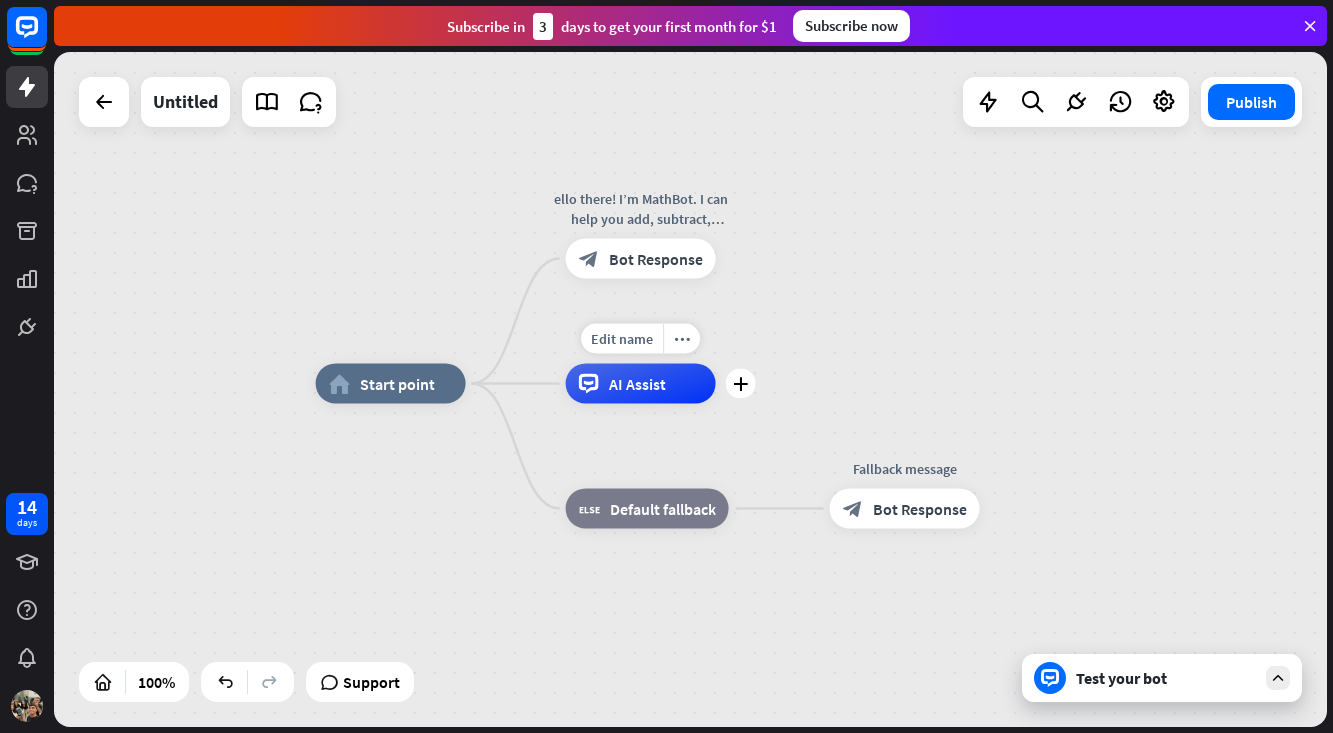 click on "AI Assist" at bounding box center [637, 384] 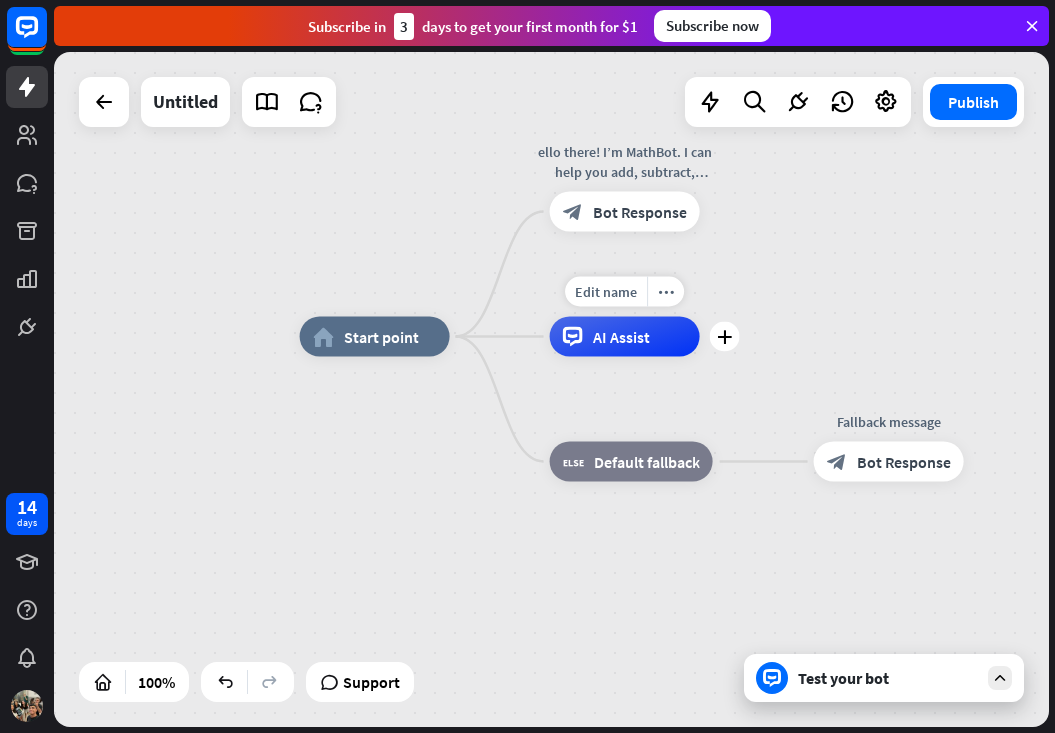 click on "AI Assist" at bounding box center (625, 337) 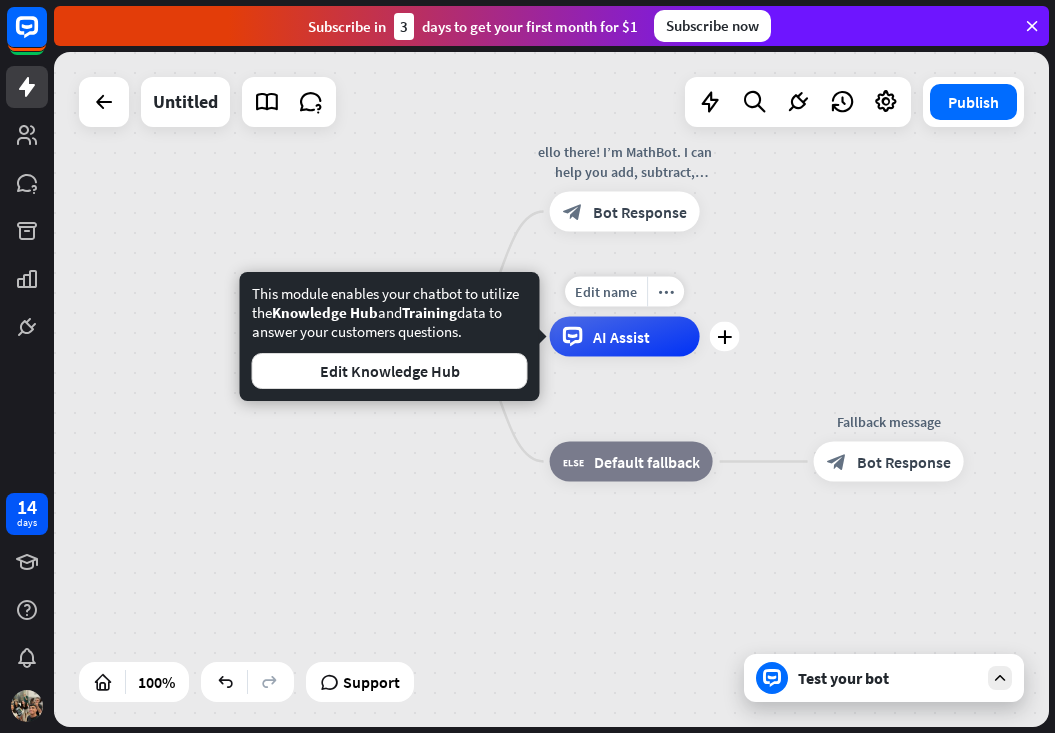click on "AI Assist" at bounding box center [621, 337] 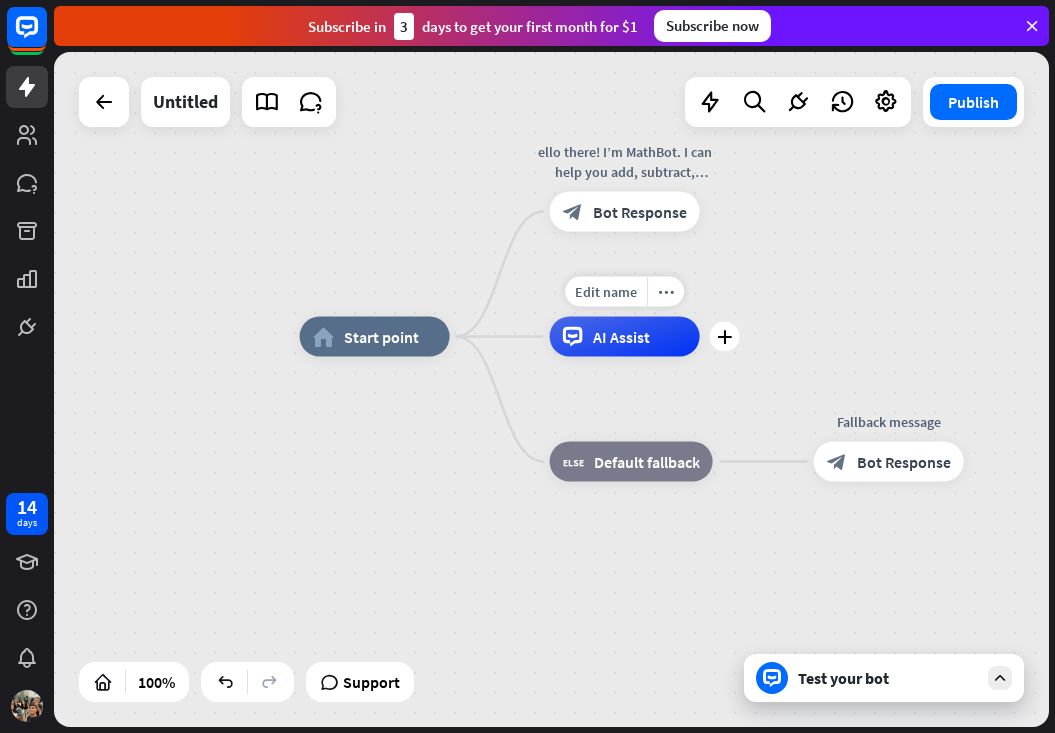 click 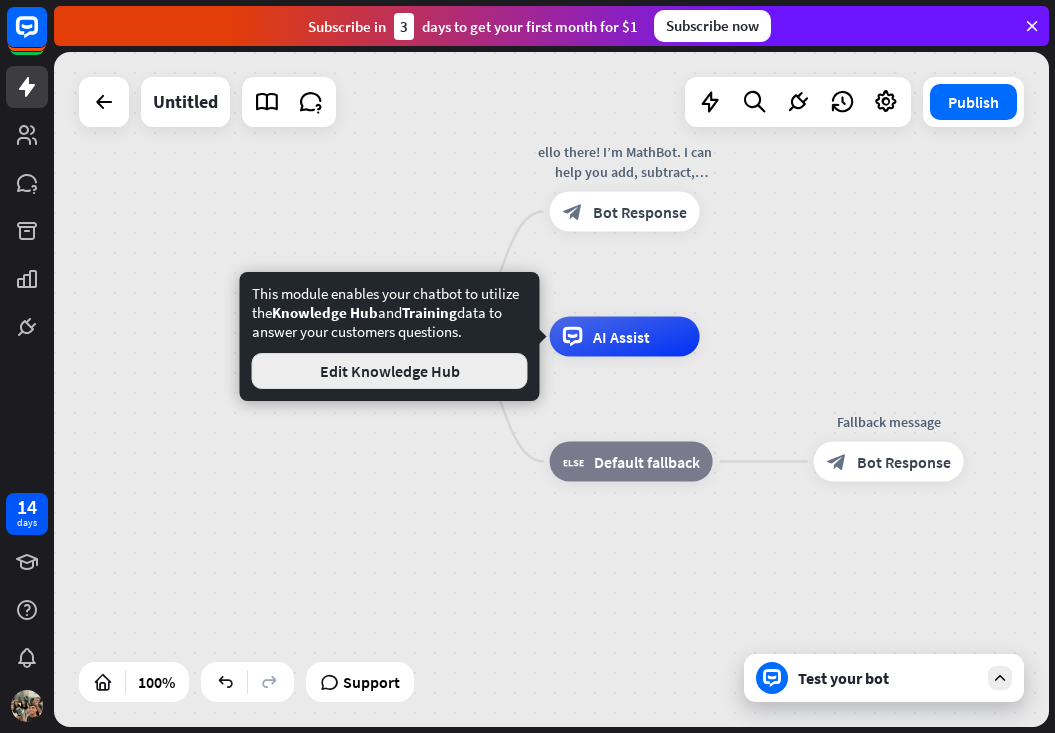 click on "Edit Knowledge Hub" at bounding box center [390, 371] 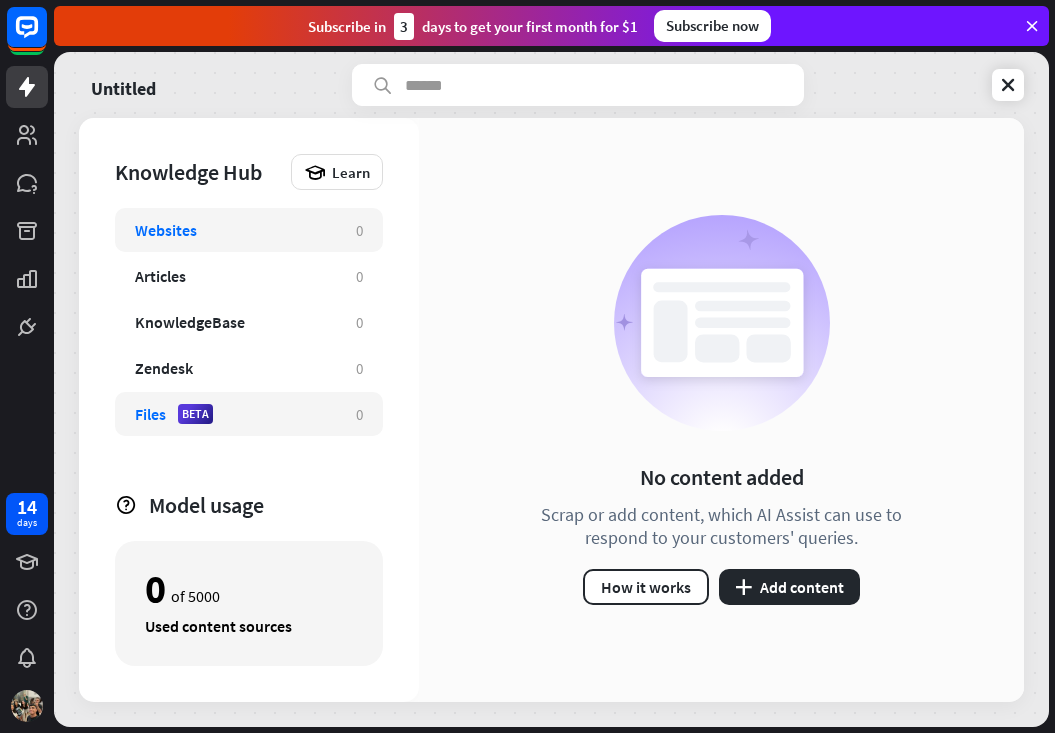click on "Files
BETA" at bounding box center (235, 414) 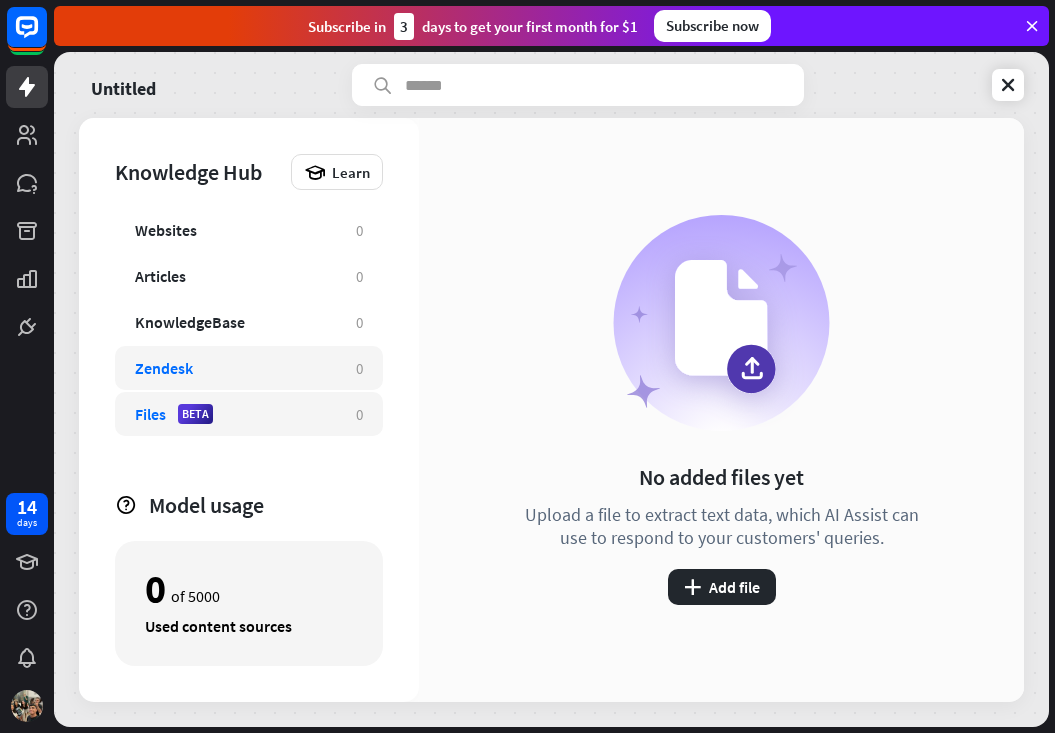 click on "Zendesk" at bounding box center (235, 368) 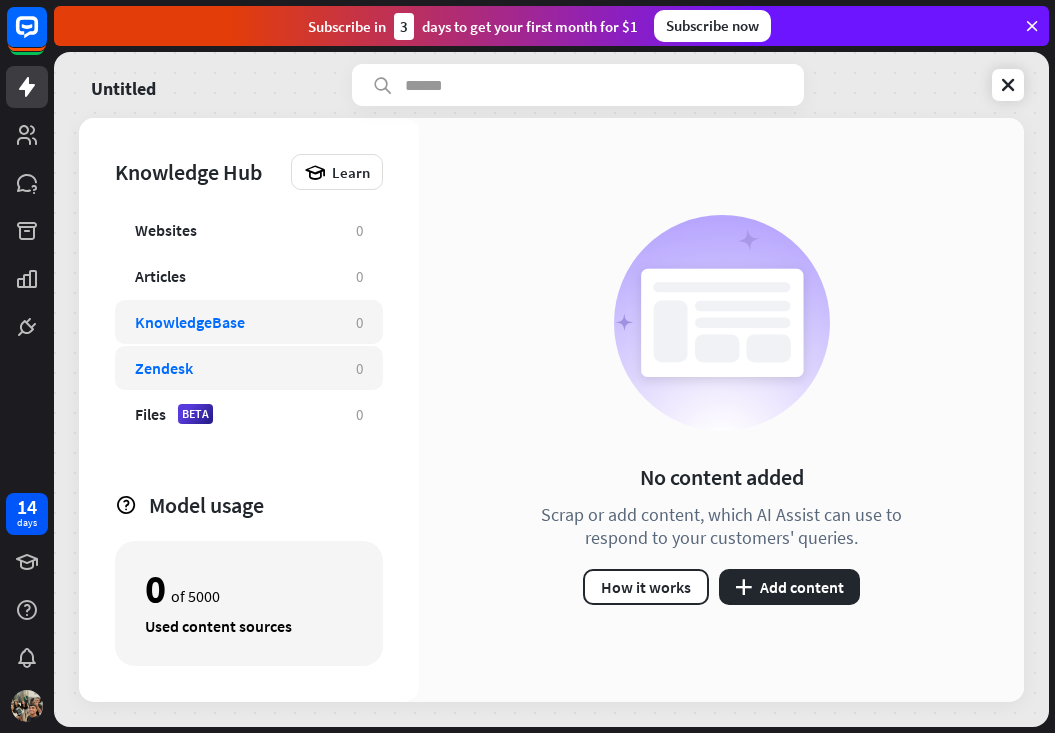 click on "KnowledgeBase" at bounding box center [235, 322] 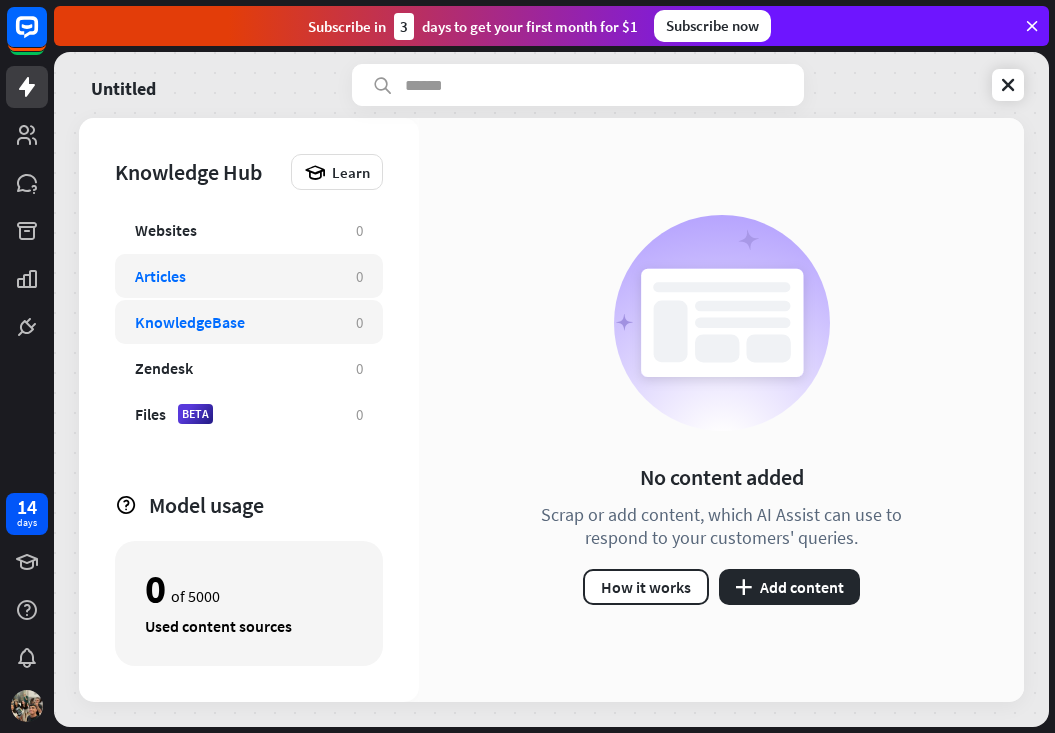 click on "Articles" at bounding box center (235, 276) 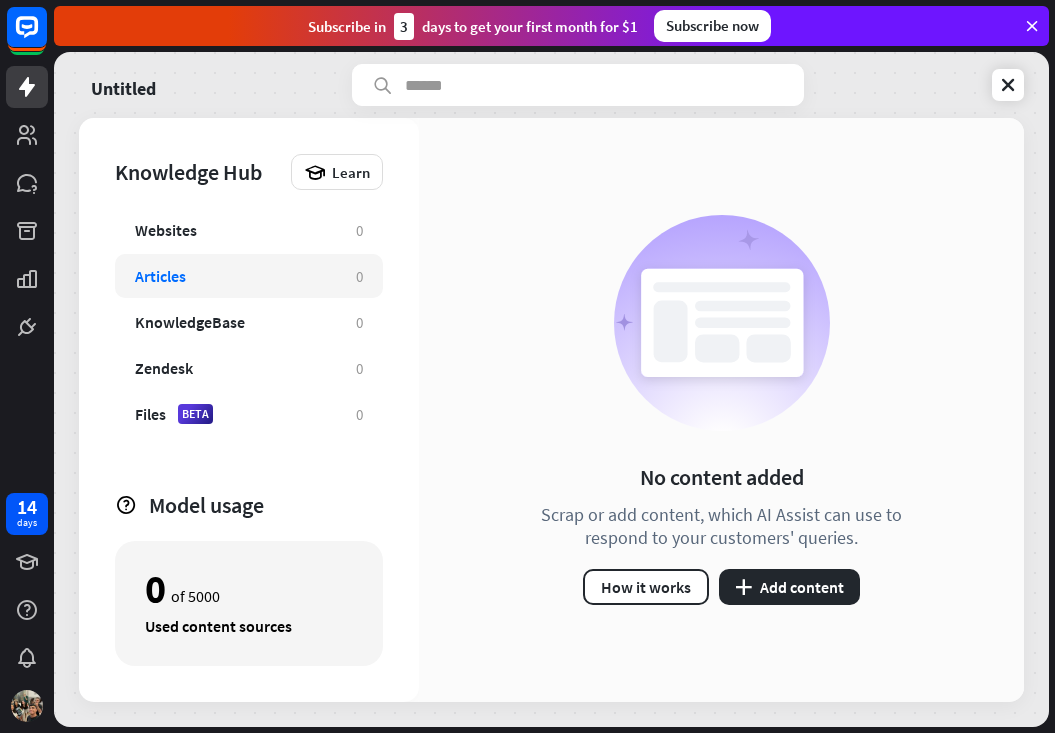 click on "Knowledge Hub     Learn     Websites     0 Articles     0 KnowledgeBase     0 Zendesk     0 Files
BETA
0     Model usage     0
of 5000
Used content sources" at bounding box center (249, 410) 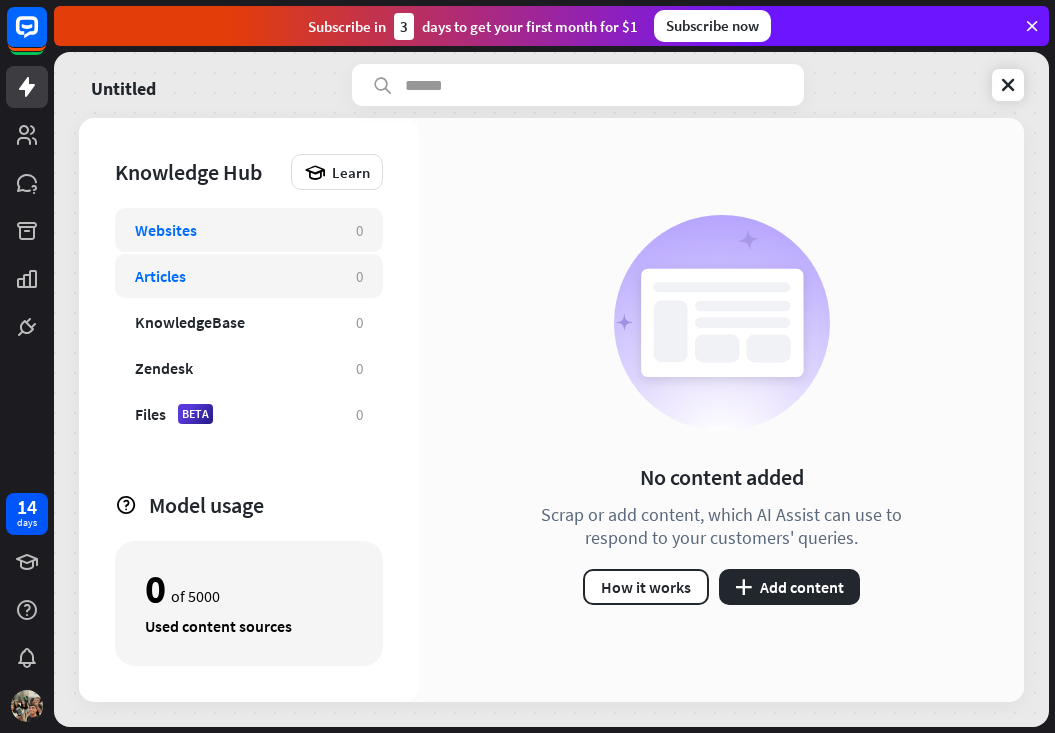 click on "Websites" at bounding box center (235, 230) 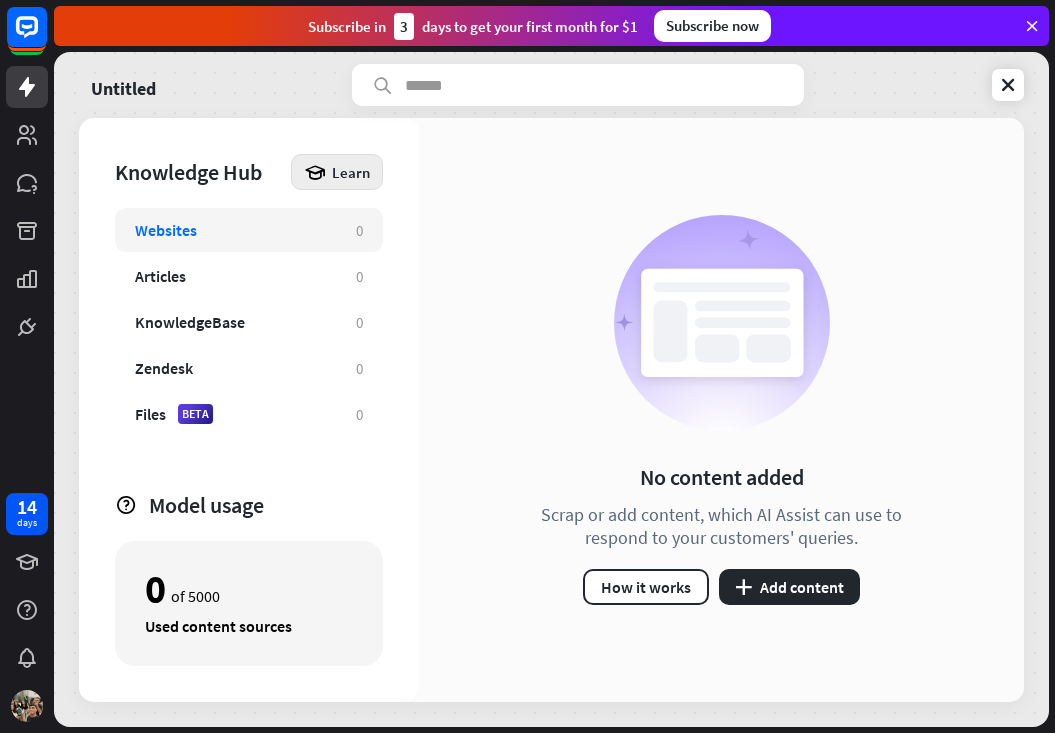 click on "Learn" at bounding box center (337, 172) 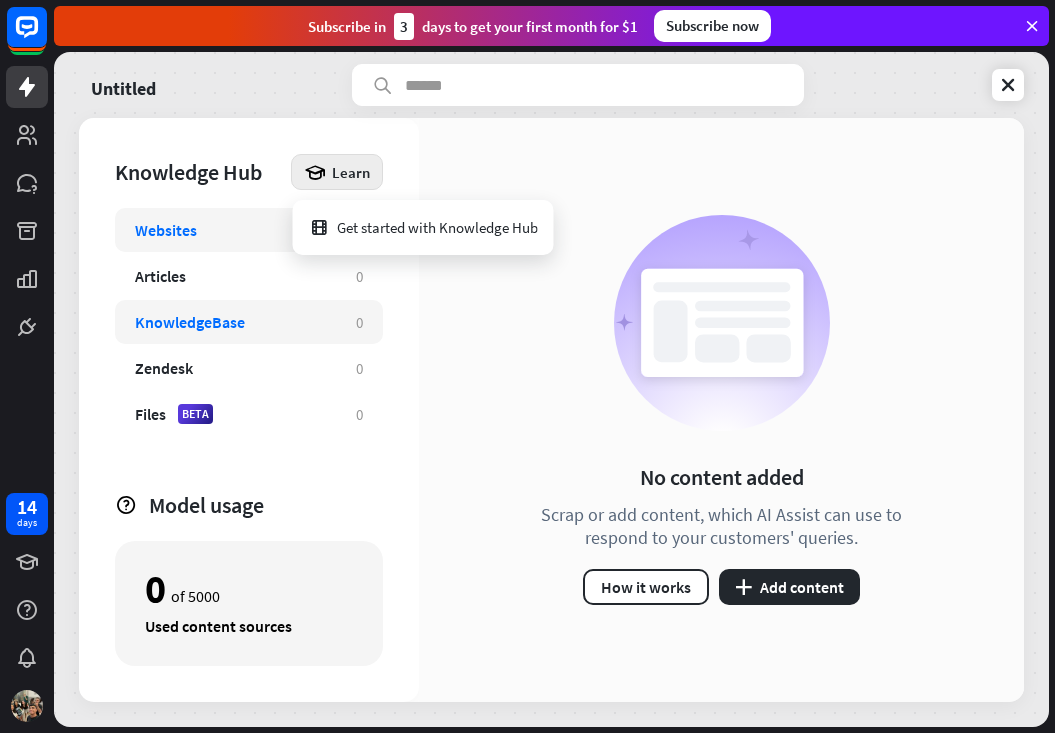 click on "0" at bounding box center [359, 322] 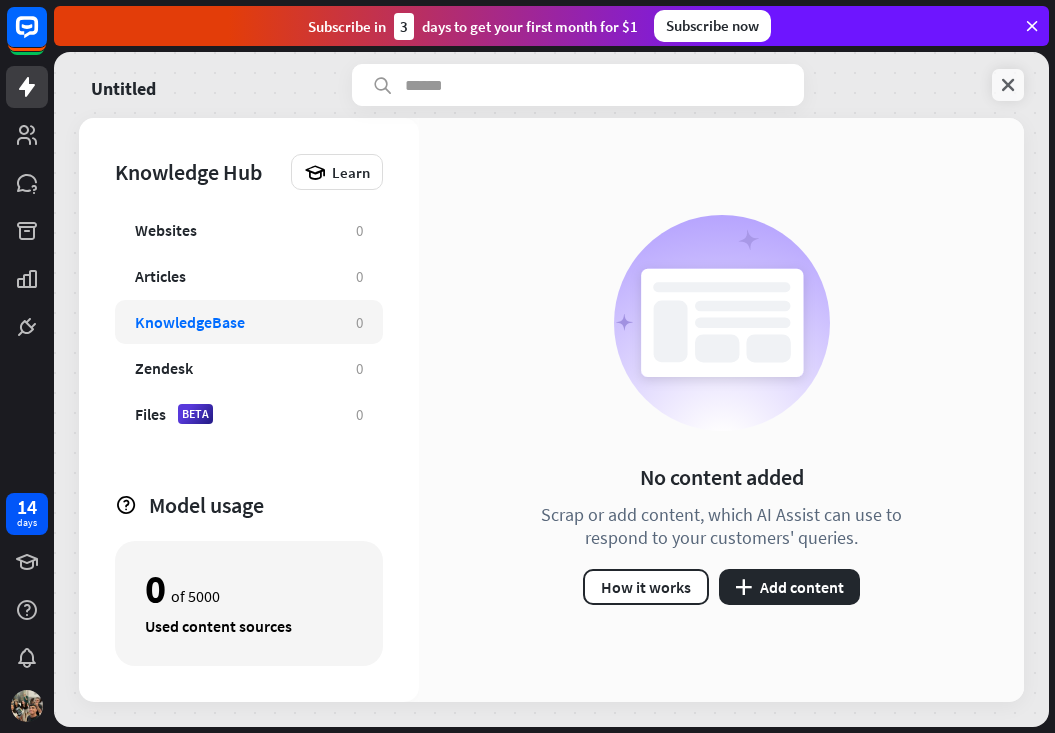 click at bounding box center (1008, 85) 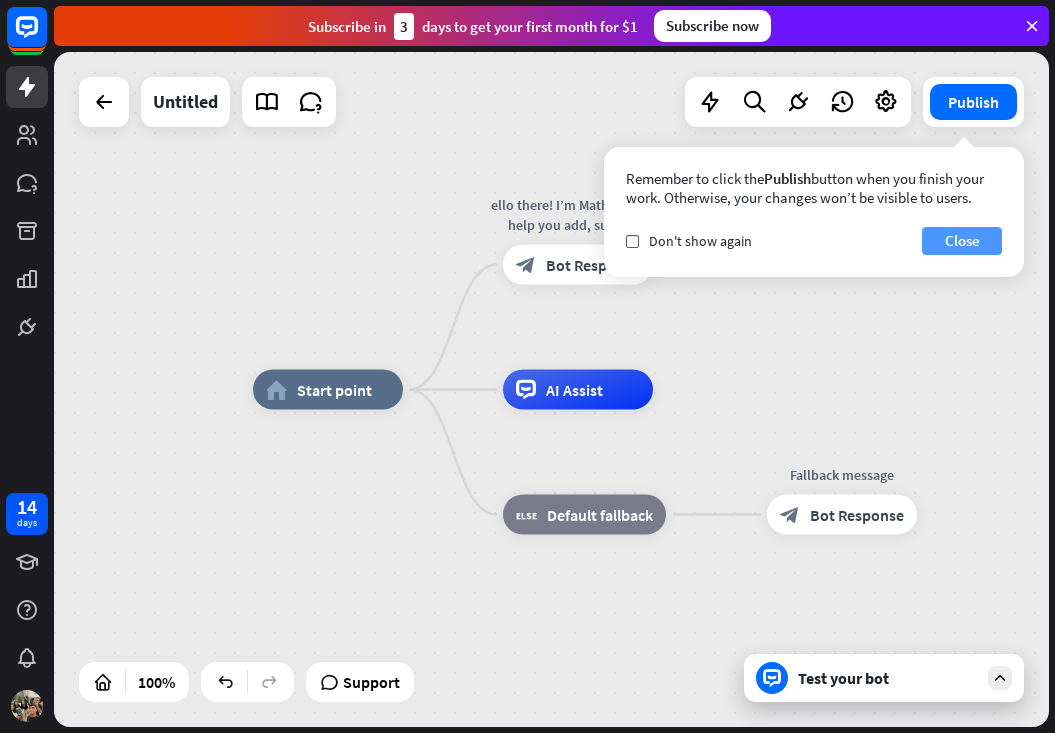 click on "Close" at bounding box center [962, 241] 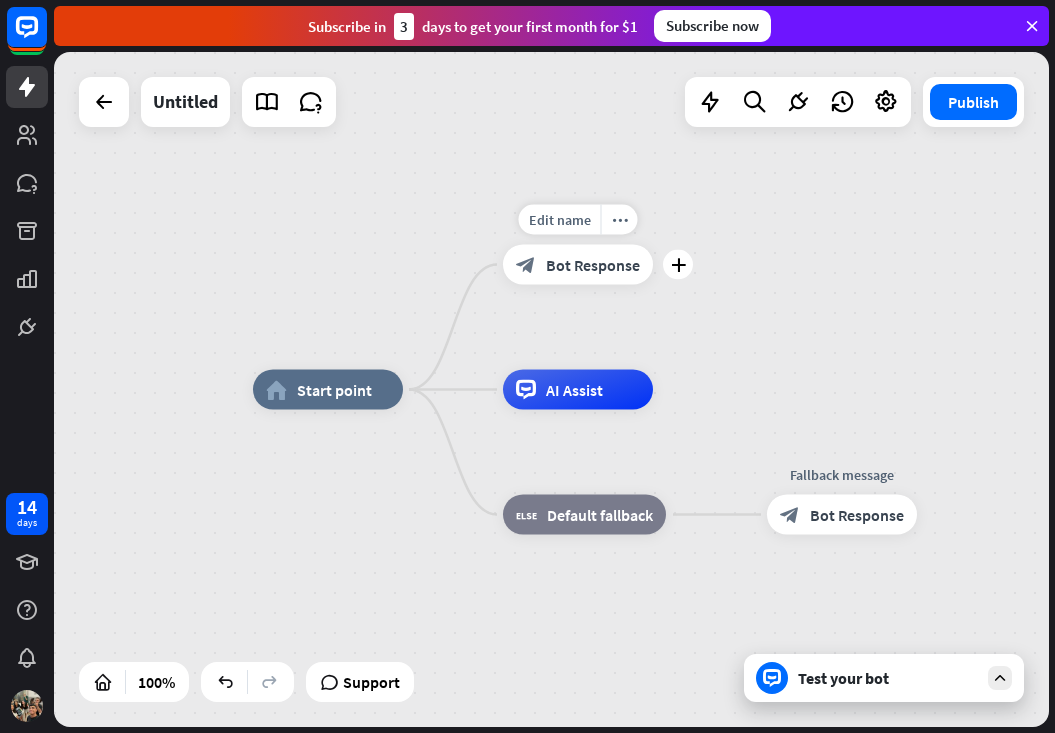 click on "Bot Response" at bounding box center (593, 265) 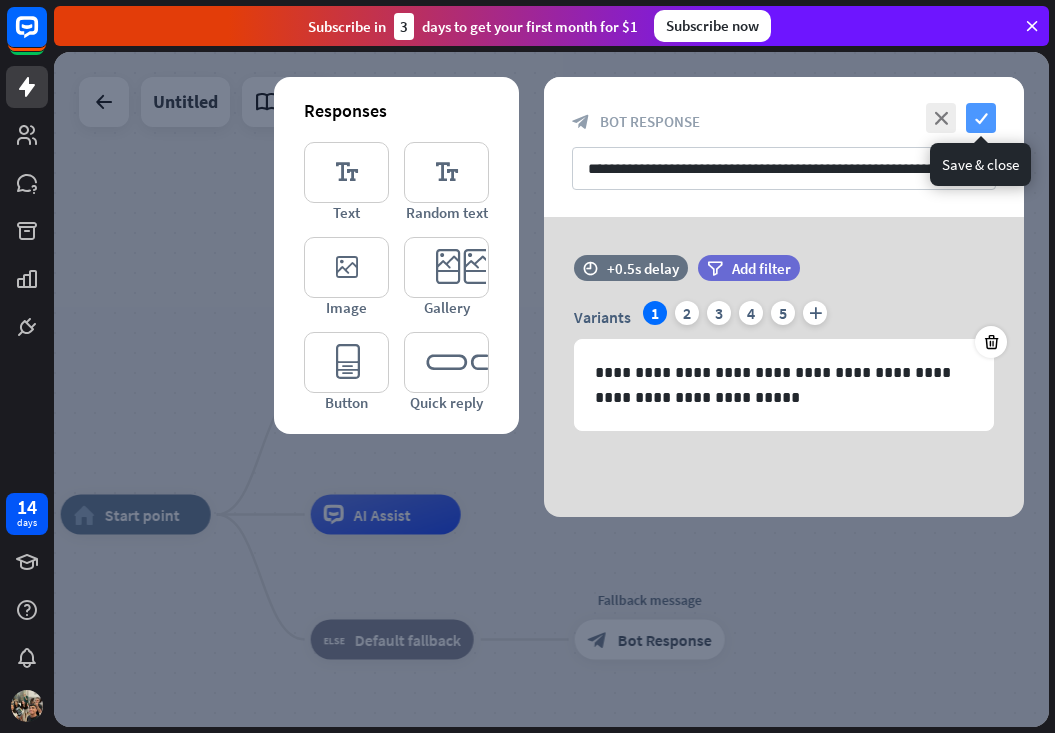 click on "check" at bounding box center [981, 118] 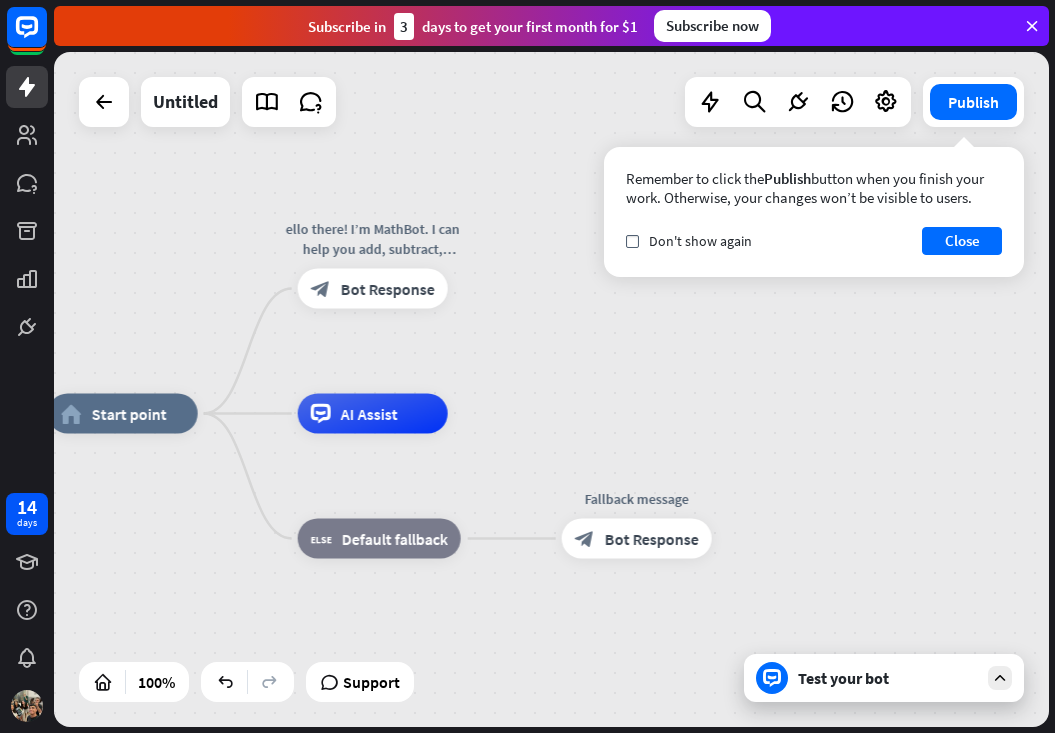 drag, startPoint x: 907, startPoint y: 365, endPoint x: 780, endPoint y: 350, distance: 127.88276 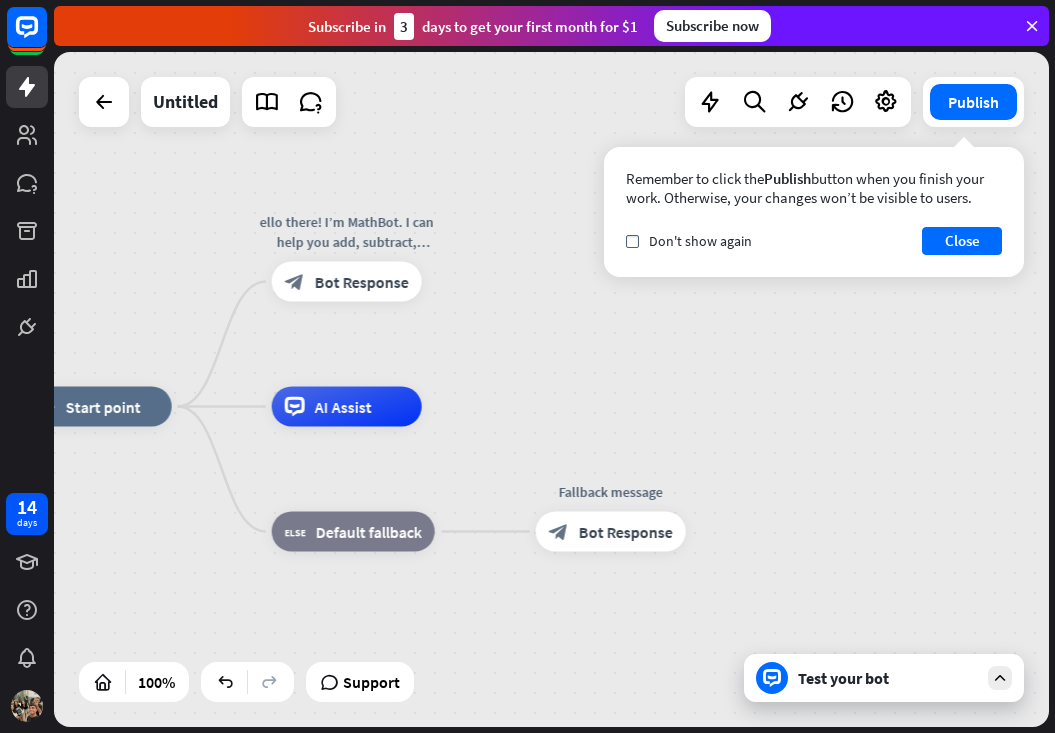 click at bounding box center (1000, 678) 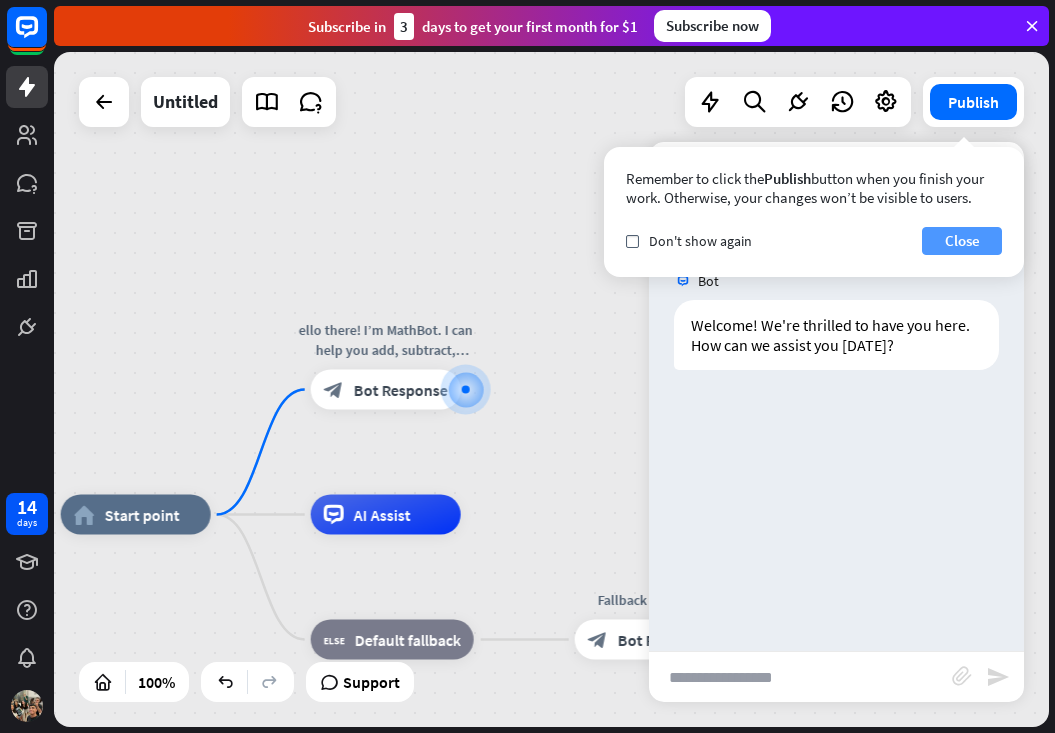 click on "Close" at bounding box center [962, 241] 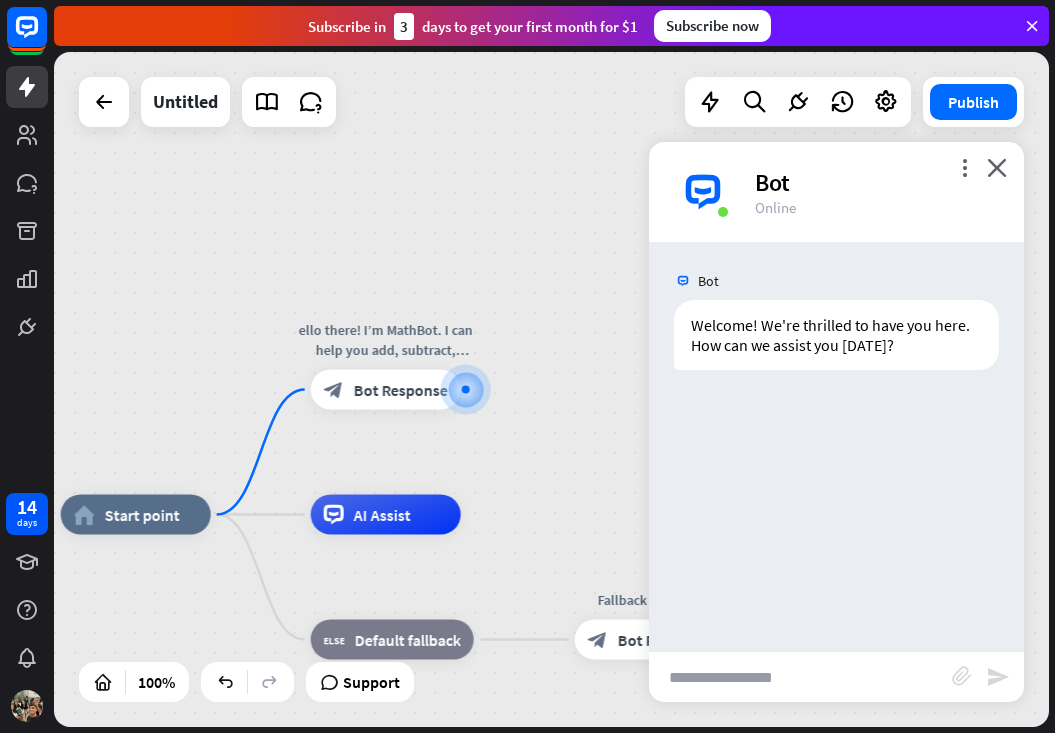 click at bounding box center (800, 677) 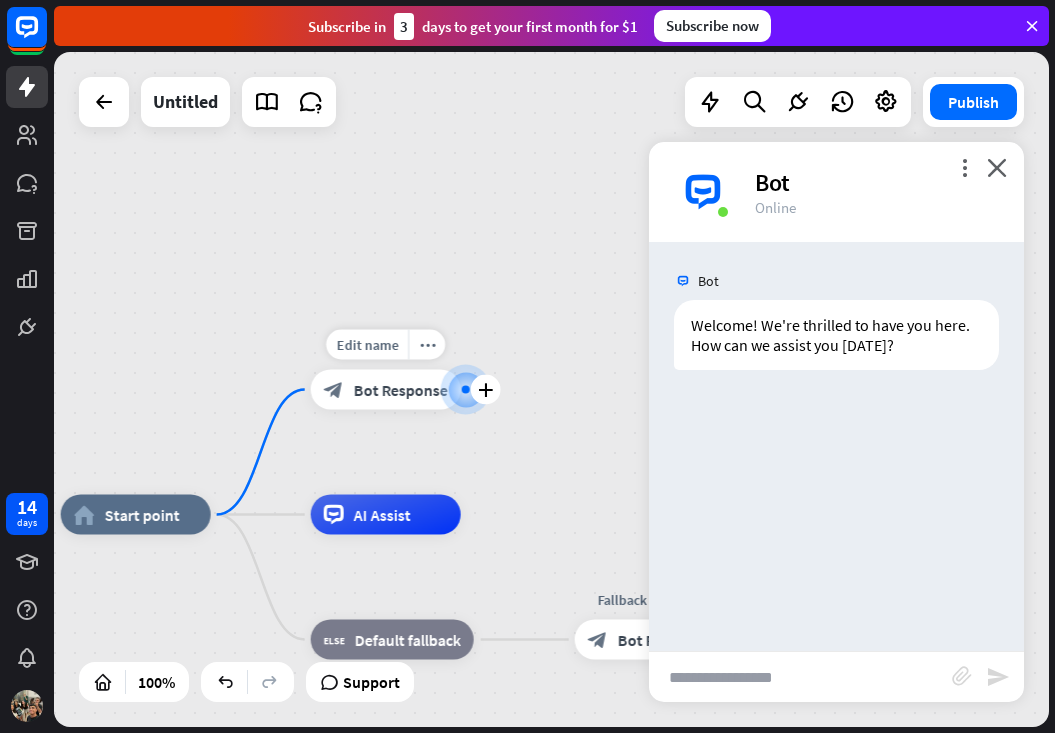click on "Bot Response" at bounding box center (401, 390) 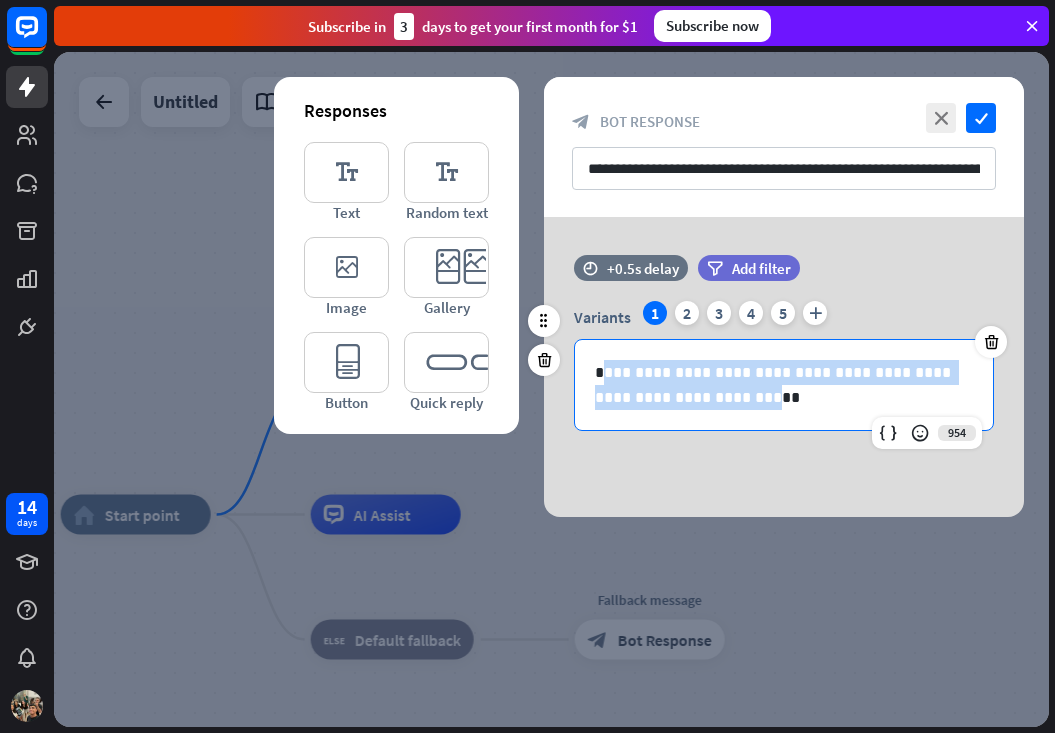 drag, startPoint x: 606, startPoint y: 371, endPoint x: 697, endPoint y: 404, distance: 96.79876 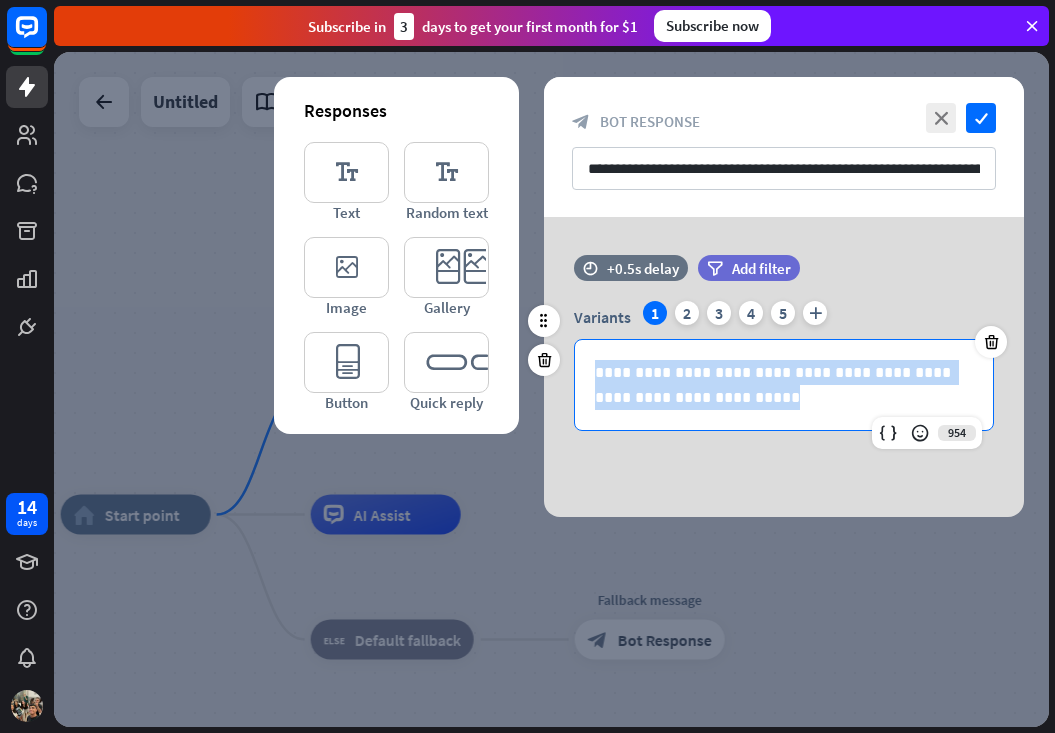drag, startPoint x: 591, startPoint y: 371, endPoint x: 728, endPoint y: 403, distance: 140.68759 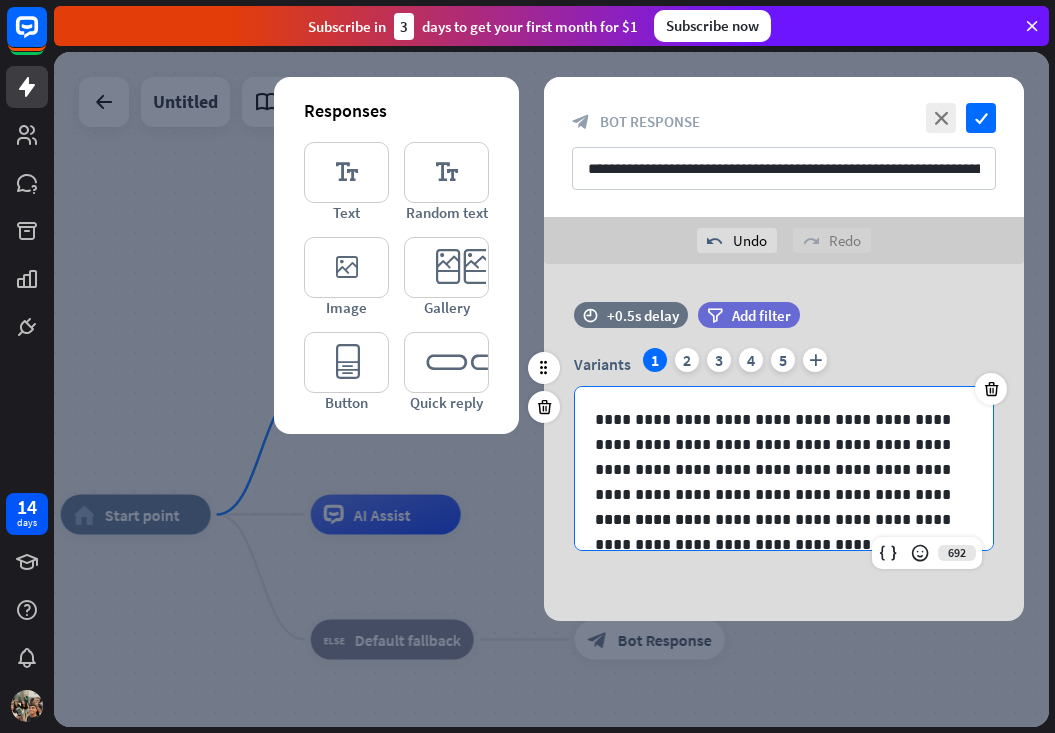 scroll, scrollTop: 0, scrollLeft: 0, axis: both 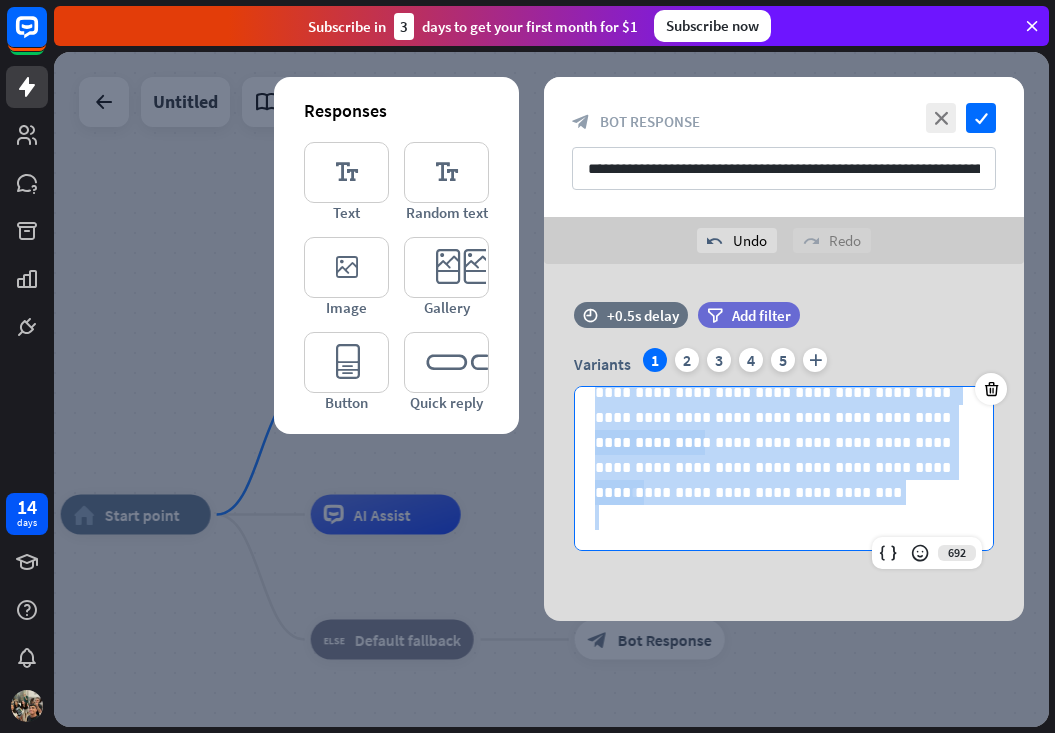 drag, startPoint x: 591, startPoint y: 416, endPoint x: 804, endPoint y: 603, distance: 283.43958 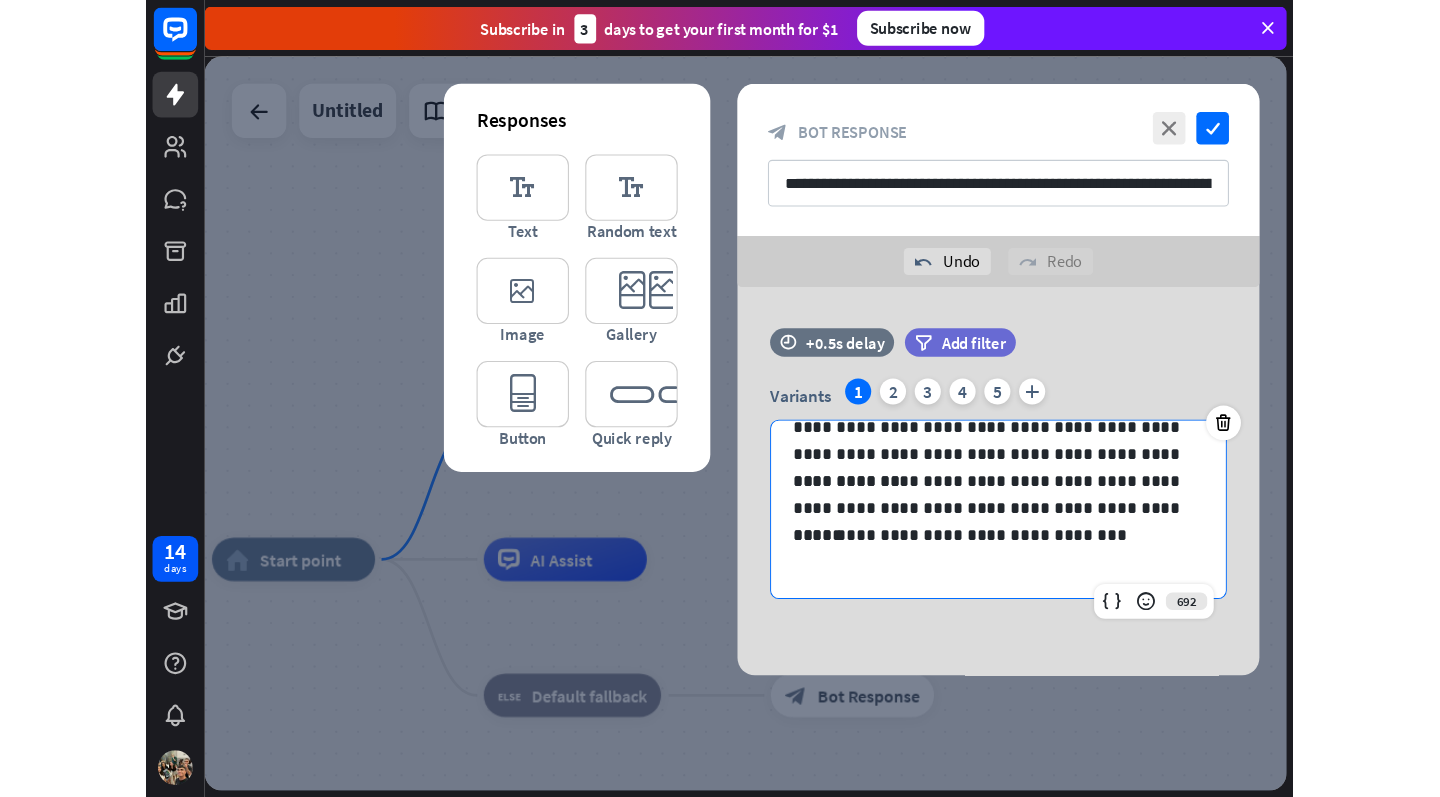 scroll, scrollTop: 0, scrollLeft: 0, axis: both 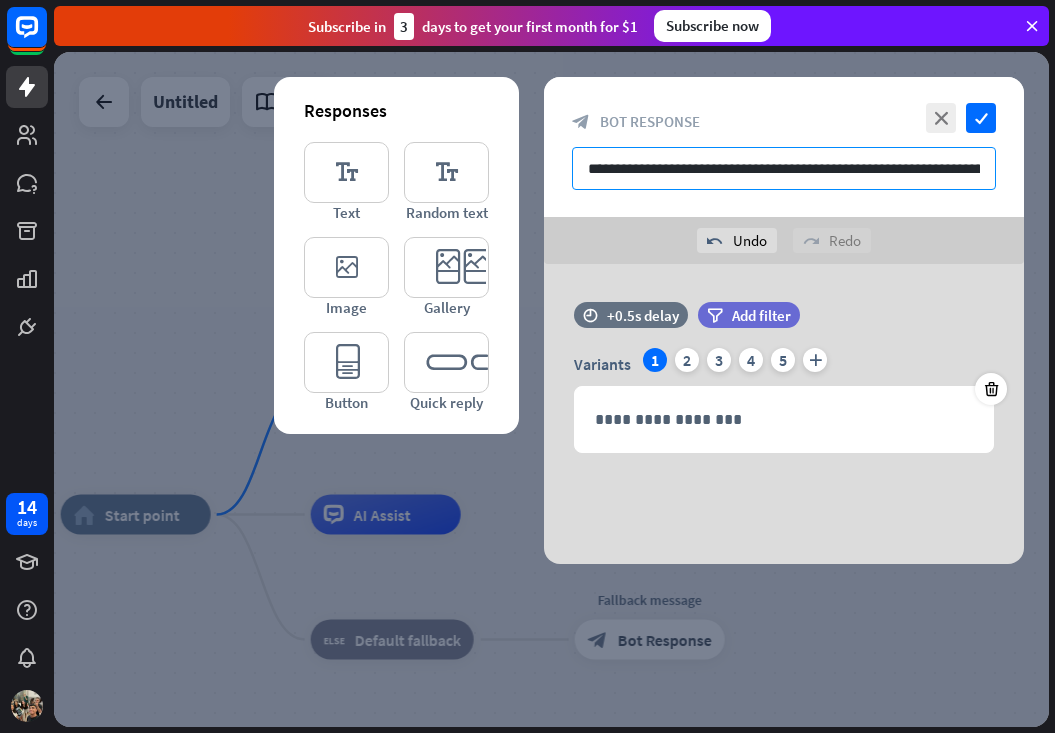 click on "**********" at bounding box center [784, 168] 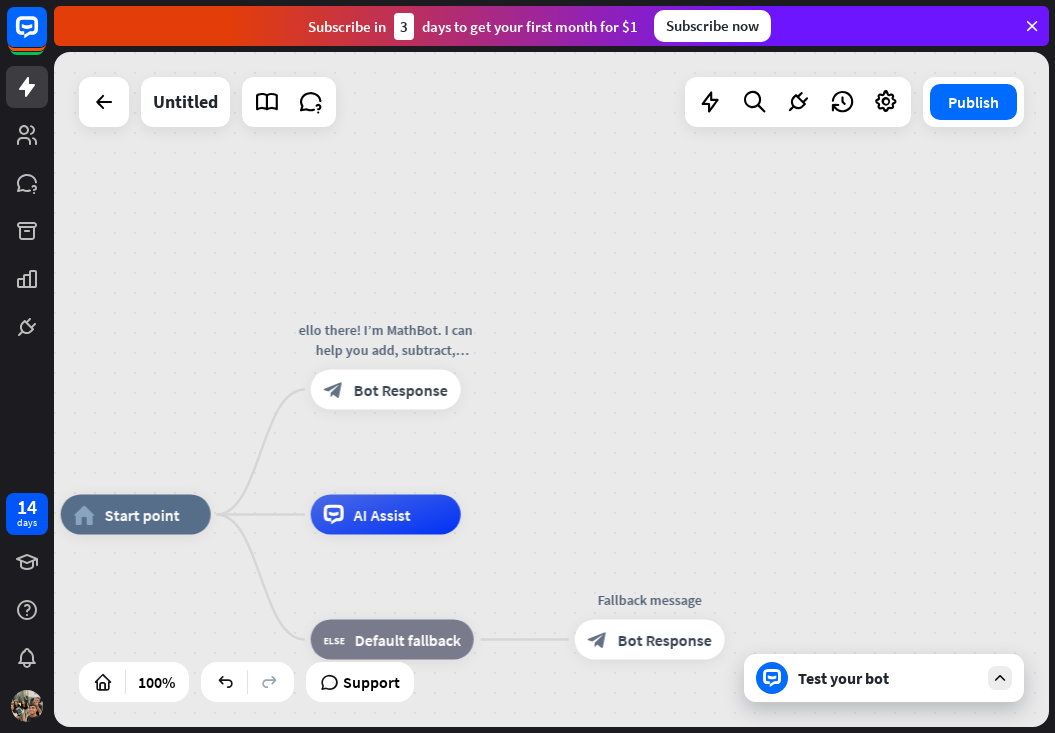 click on "Test your bot" at bounding box center [884, 678] 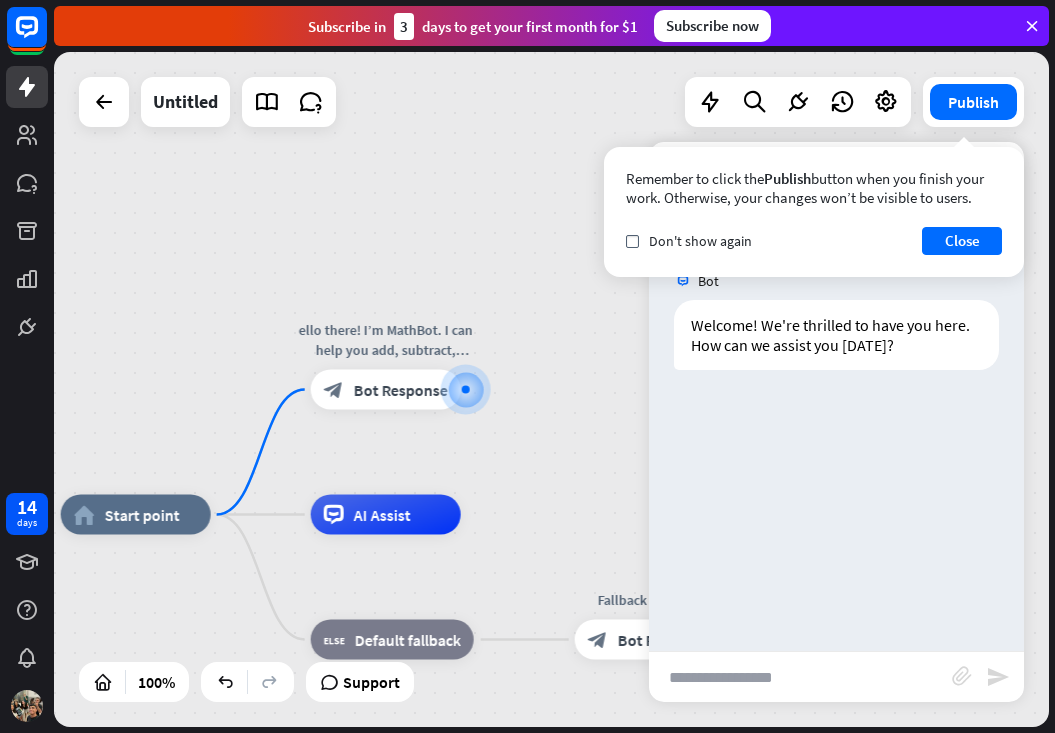 click on "Remember to click the
Publish
button when you finish your work. Otherwise, your changes won’t
be visible to users.
check   Don't show again    Close" at bounding box center [814, 212] 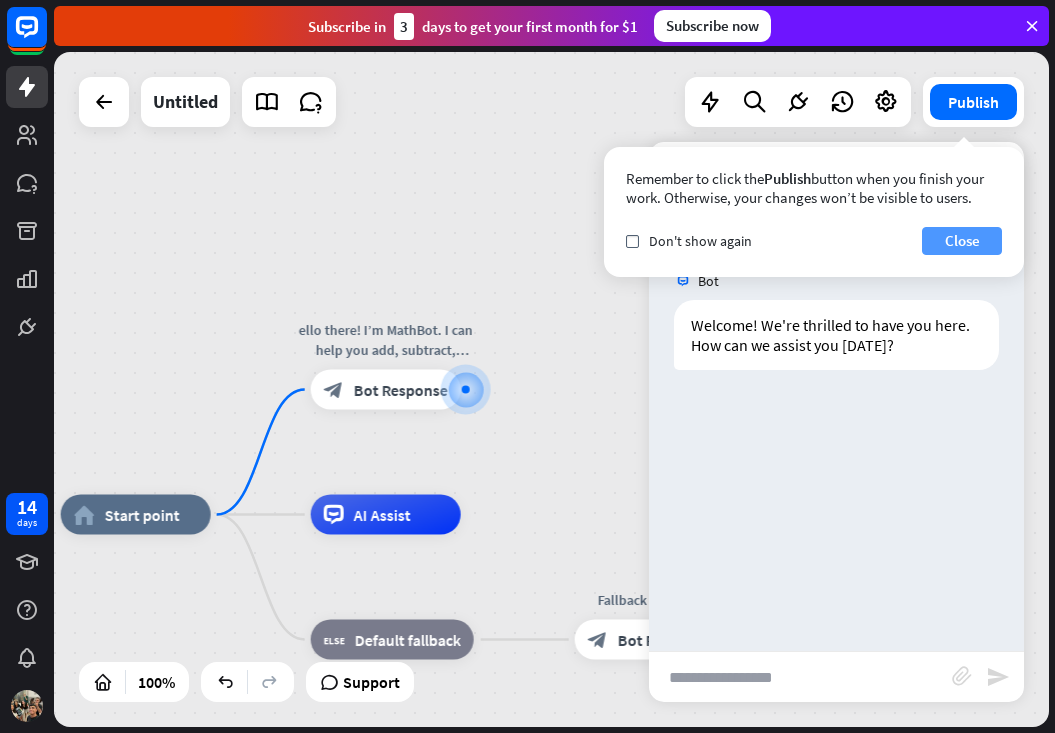 click on "Close" at bounding box center (962, 241) 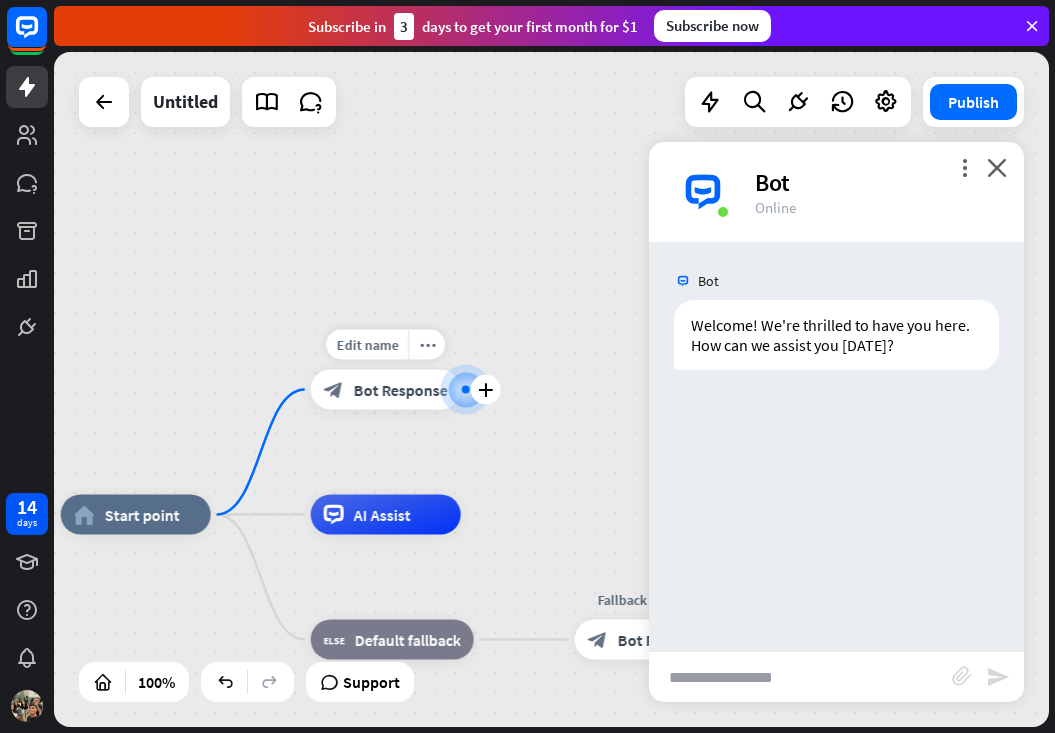 click at bounding box center (466, 390) 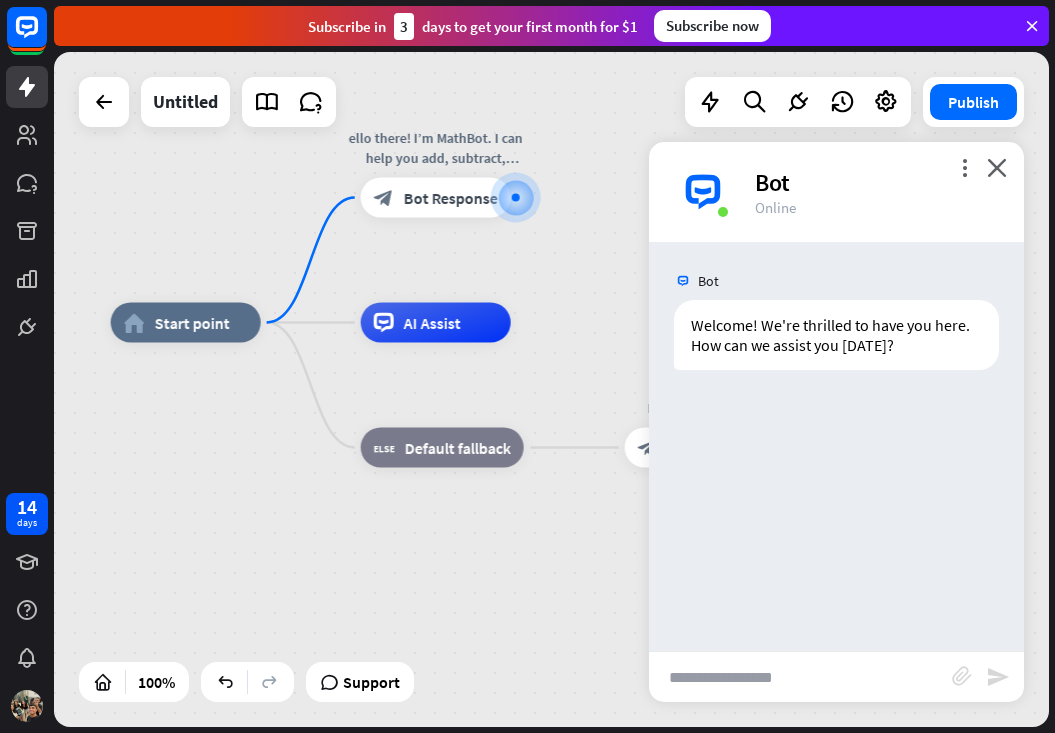 drag, startPoint x: 524, startPoint y: 476, endPoint x: 574, endPoint y: 288, distance: 194.53534 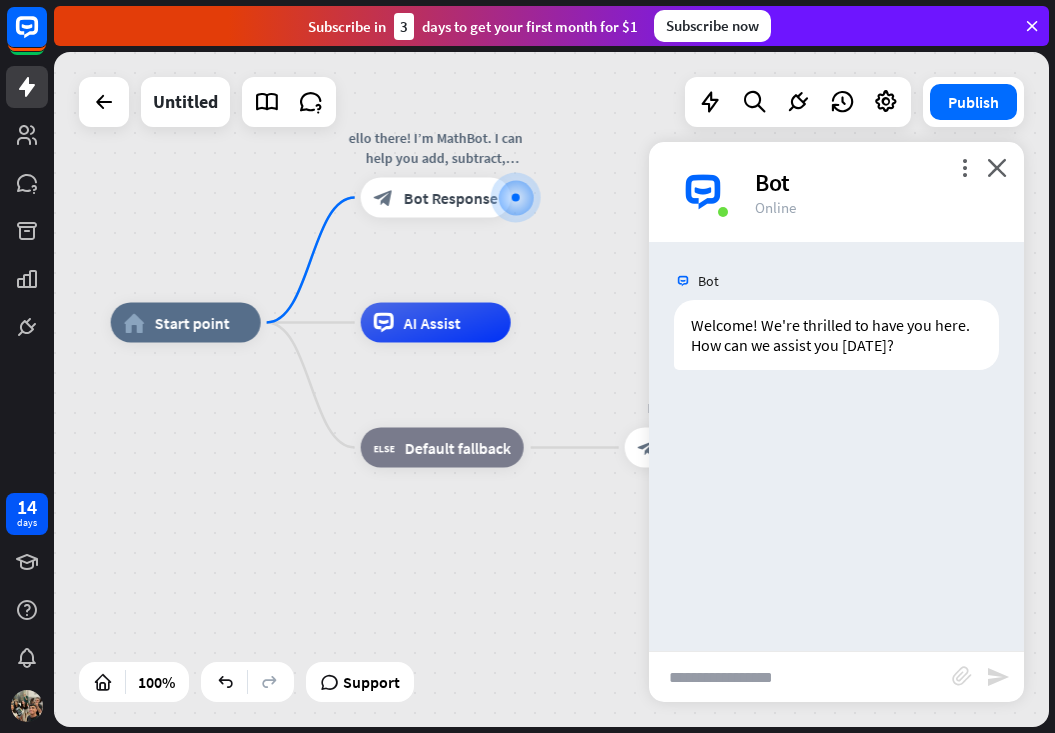 click on "home_2   Start point                 ello there! I’m MathBot. I can help you add, subtract, multiply, and divide numbers!    block_bot_response   Bot Response                         AI Assist                   block_fallback   Default fallback                 Fallback message   block_bot_response   Bot Response" at bounding box center [551, 389] 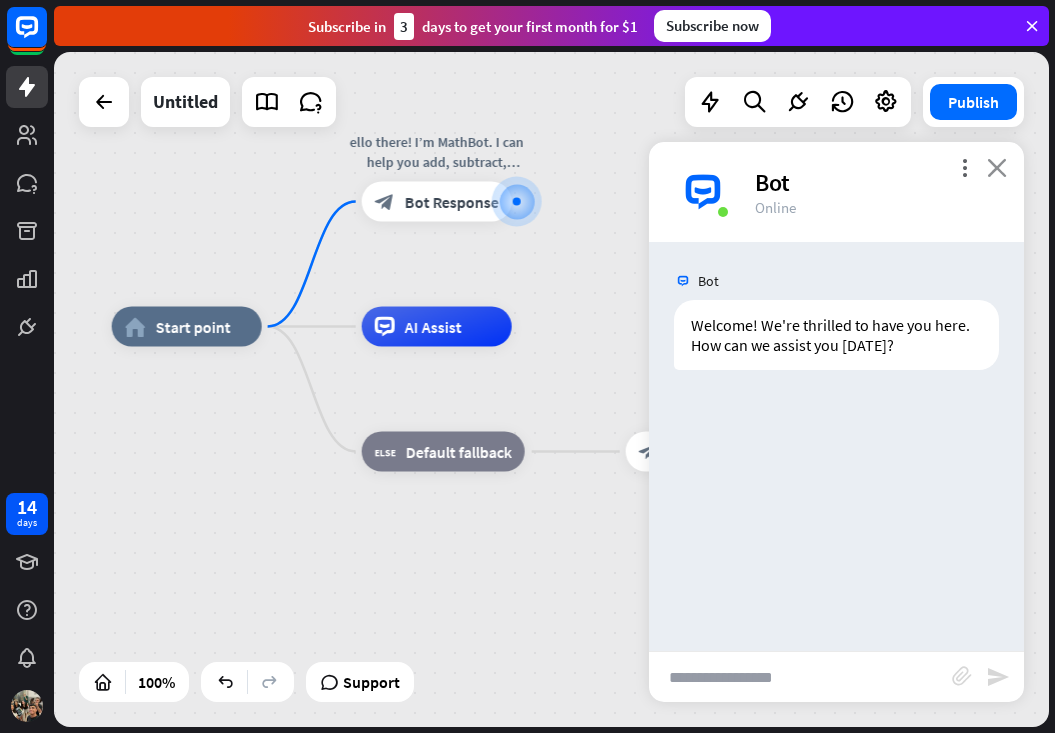 click on "close" at bounding box center (997, 167) 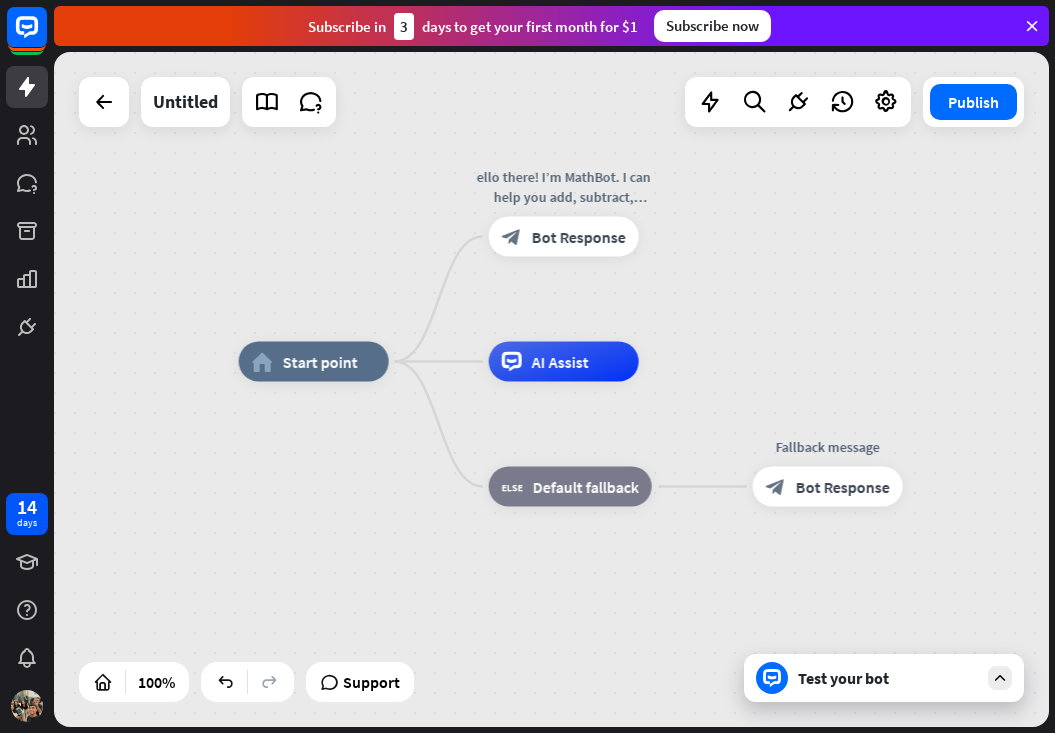 drag, startPoint x: 856, startPoint y: 289, endPoint x: 980, endPoint y: 325, distance: 129.1201 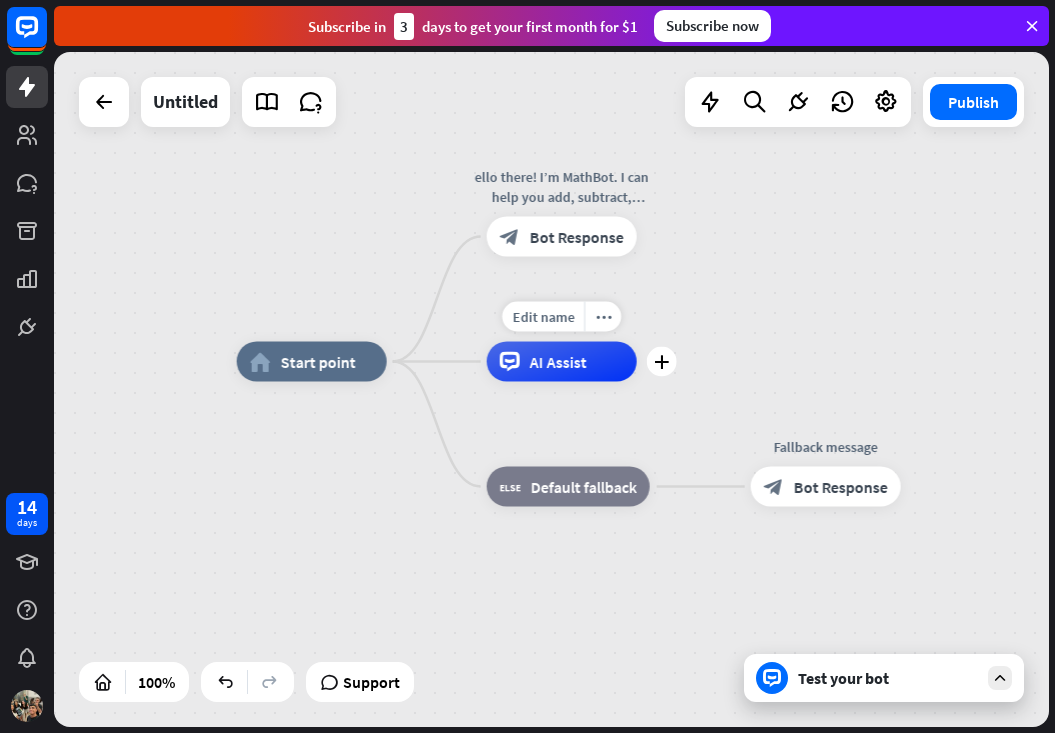 click on "AI Assist" at bounding box center [562, 362] 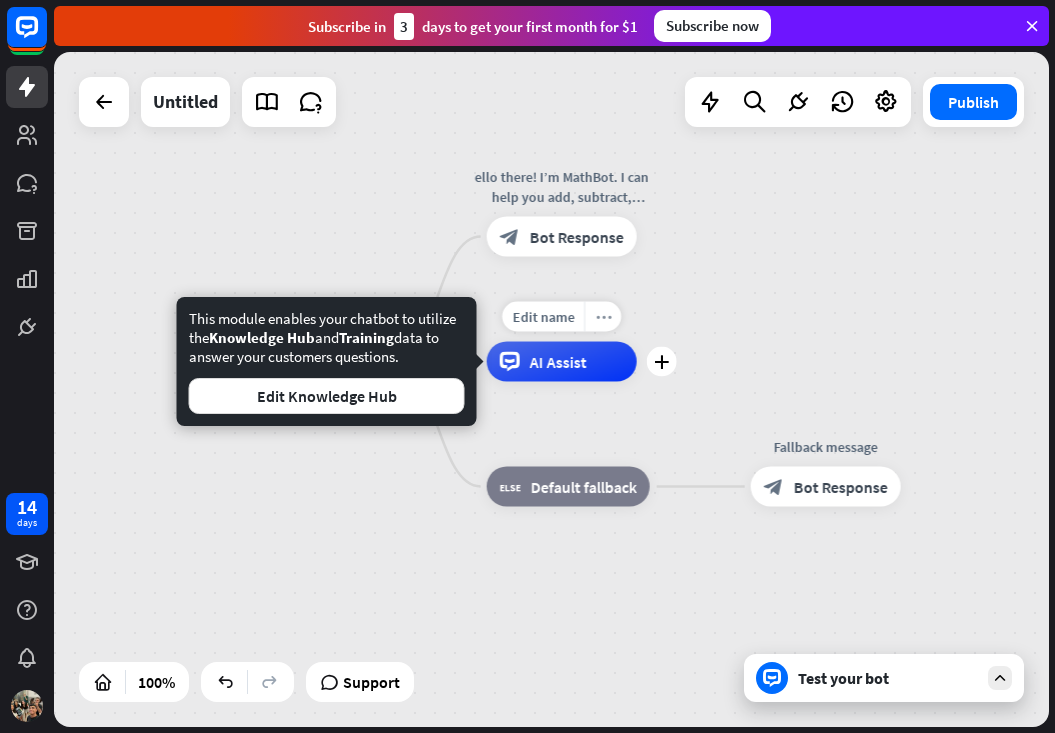 click on "more_horiz" at bounding box center [602, 317] 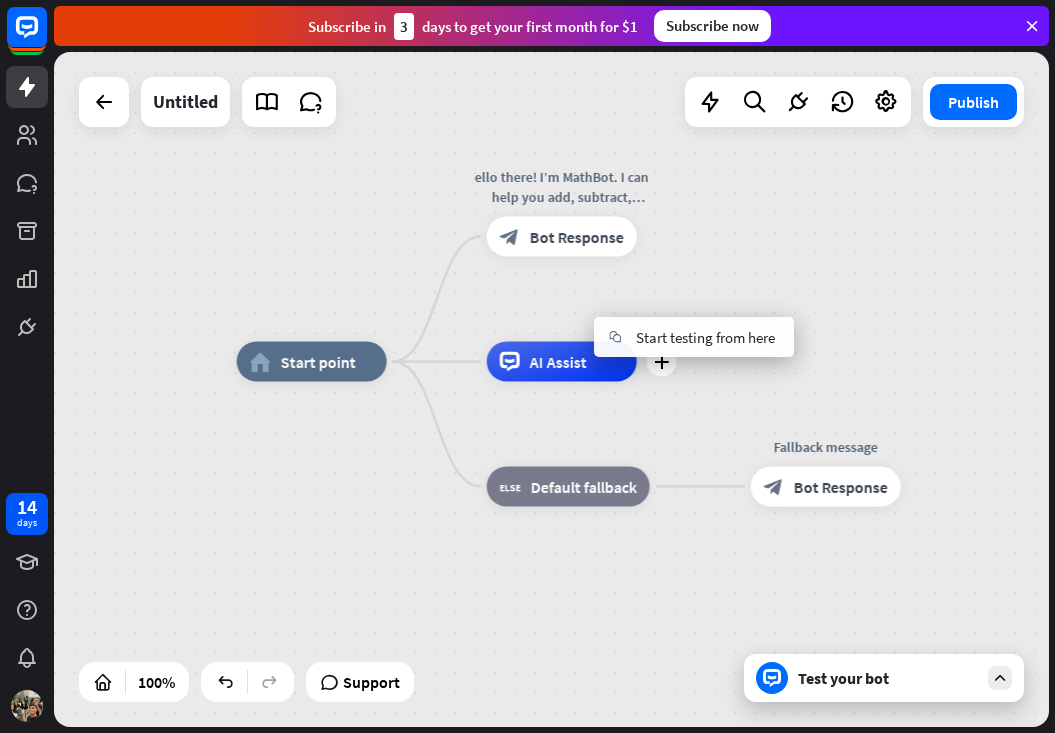 click on "AI Assist" at bounding box center [562, 362] 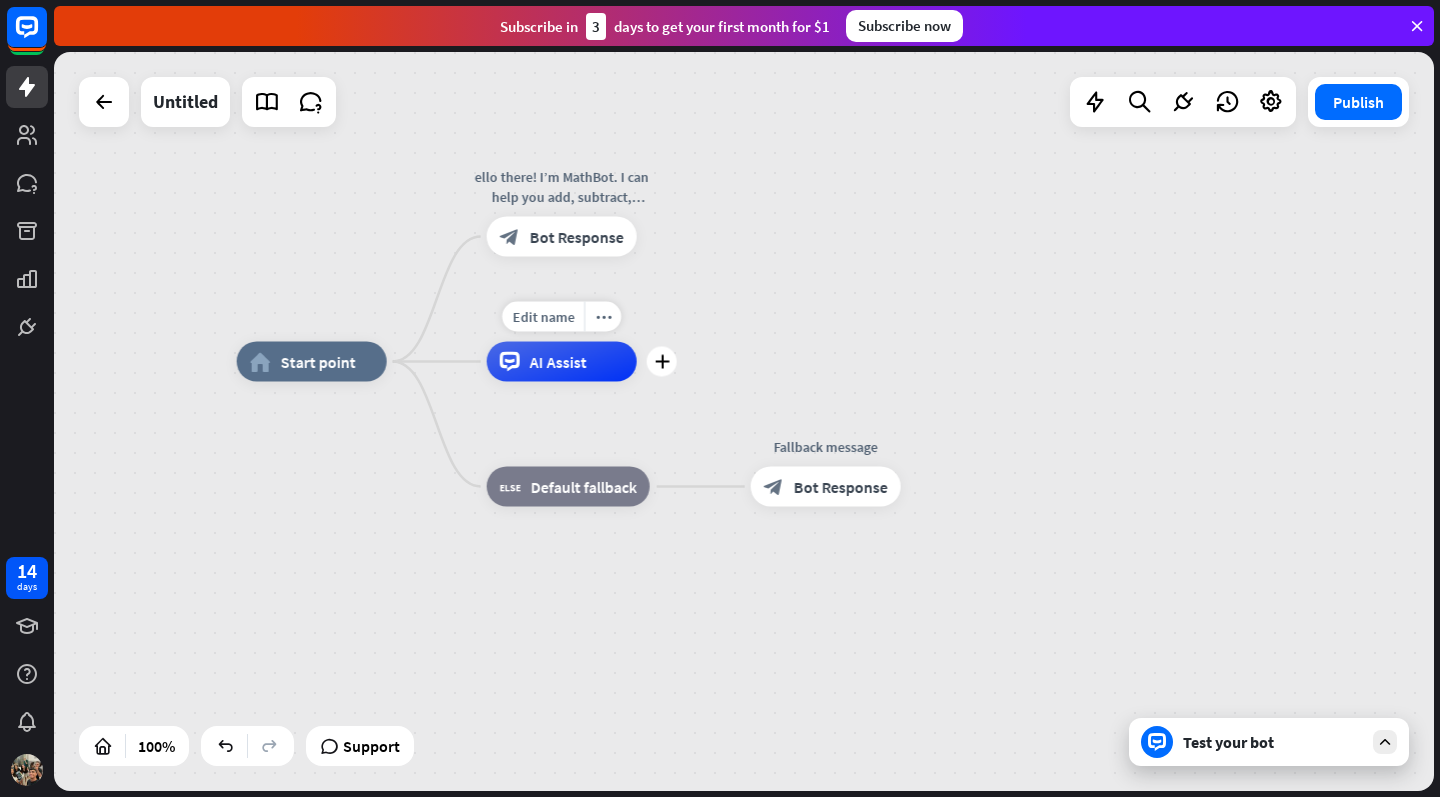 click on "AI Assist" at bounding box center (558, 362) 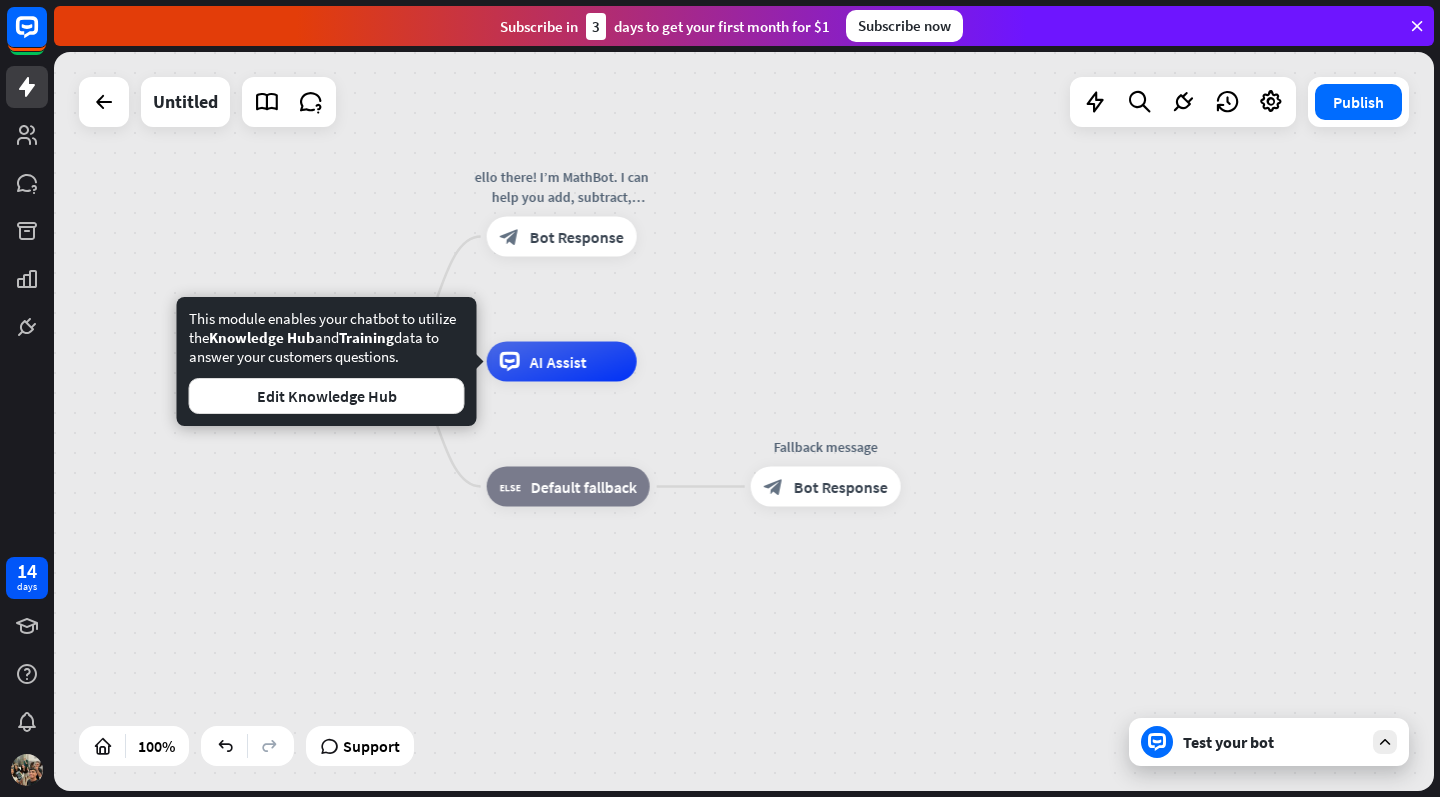 click on "Test your bot" at bounding box center [1269, 742] 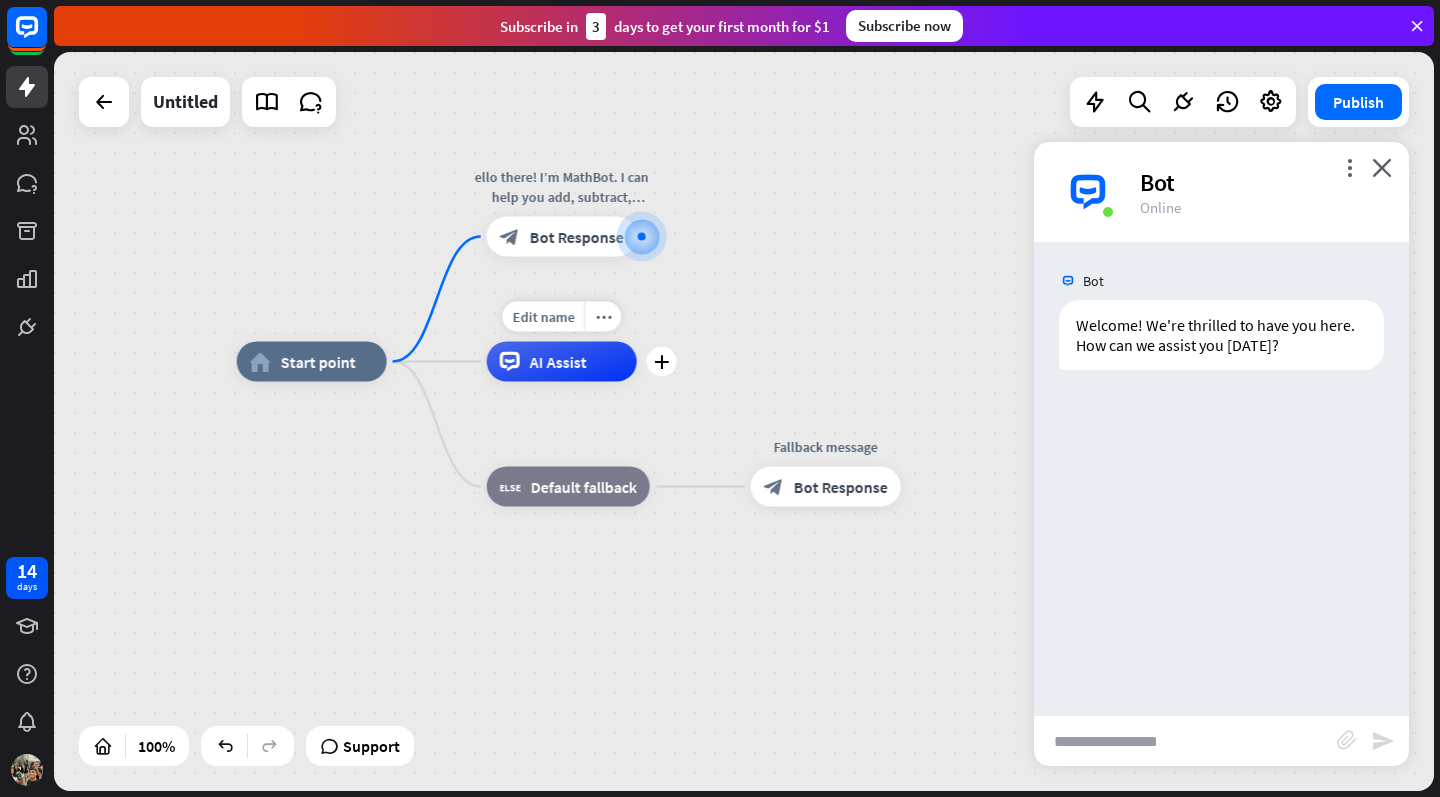 click on "AI Assist" at bounding box center (562, 362) 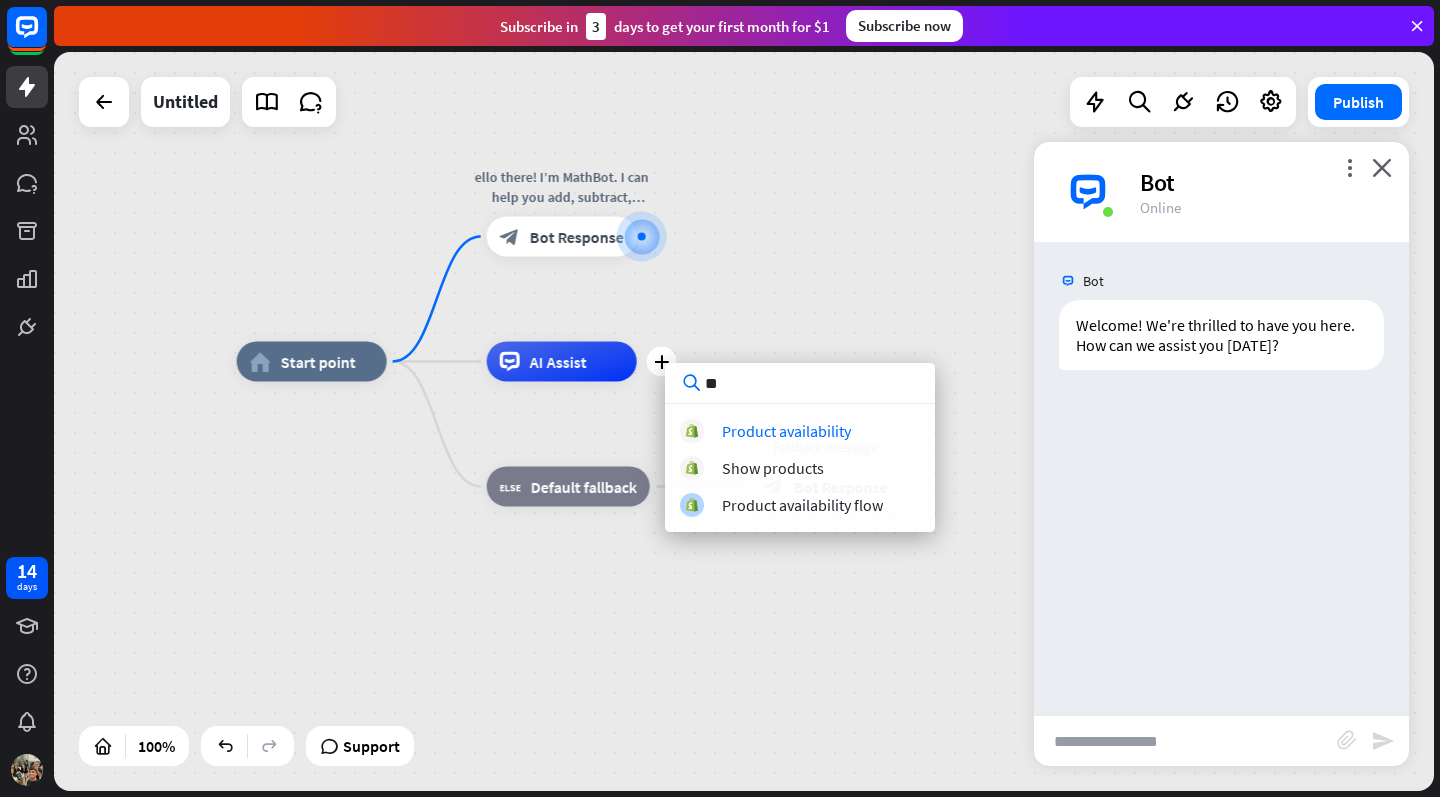 type on "*" 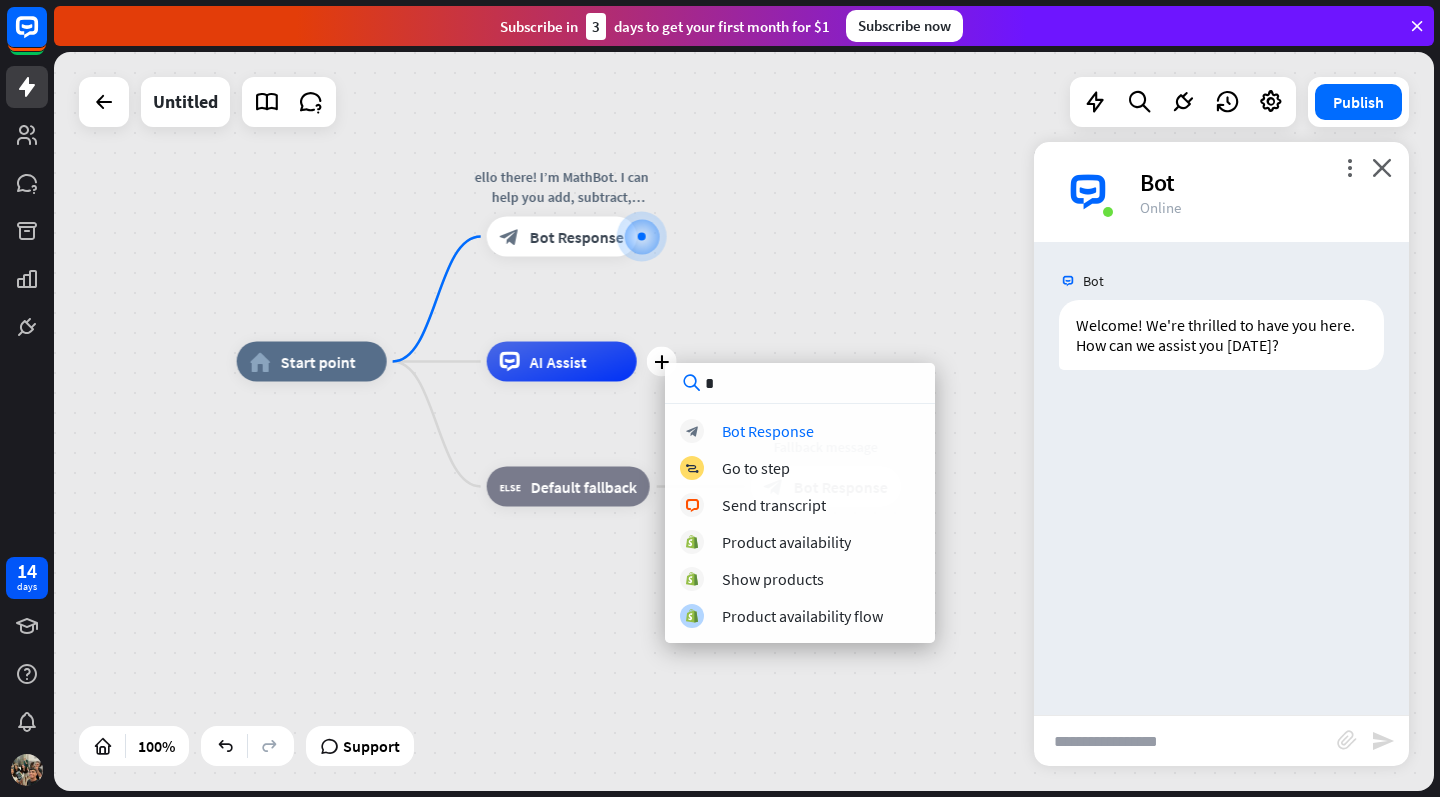 type 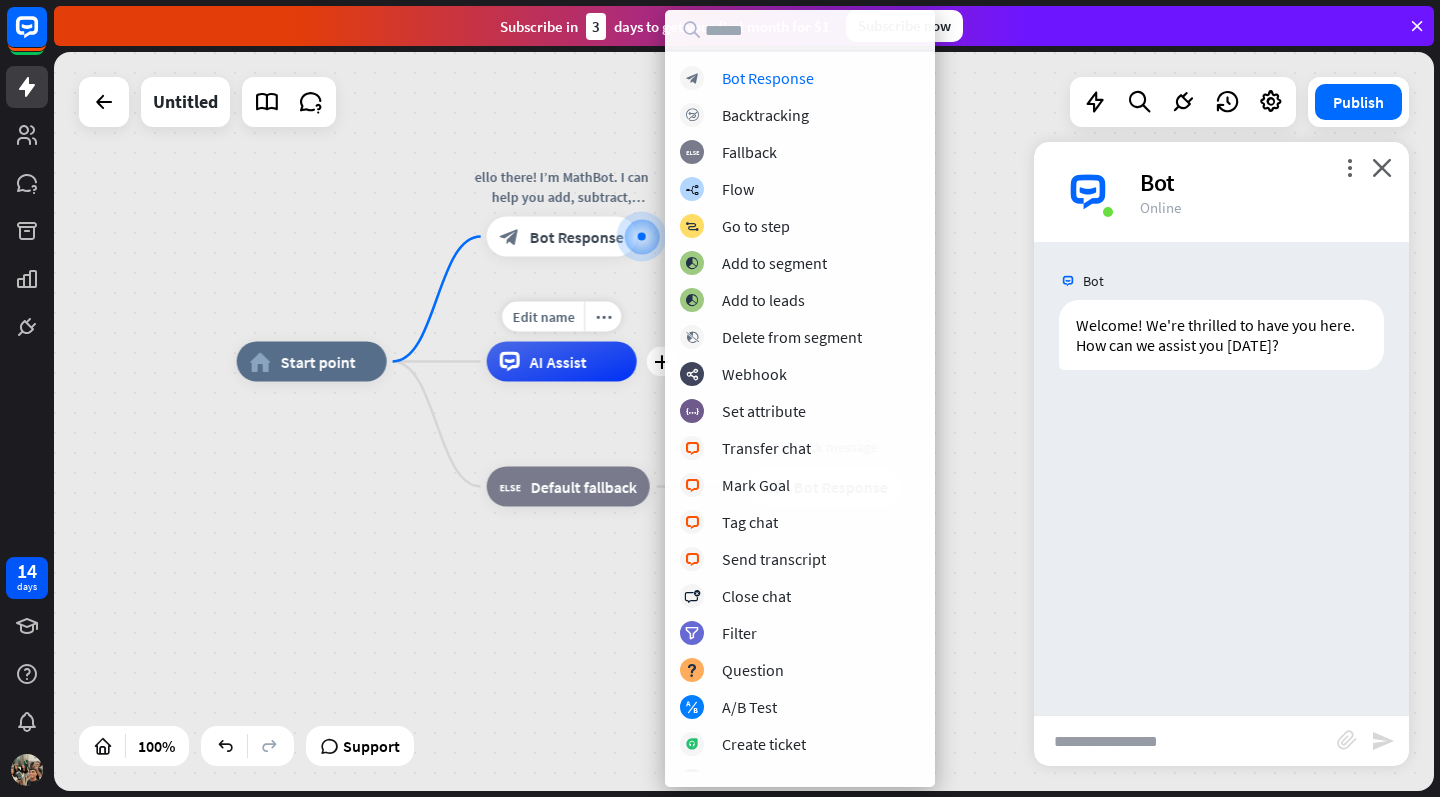click on "Edit name   more_horiz         plus       AI Assist" at bounding box center (562, 362) 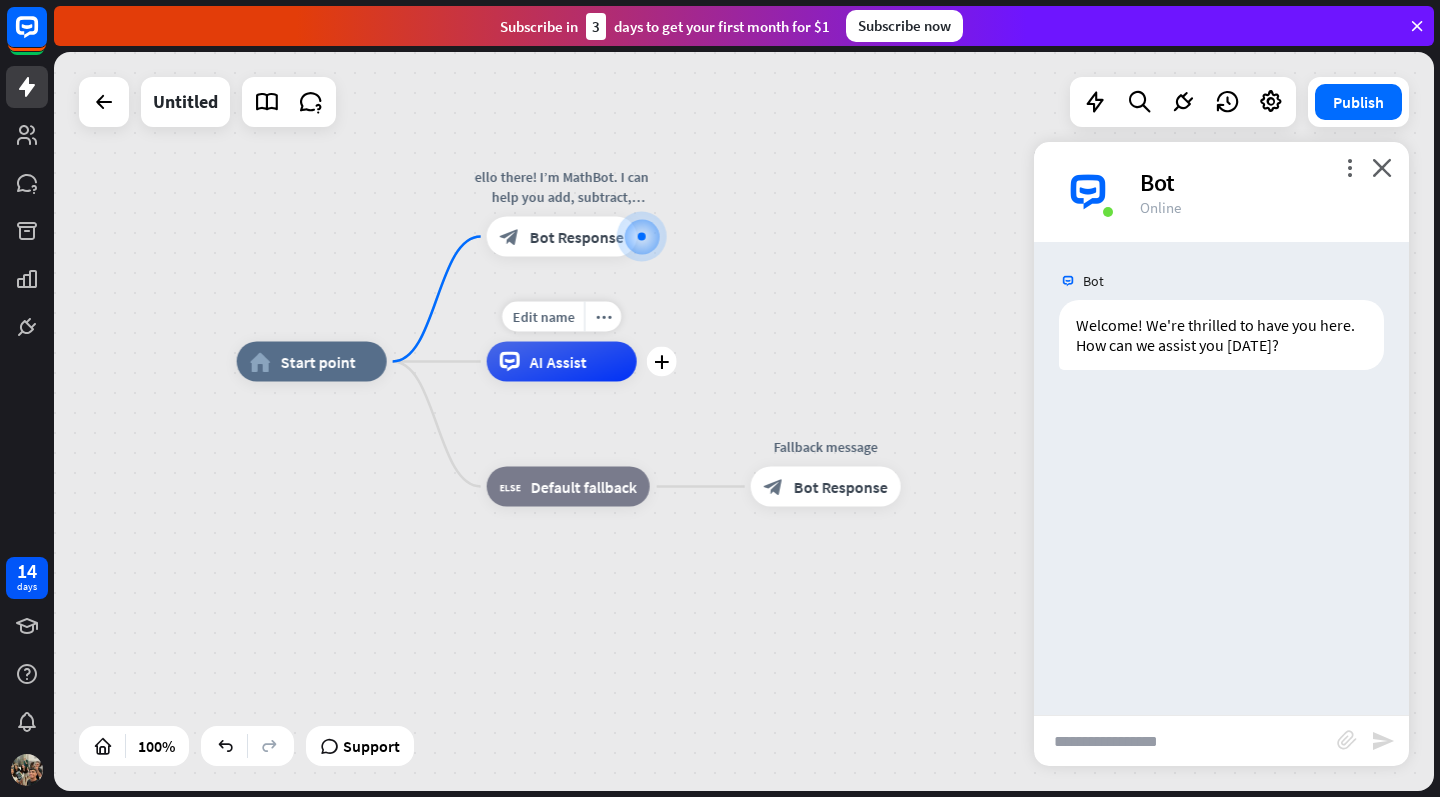 click on "AI Assist" at bounding box center [558, 362] 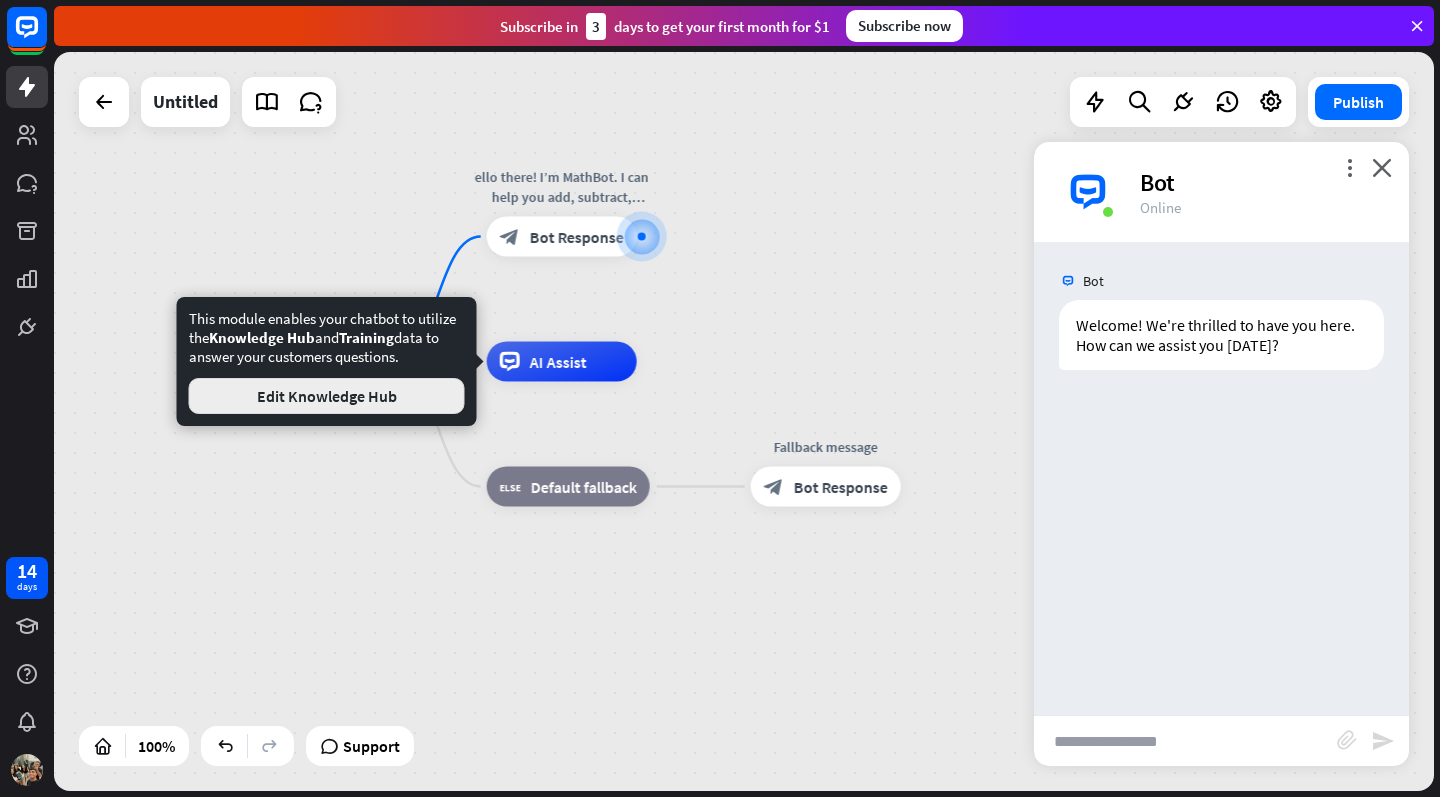 click on "Edit Knowledge Hub" at bounding box center (327, 396) 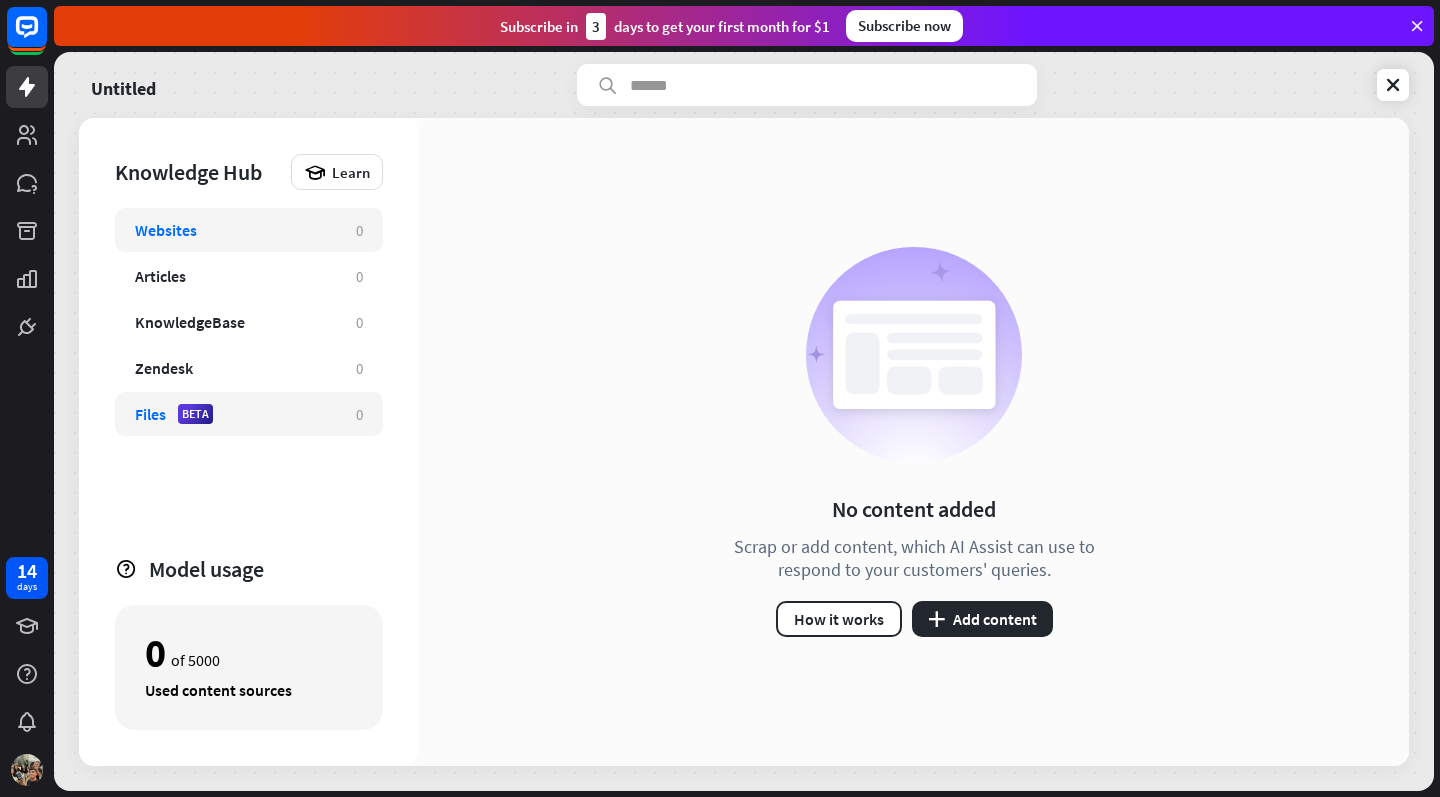 click on "Files
BETA
0" at bounding box center [249, 414] 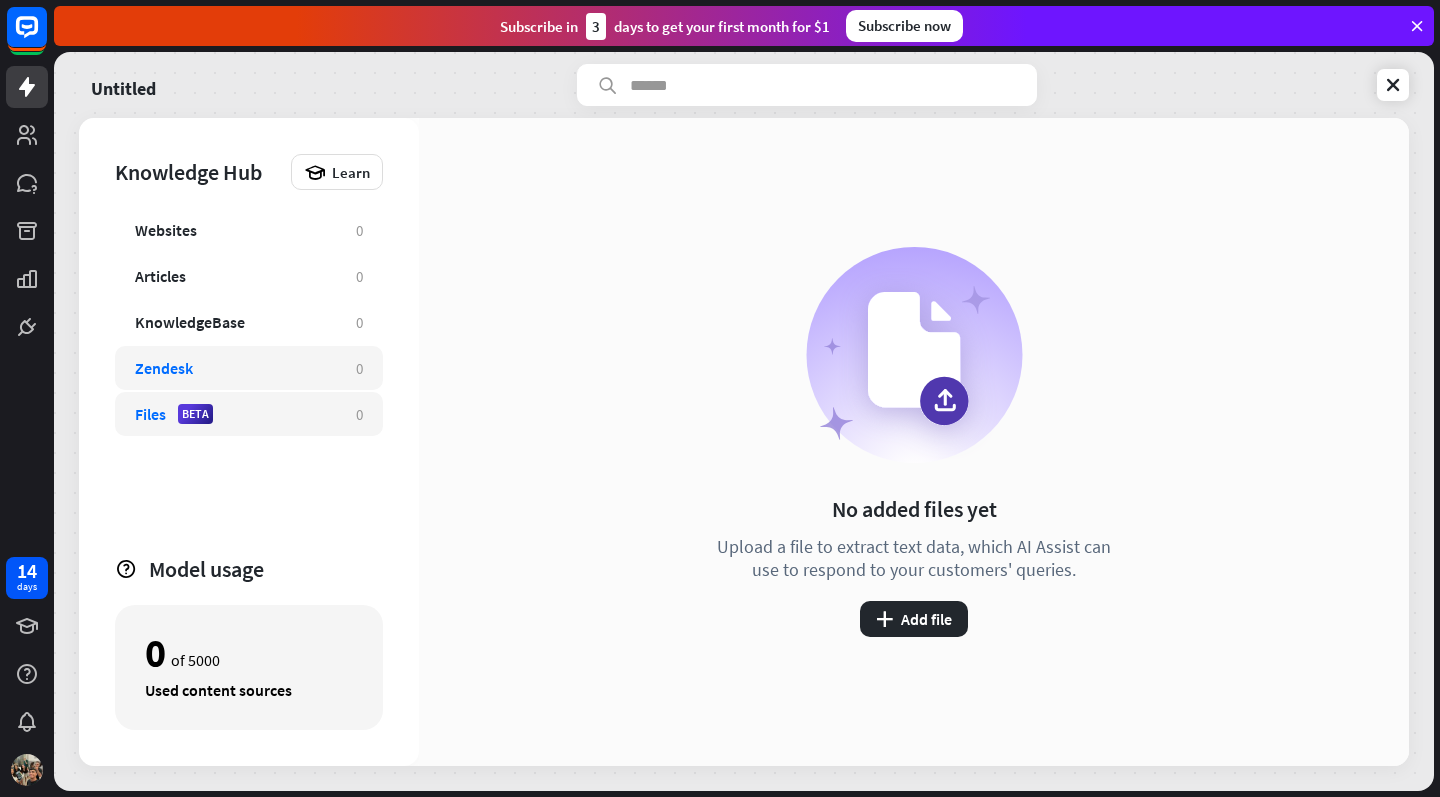 click on "Zendesk" at bounding box center (235, 368) 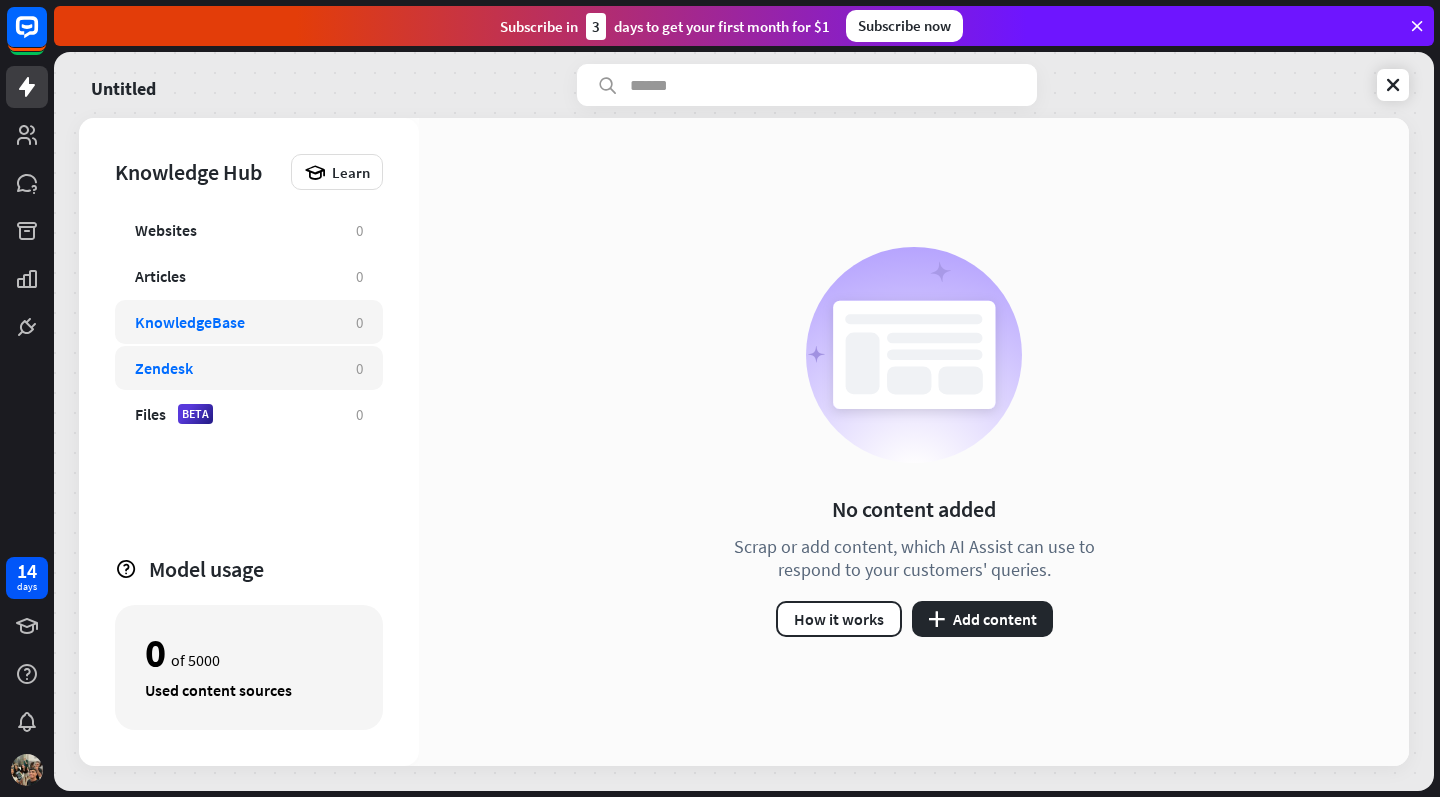 click on "KnowledgeBase" at bounding box center (235, 322) 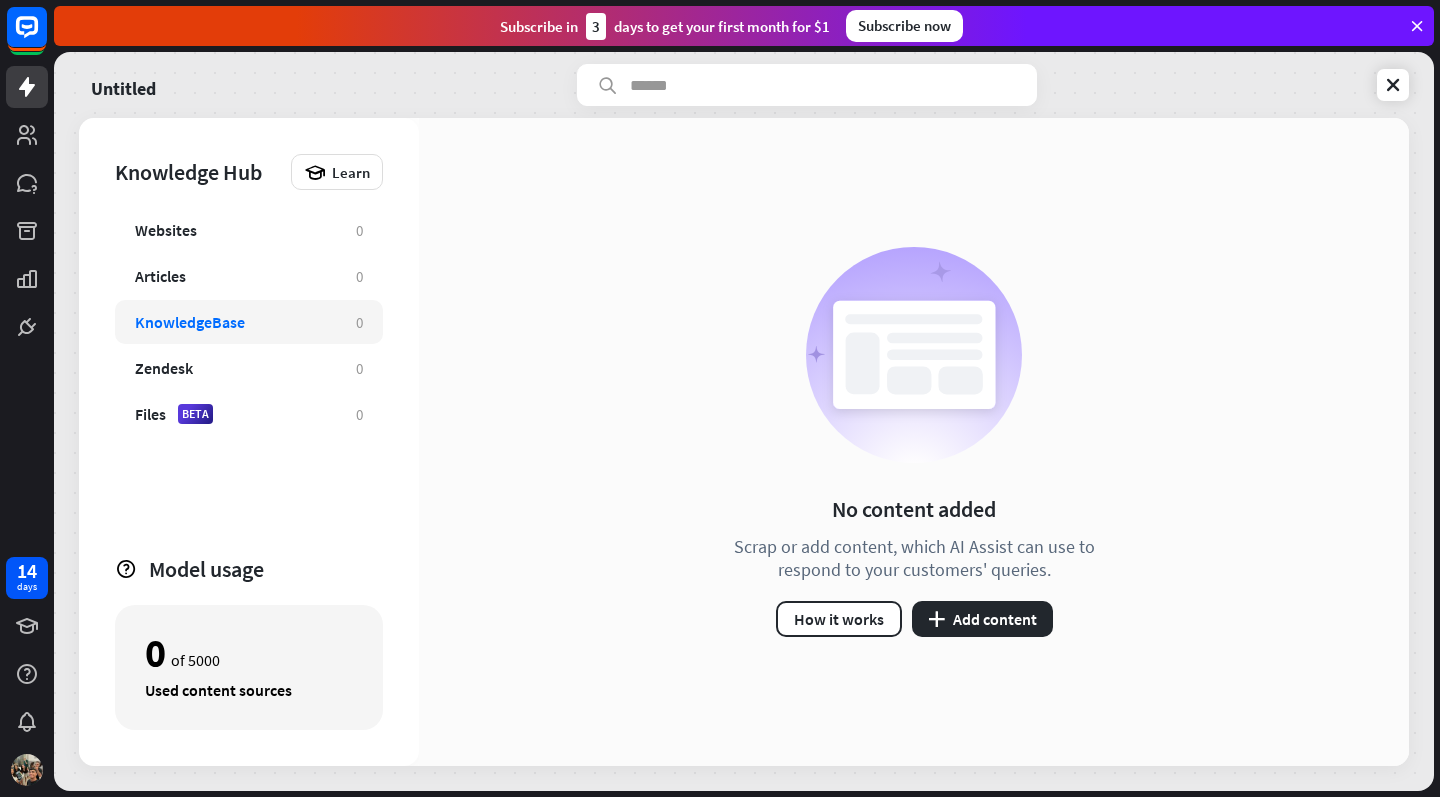 click on "Used content sources" at bounding box center (249, 690) 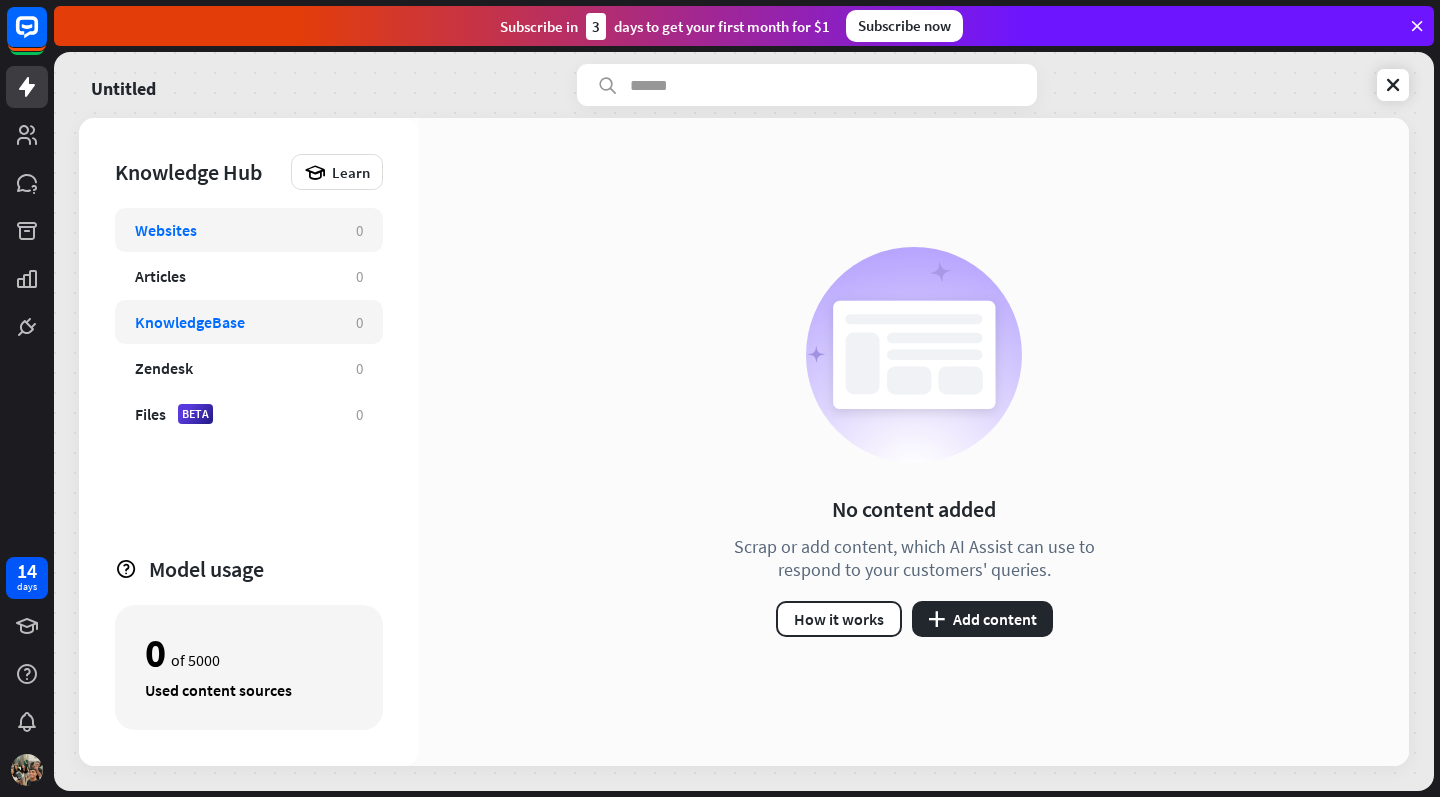 click on "Websites     0" at bounding box center (249, 230) 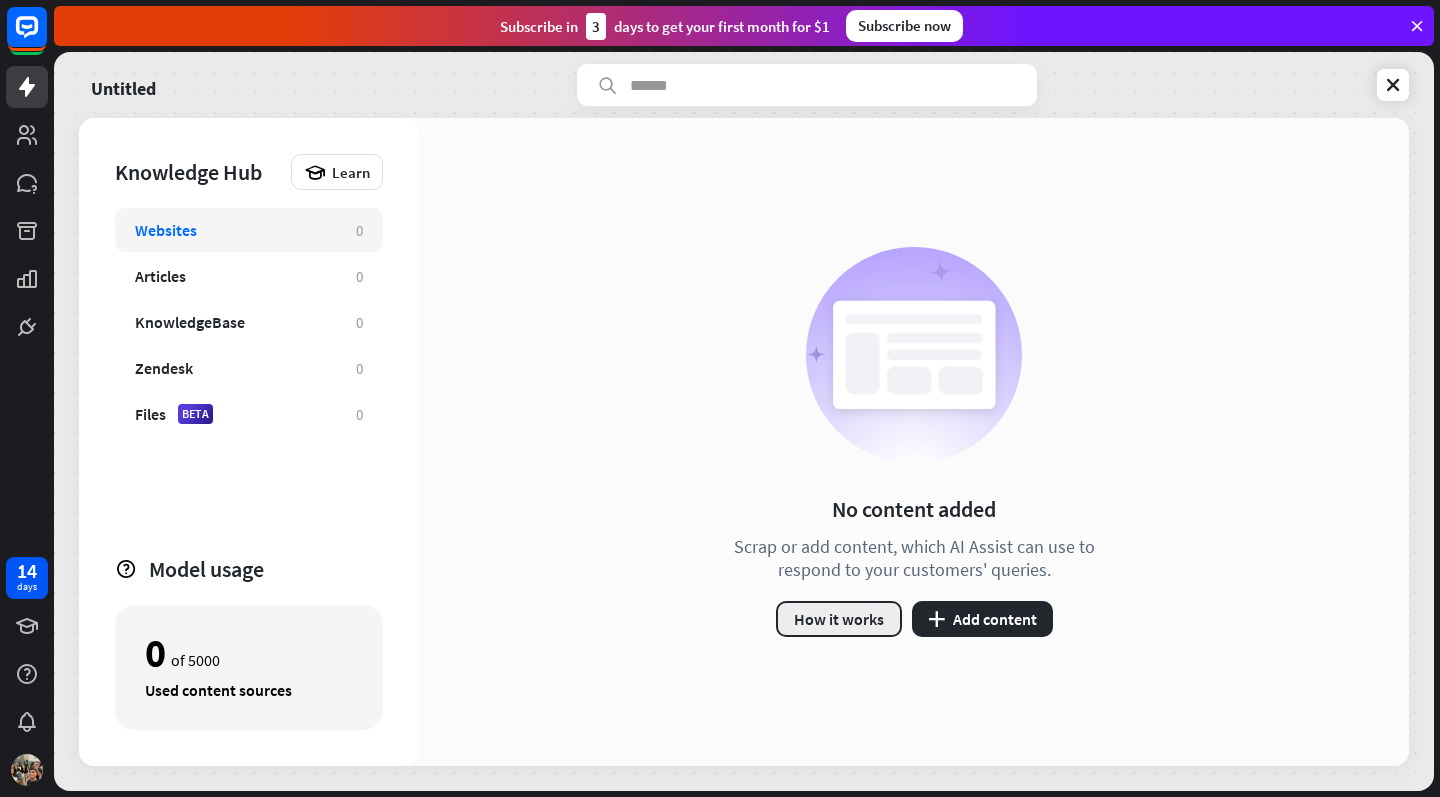 click on "How it works" at bounding box center [839, 619] 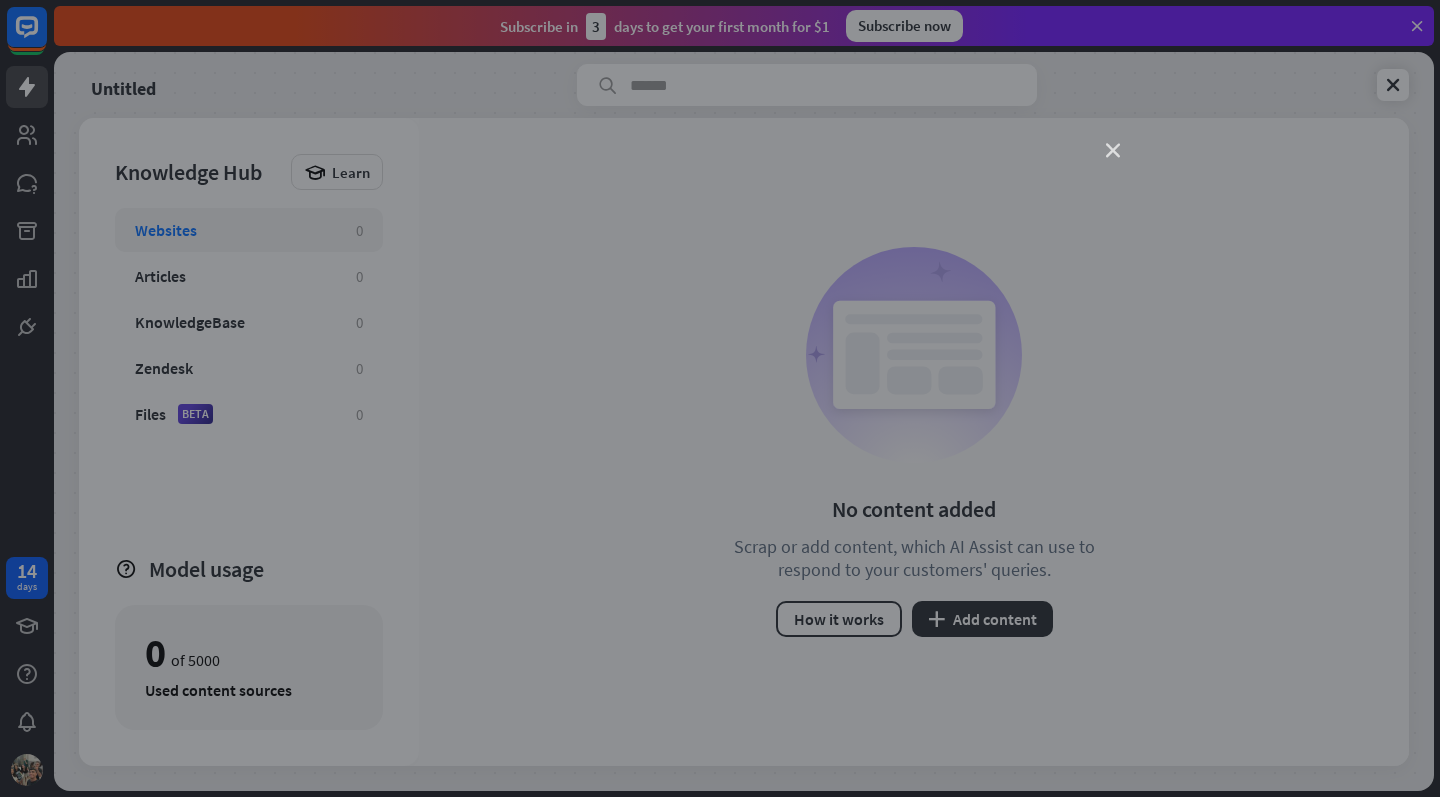 click on "close" at bounding box center [1113, 151] 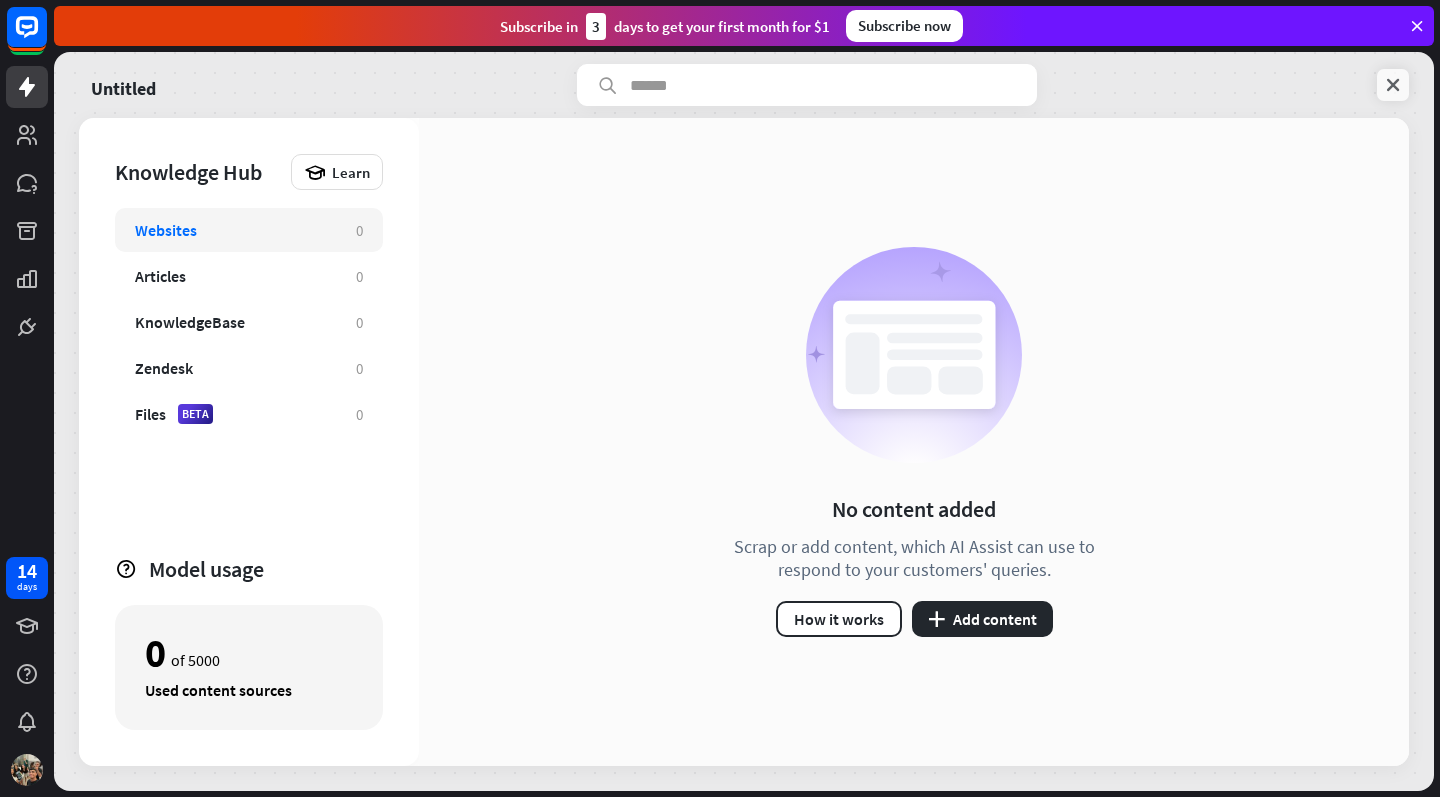 click at bounding box center (1393, 85) 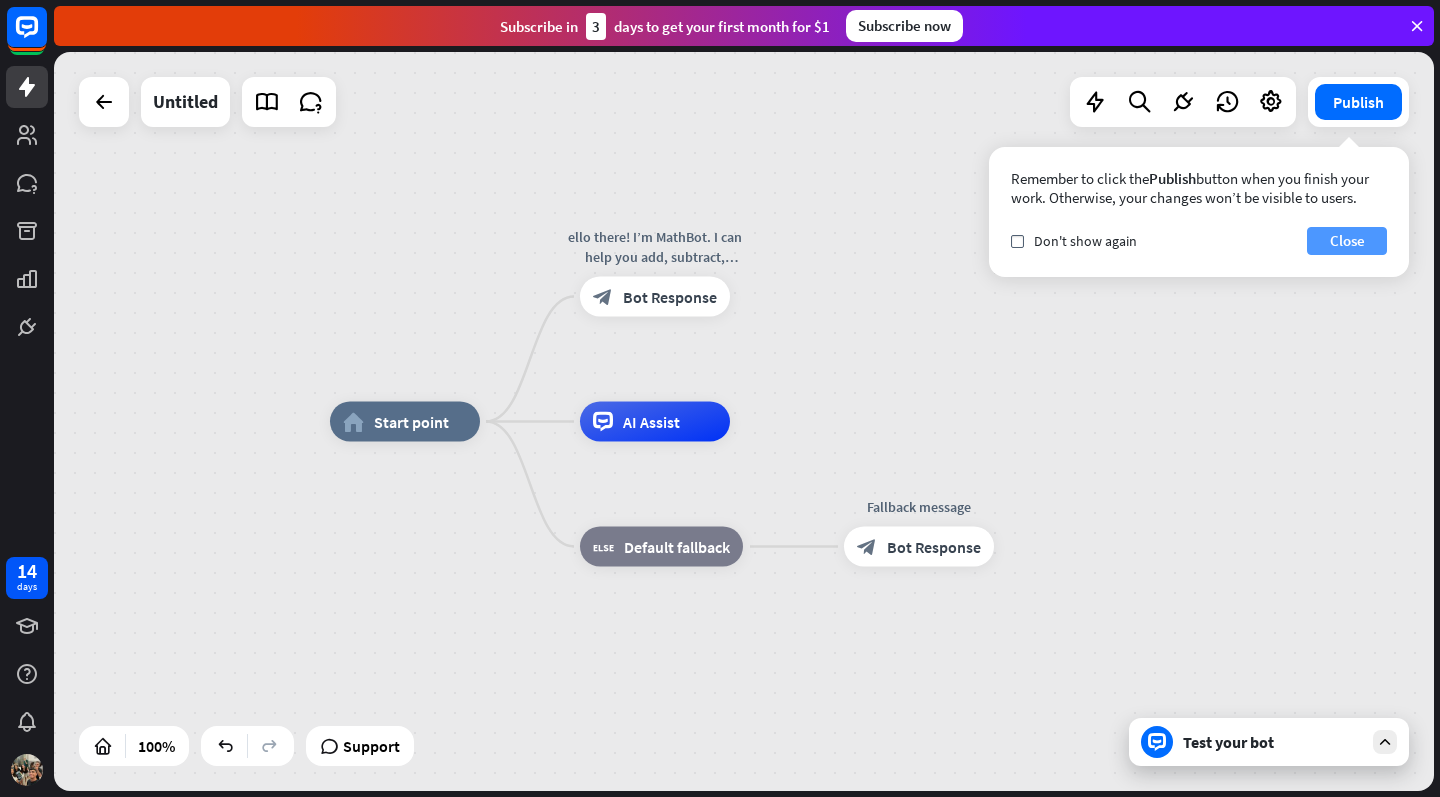 click on "Close" at bounding box center [1347, 241] 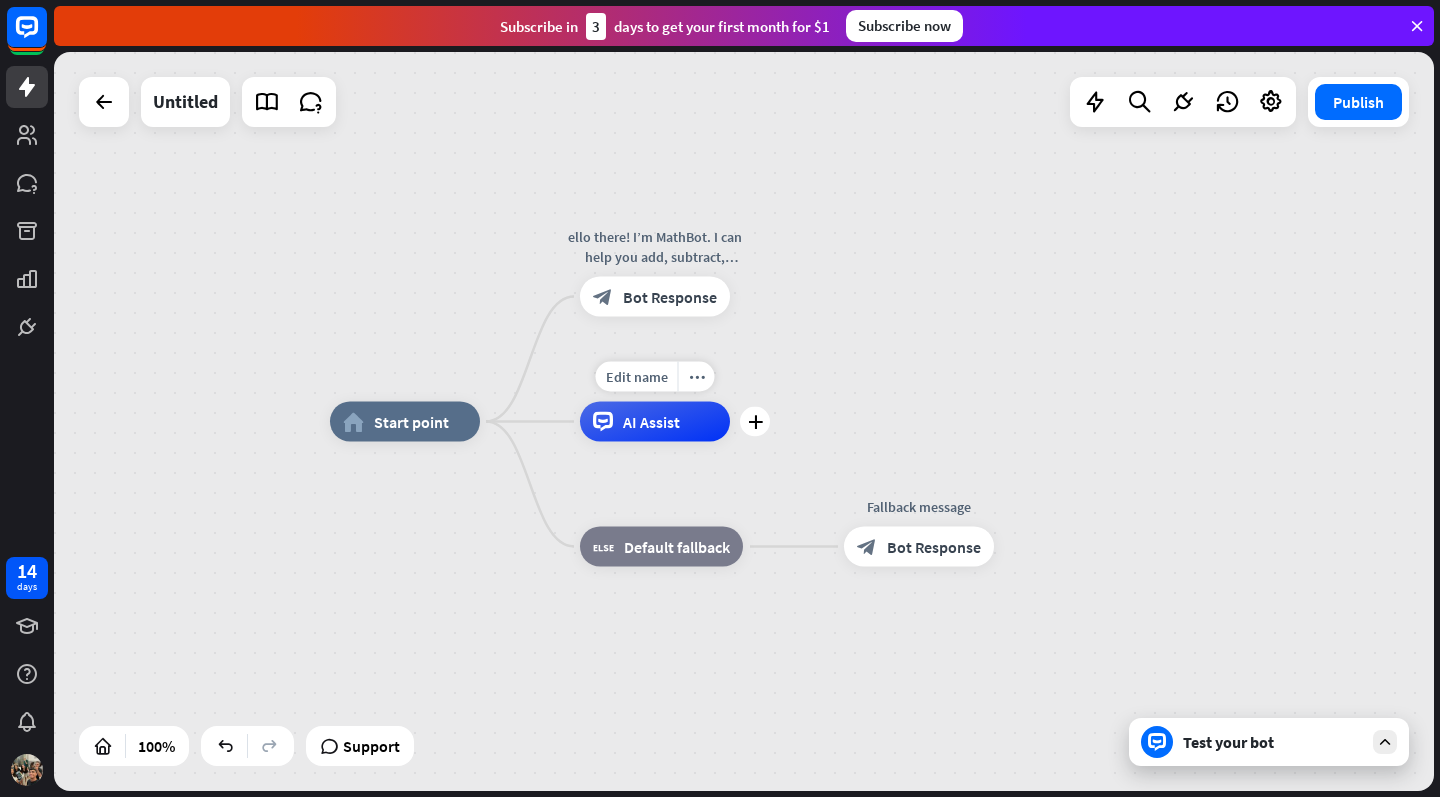 click on "AI Assist" at bounding box center [655, 422] 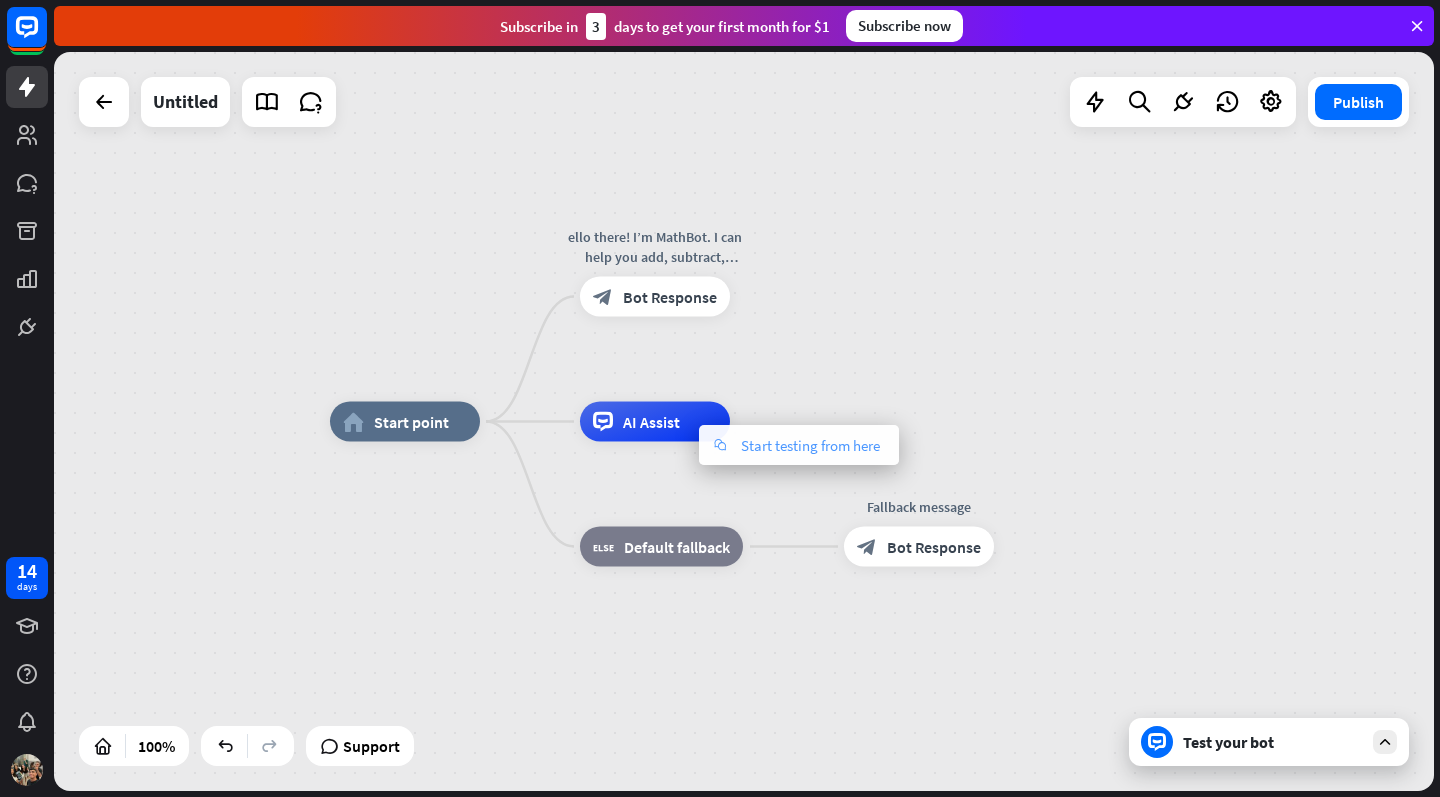 click on "chat   Start testing from here" at bounding box center [799, 445] 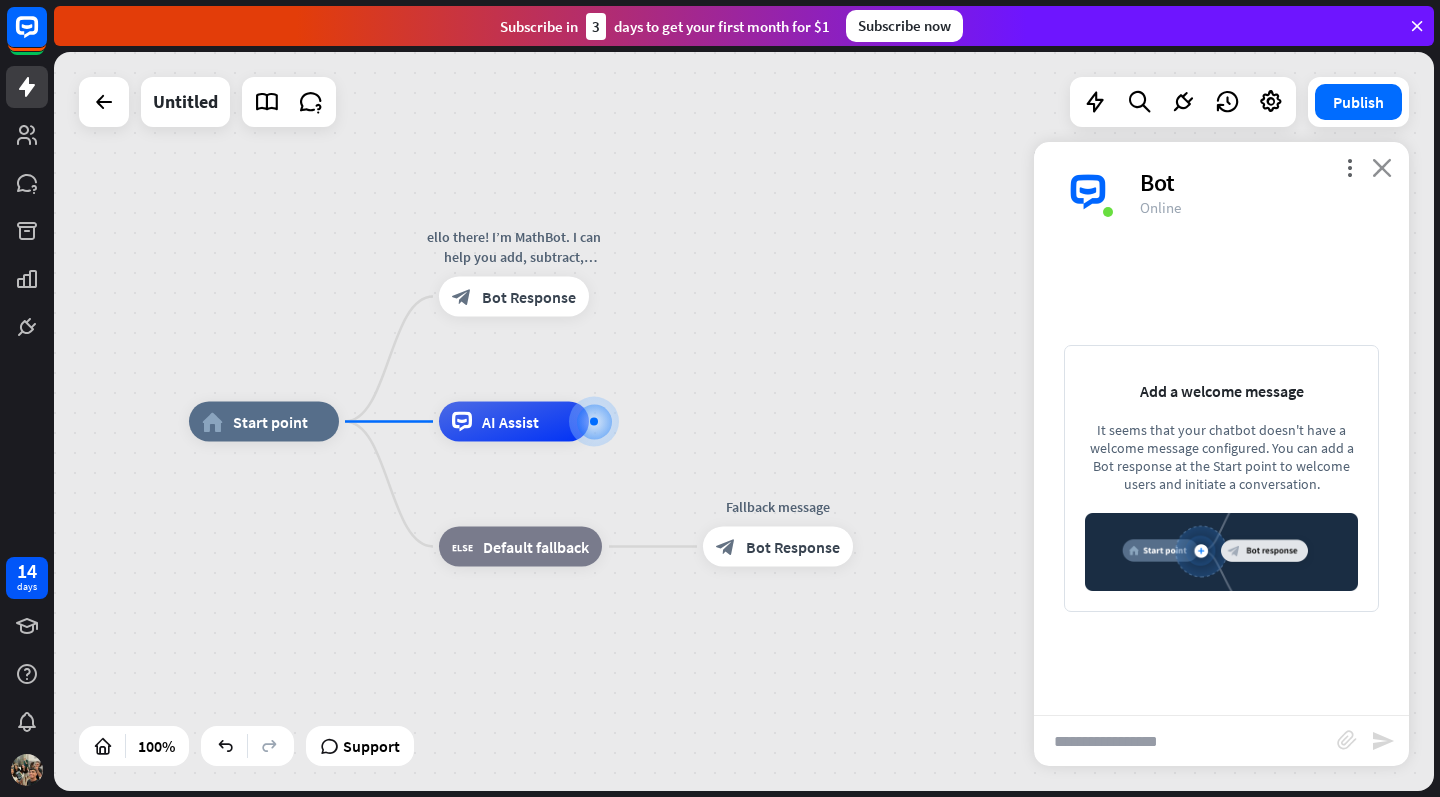 click on "close" at bounding box center (1382, 167) 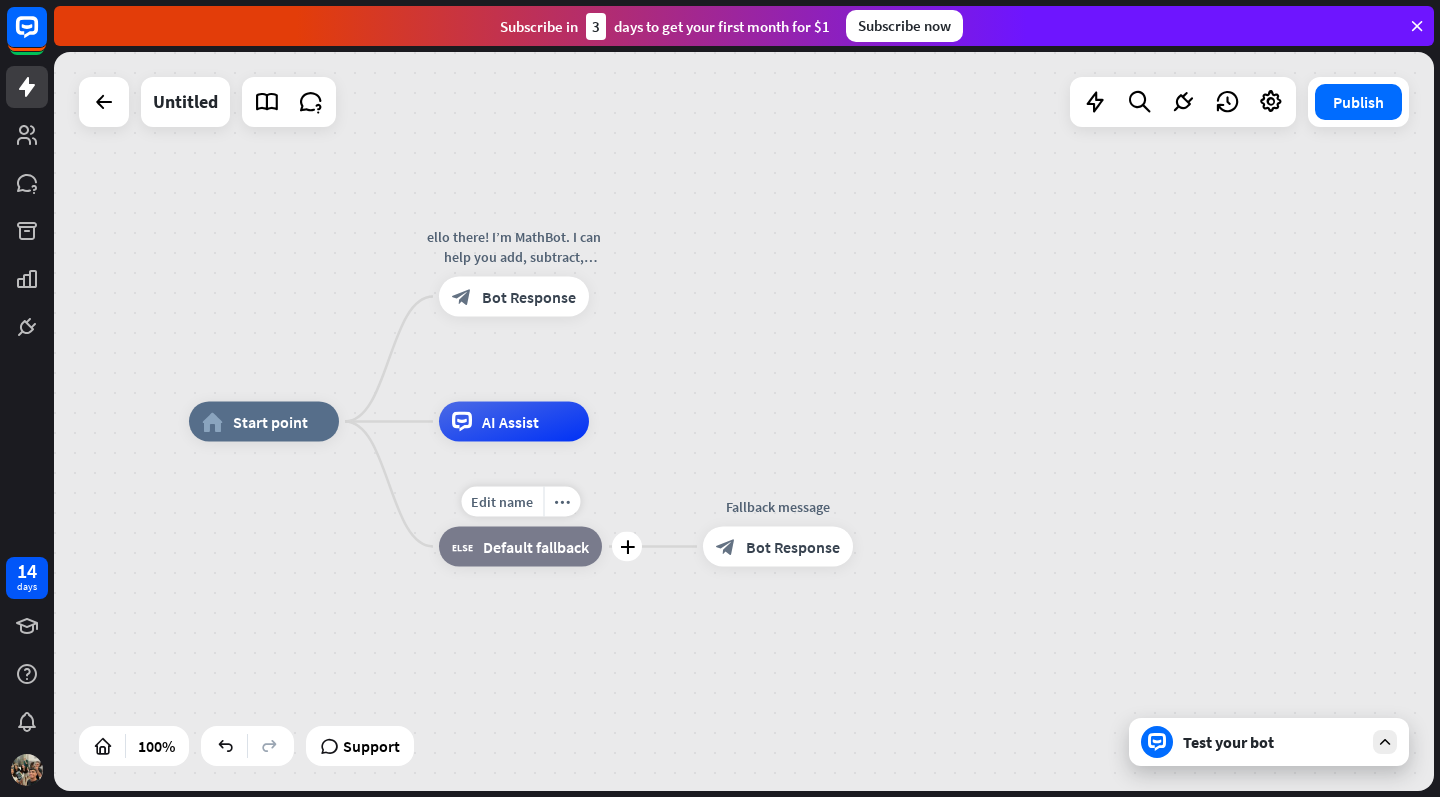 click on "Default fallback" at bounding box center [536, 547] 